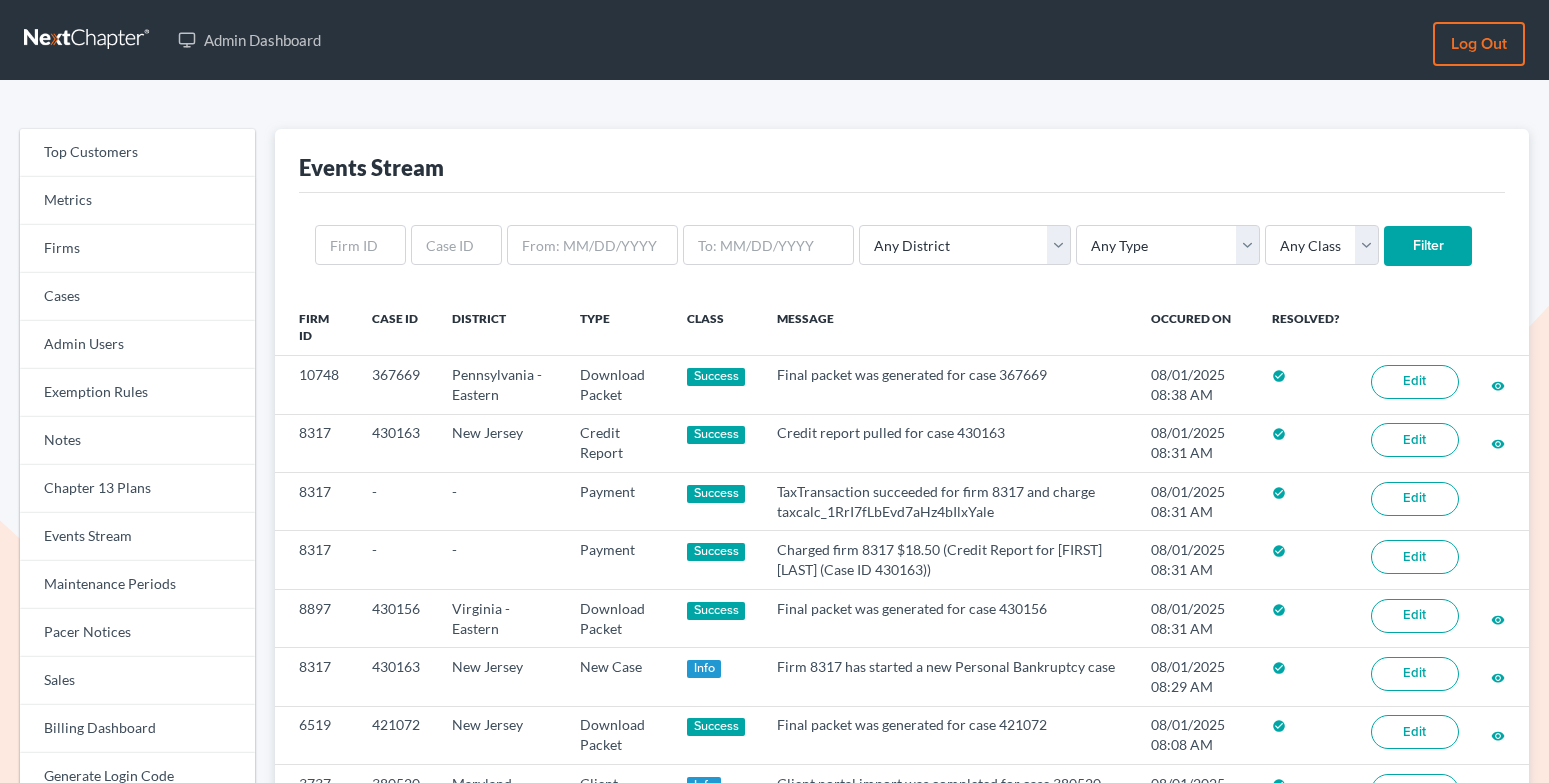 scroll, scrollTop: 0, scrollLeft: 0, axis: both 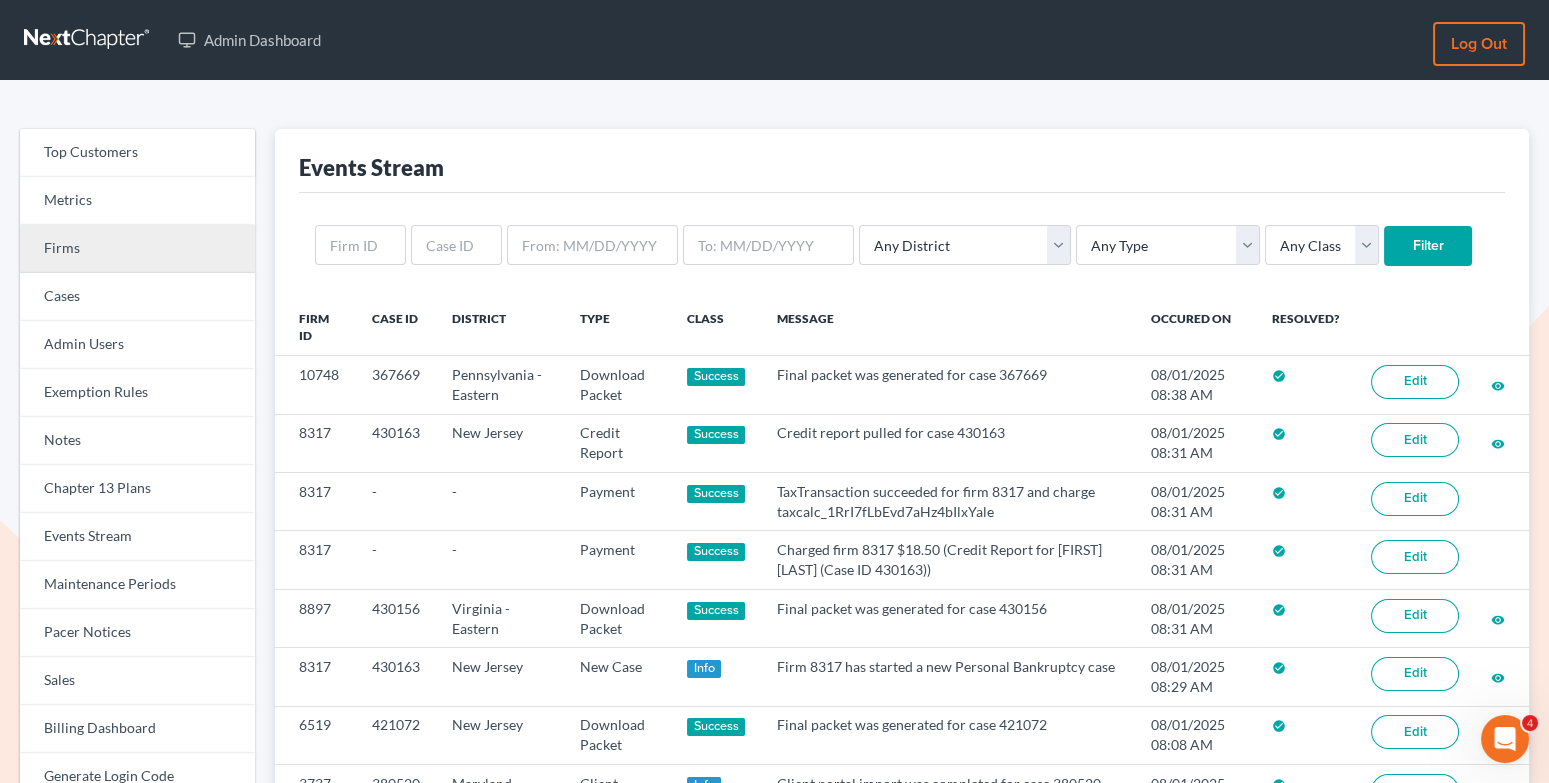 click on "Firms" at bounding box center (137, 249) 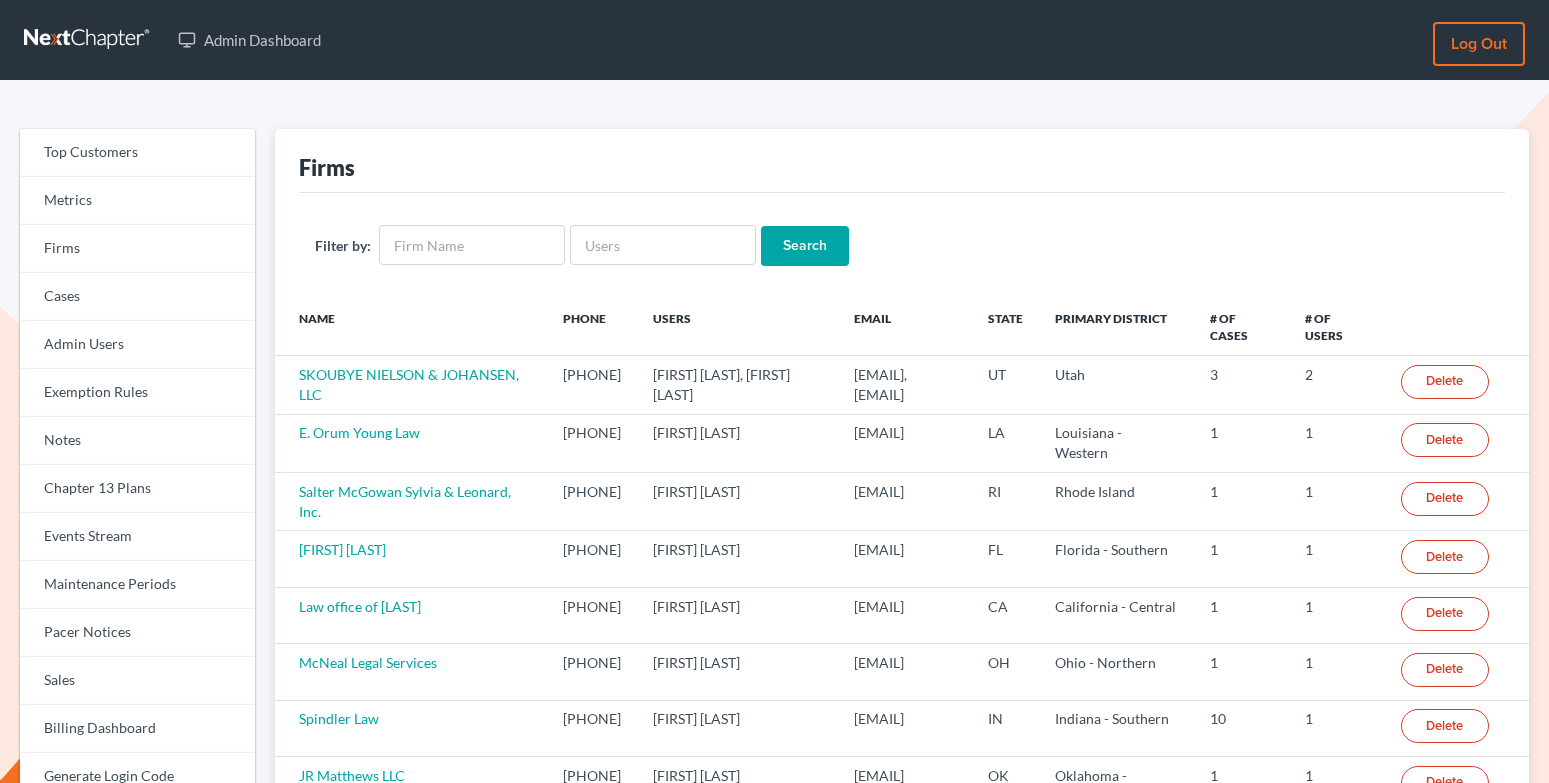 scroll, scrollTop: 0, scrollLeft: 0, axis: both 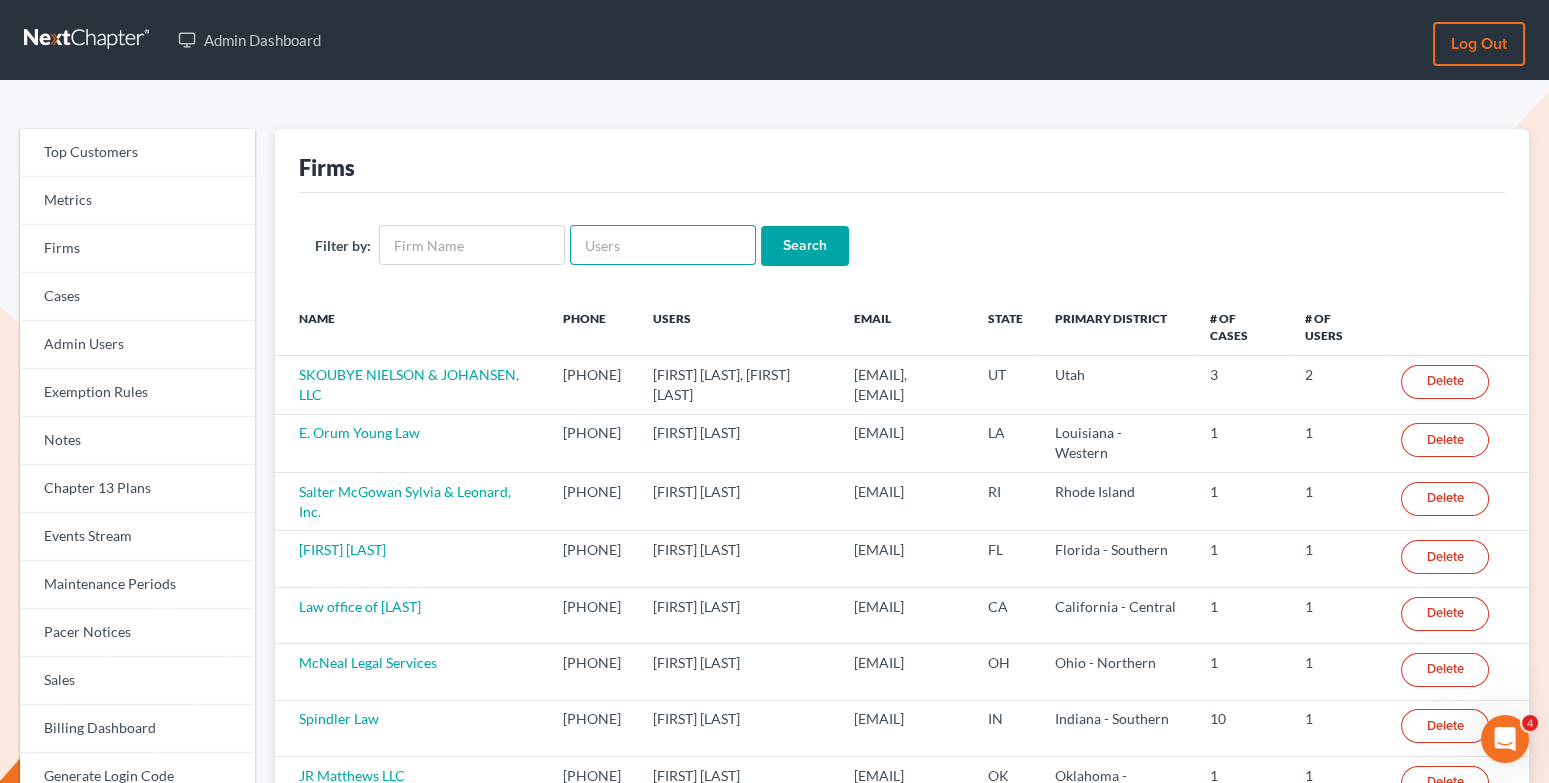 click at bounding box center [663, 245] 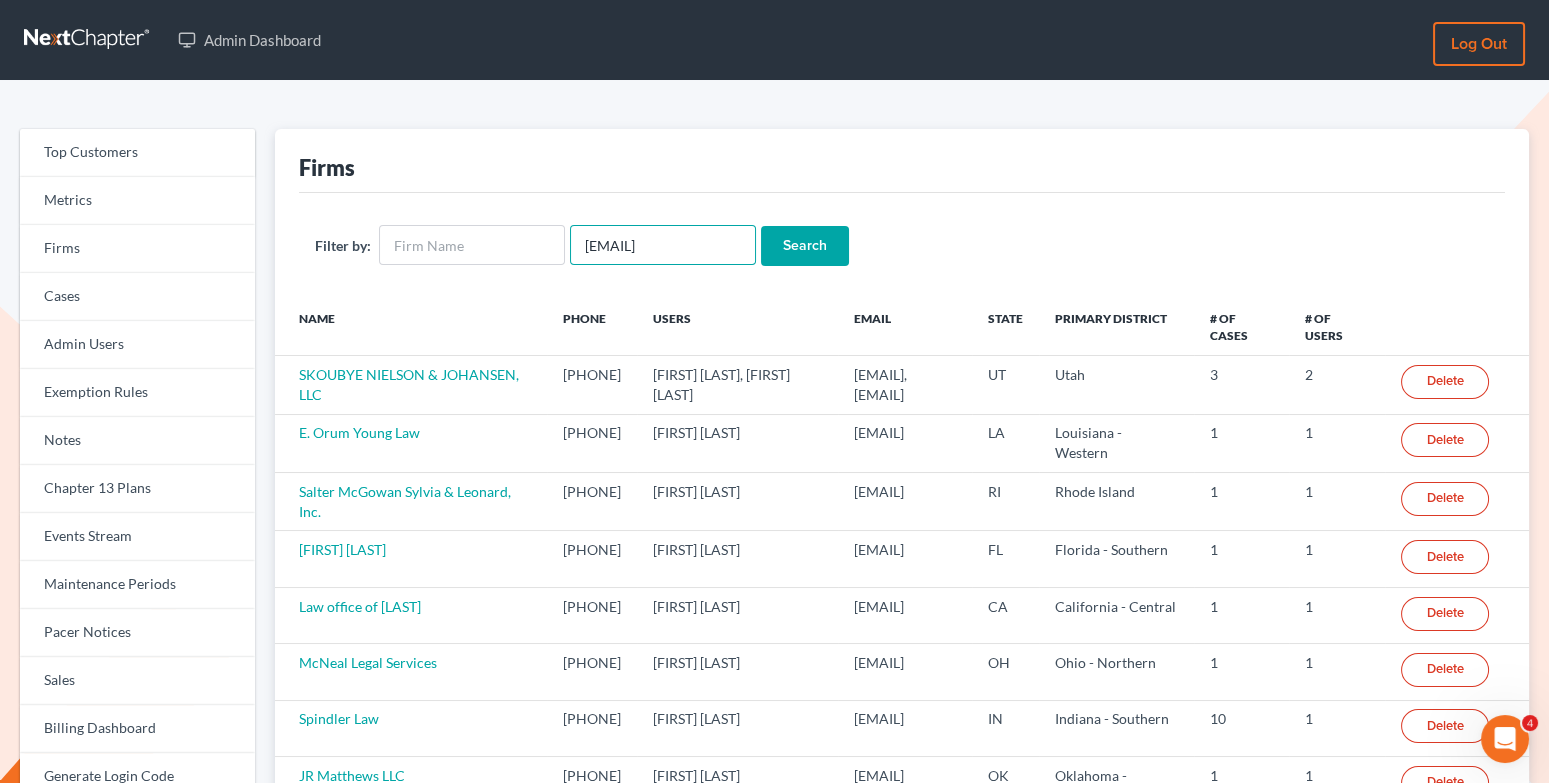 type on "mrc@cdlfpllc.com" 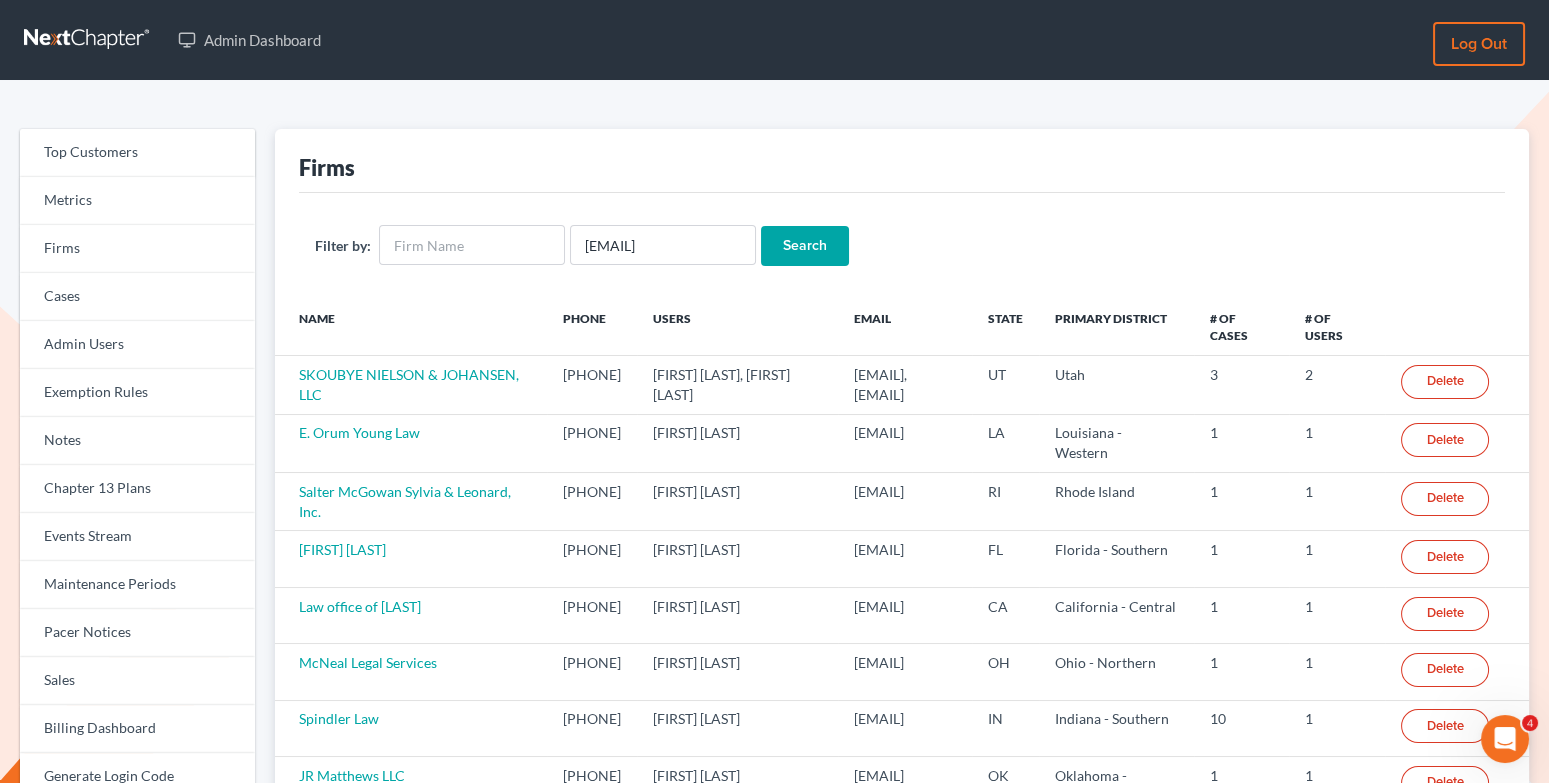 click on "Search" at bounding box center (805, 246) 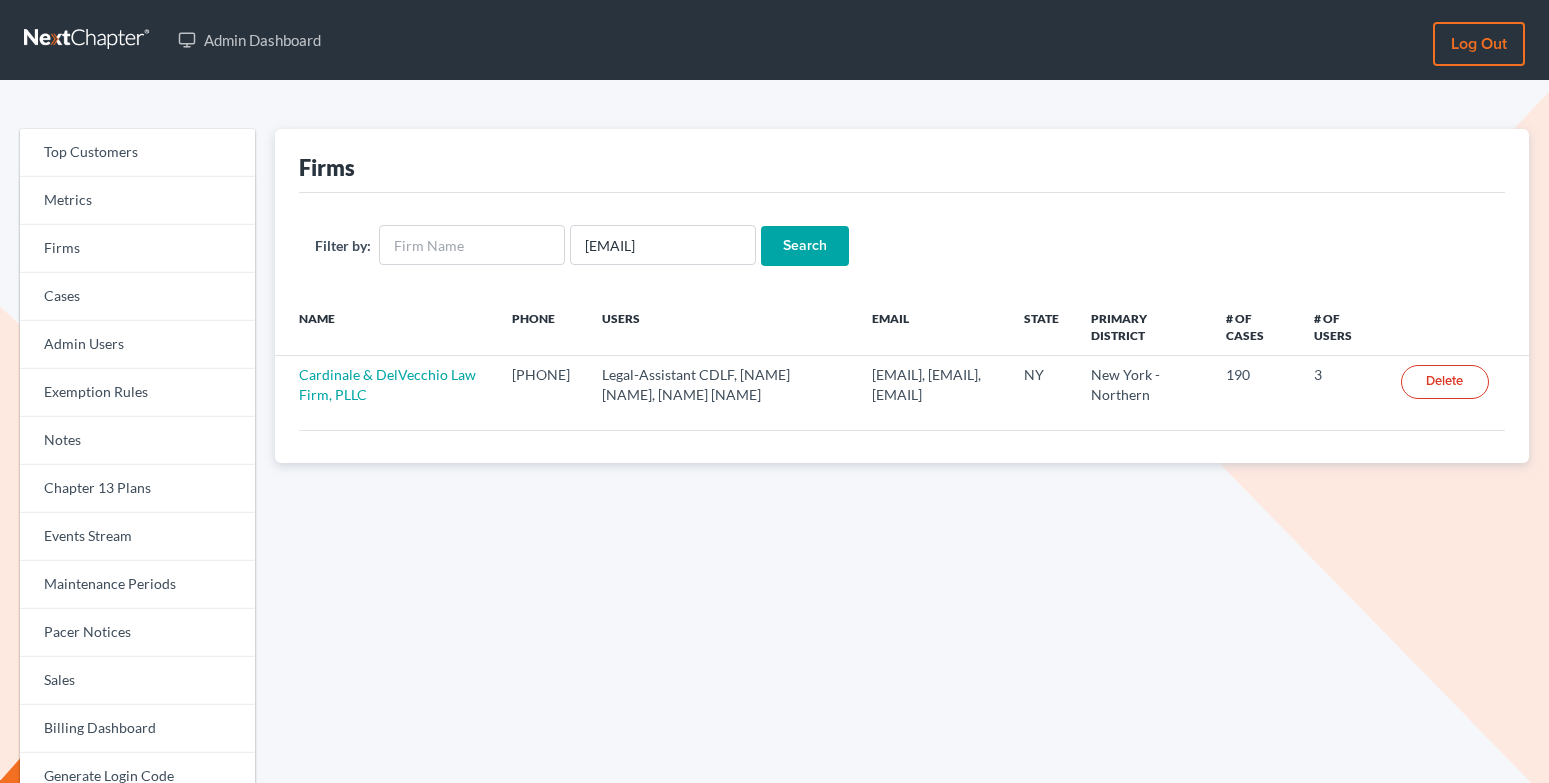 scroll, scrollTop: 0, scrollLeft: 0, axis: both 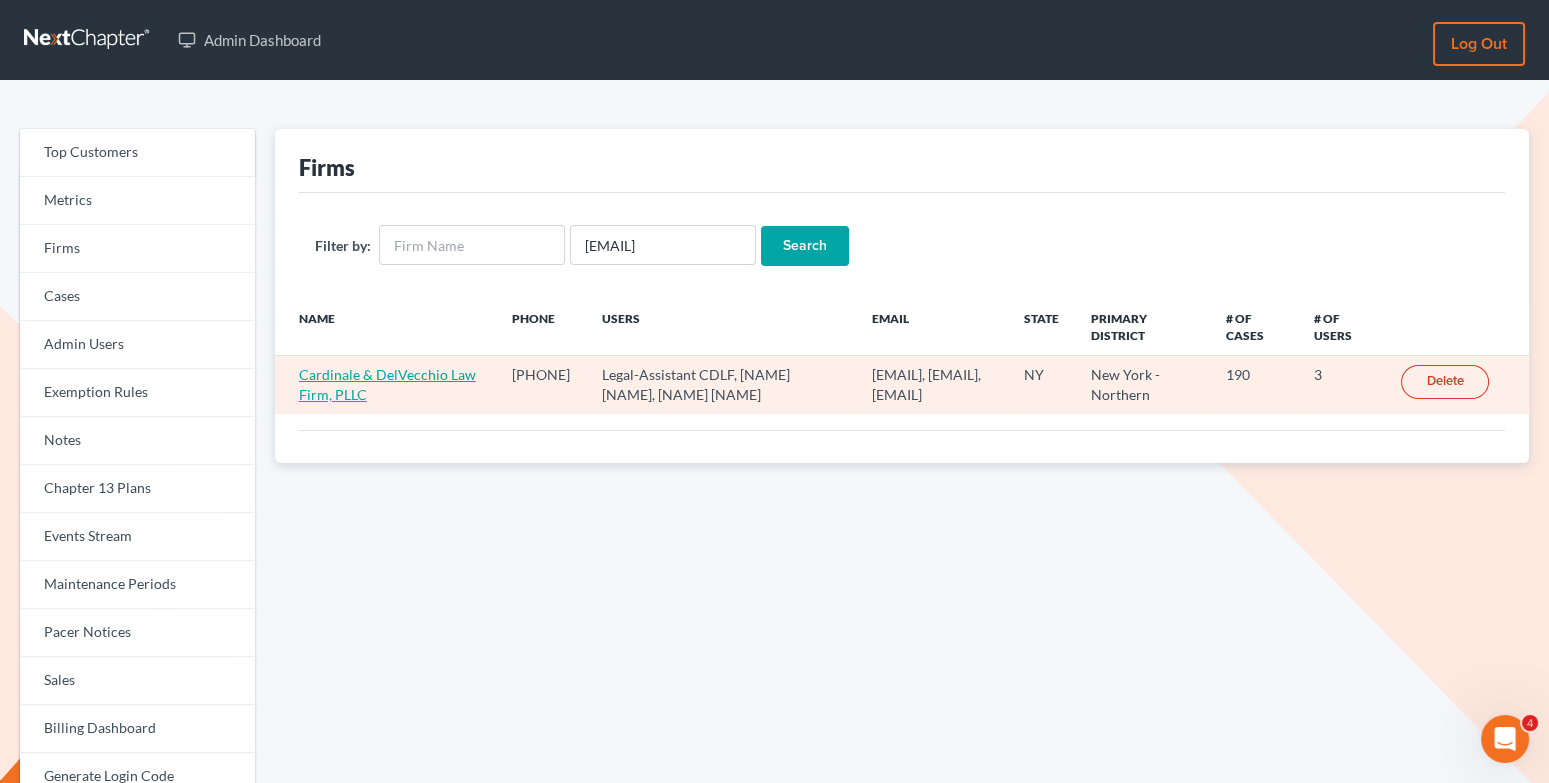 click on "Cardinale & DelVecchio Law Firm, PLLC" at bounding box center [387, 384] 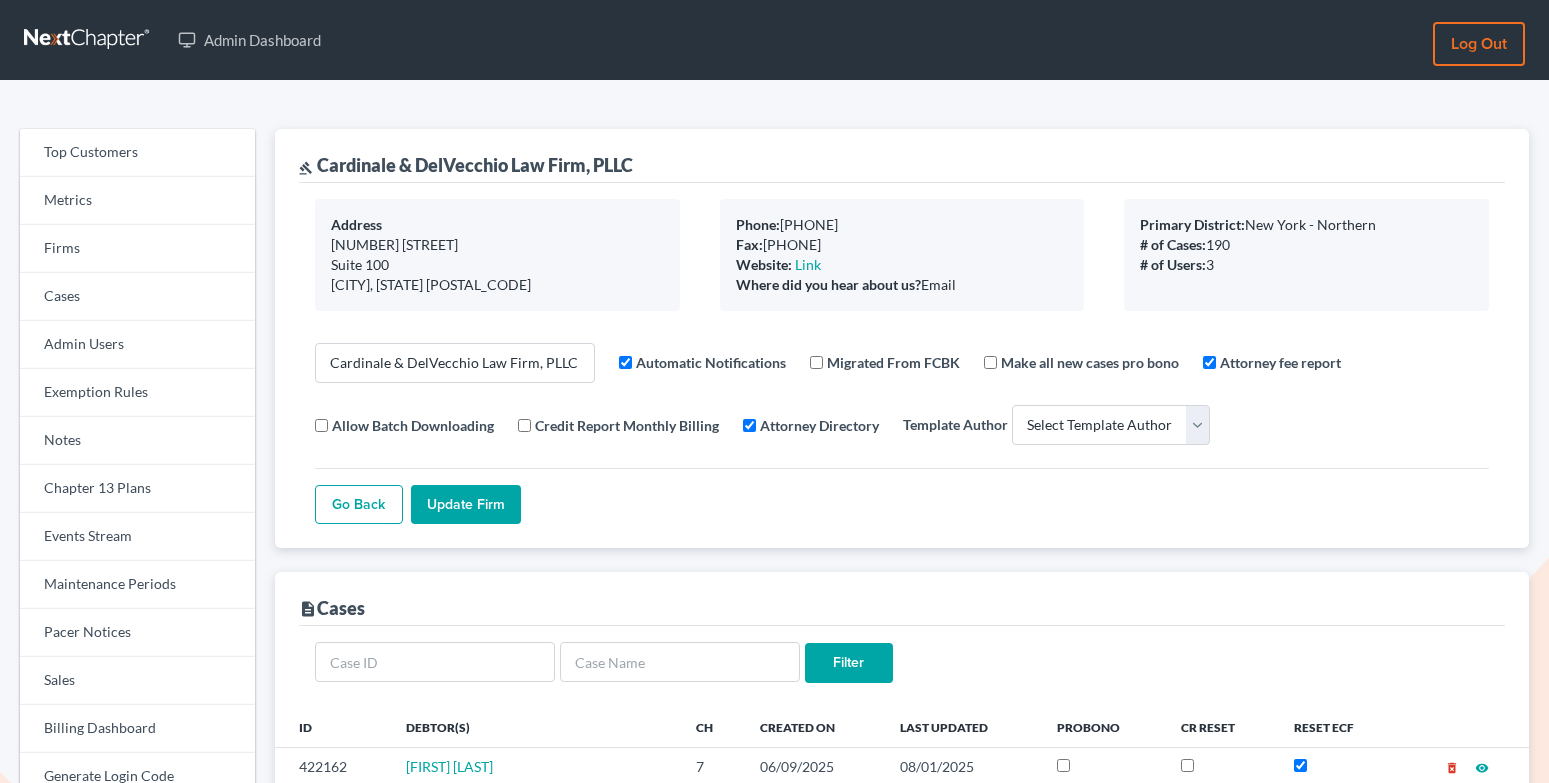select 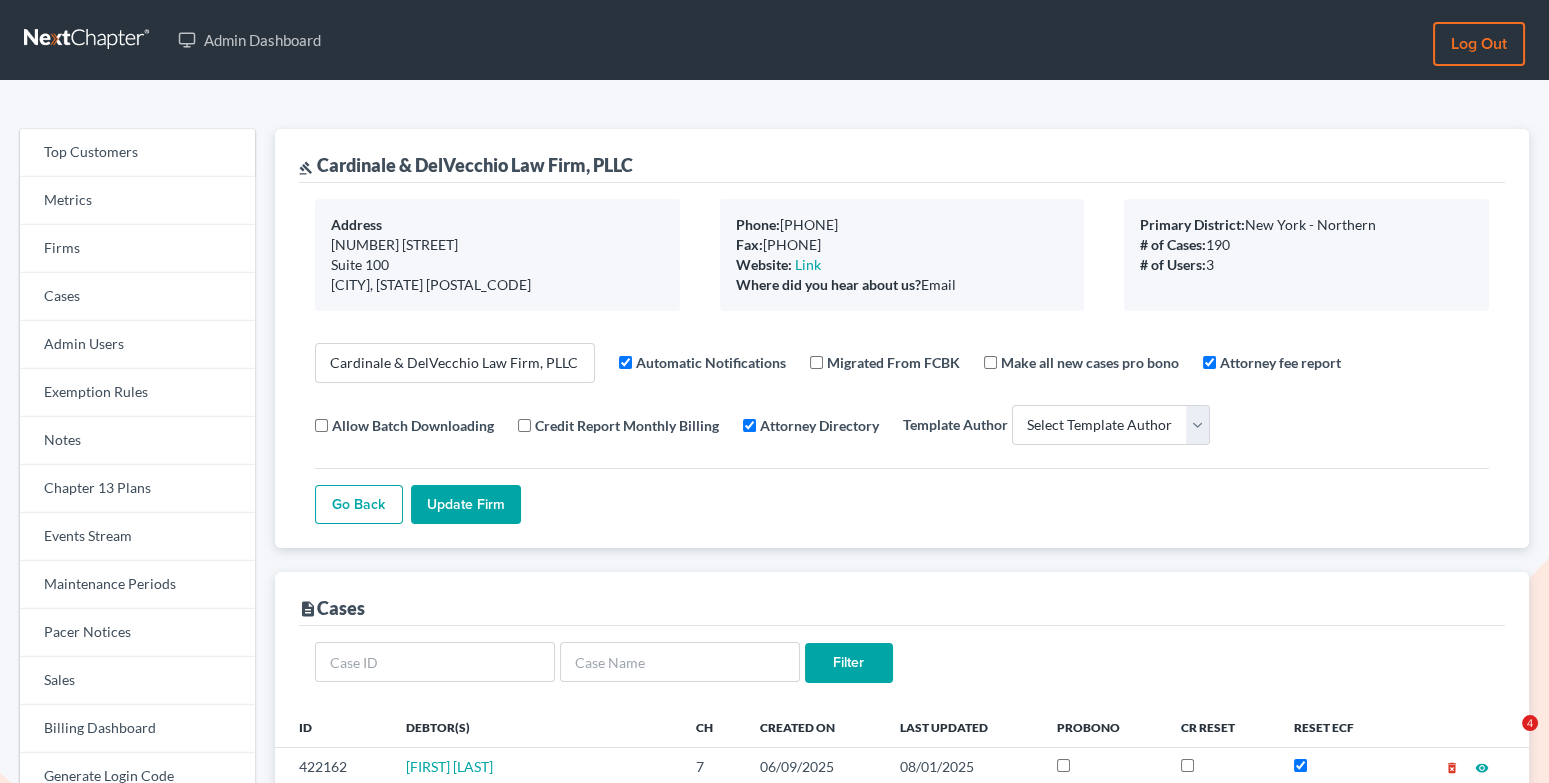 scroll, scrollTop: 16, scrollLeft: 0, axis: vertical 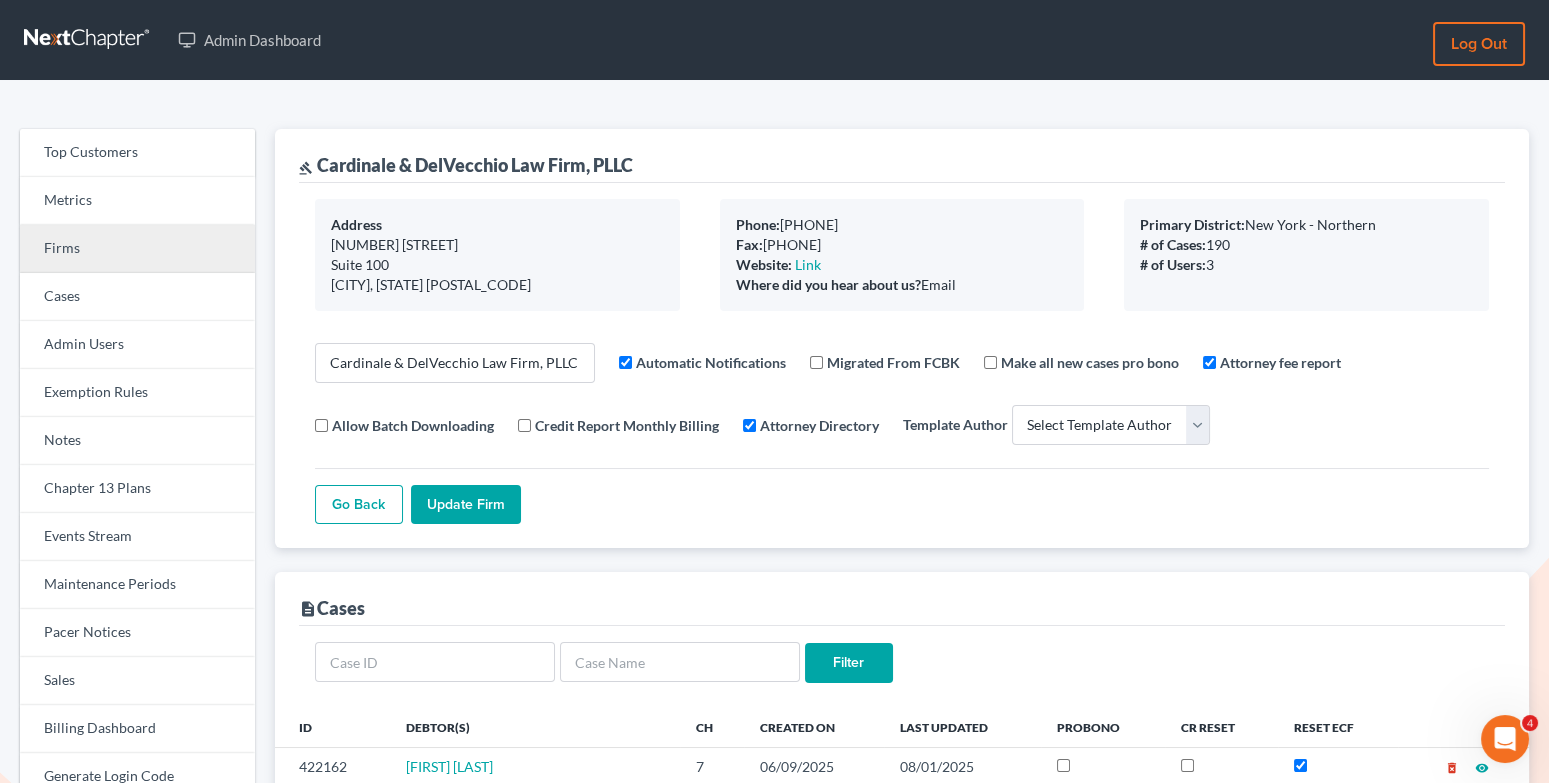click on "Firms" at bounding box center (137, 249) 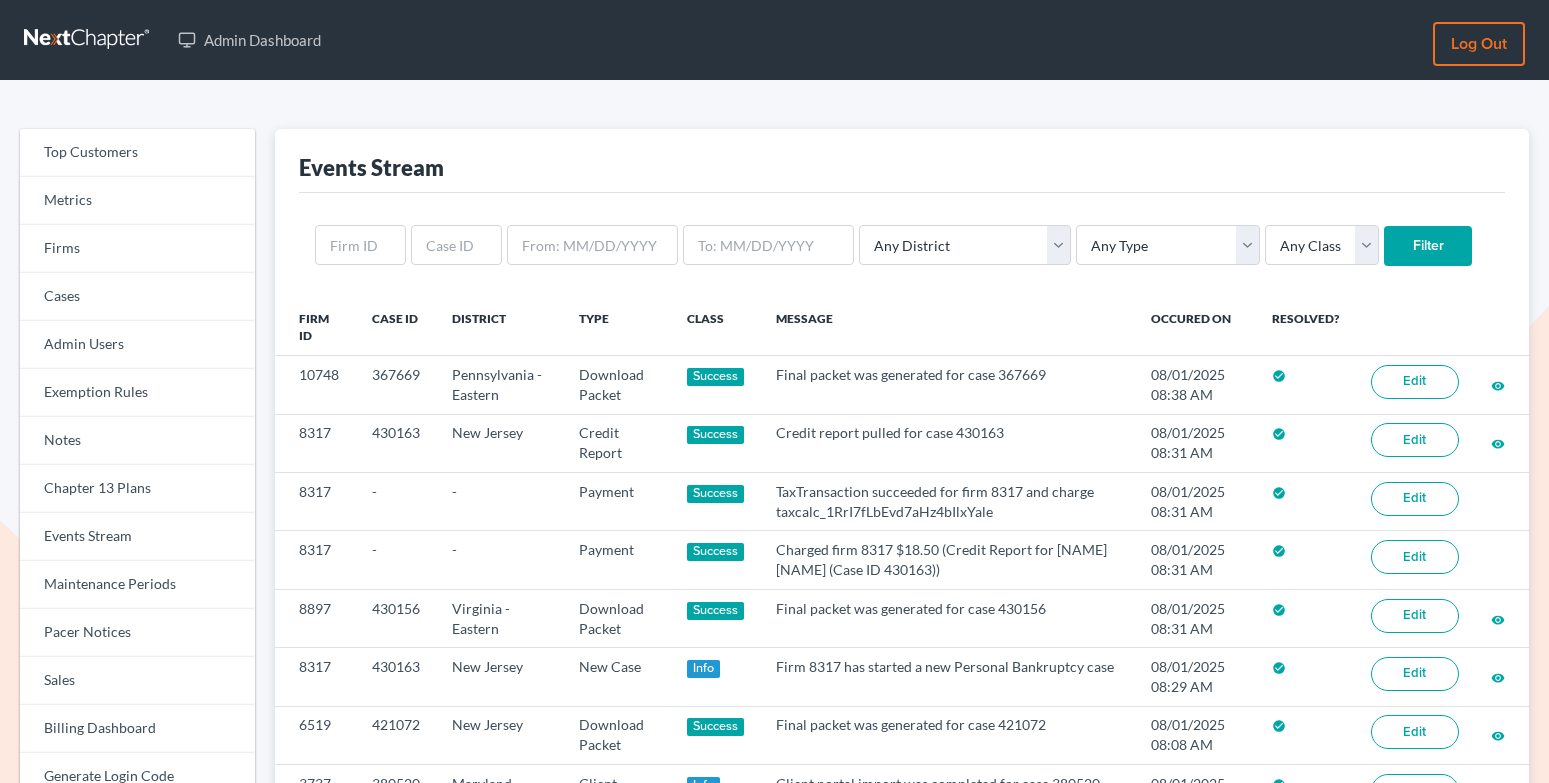 scroll, scrollTop: 0, scrollLeft: 0, axis: both 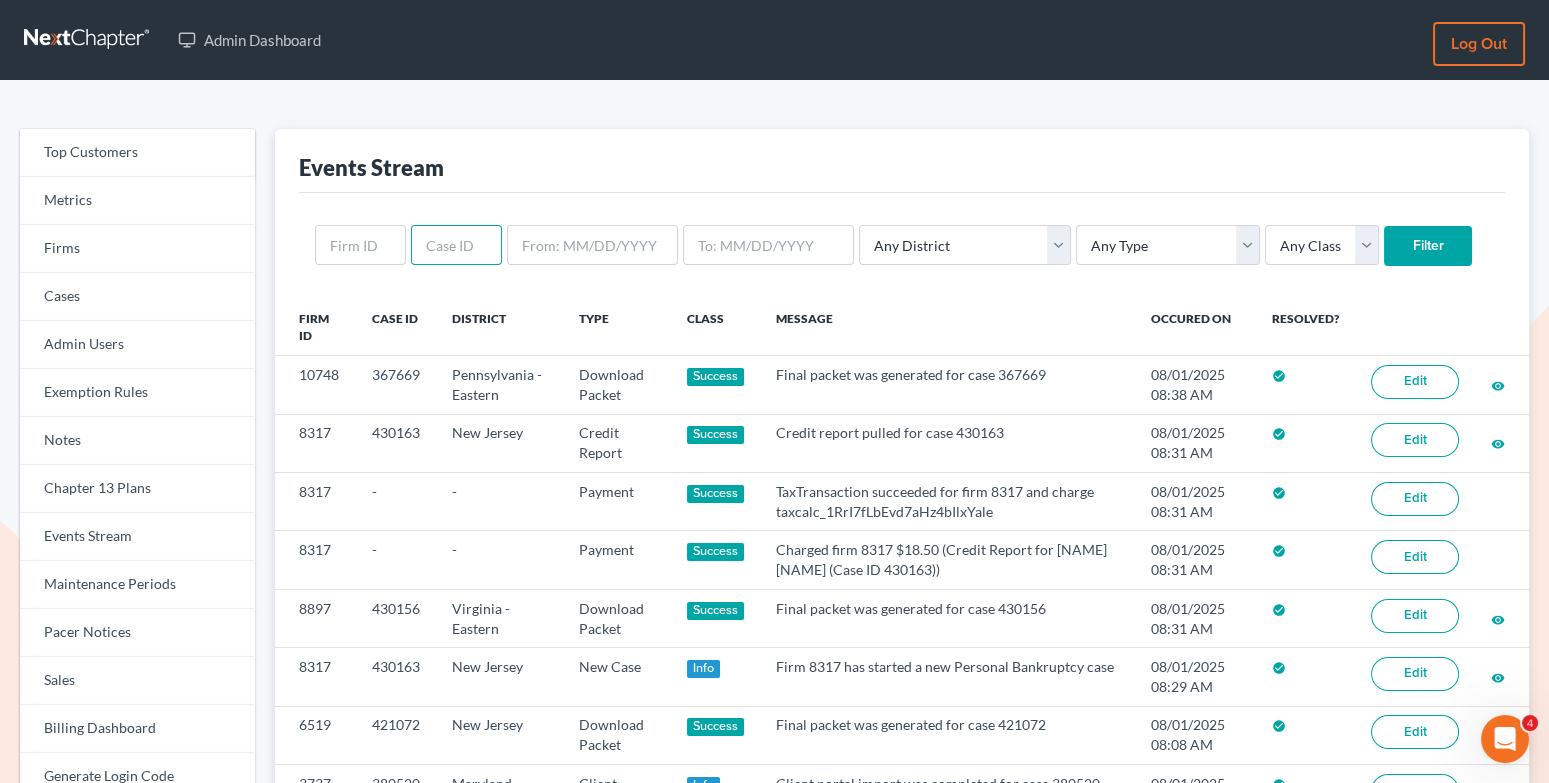 click at bounding box center [456, 245] 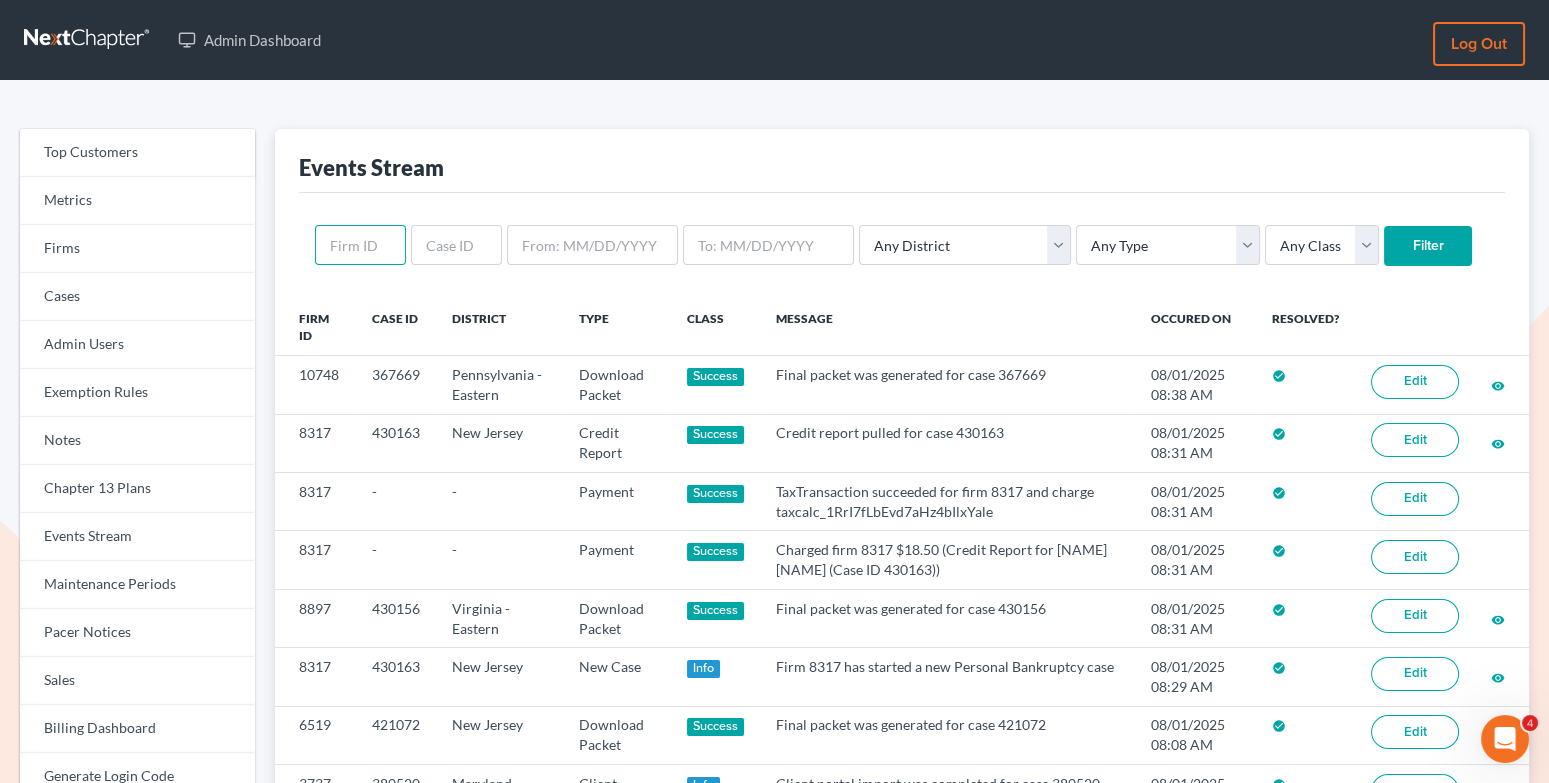 click at bounding box center (360, 245) 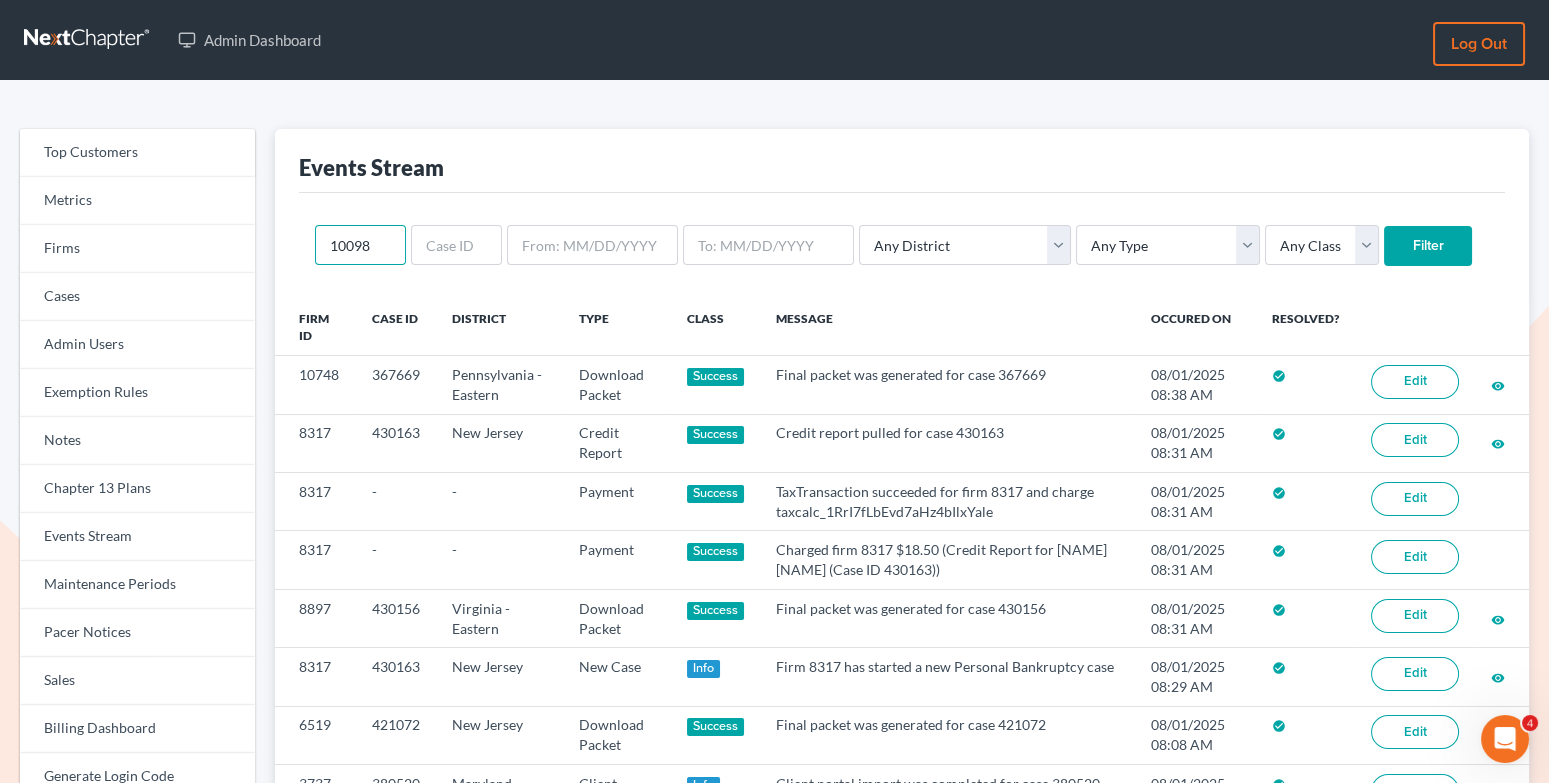 type on "10098" 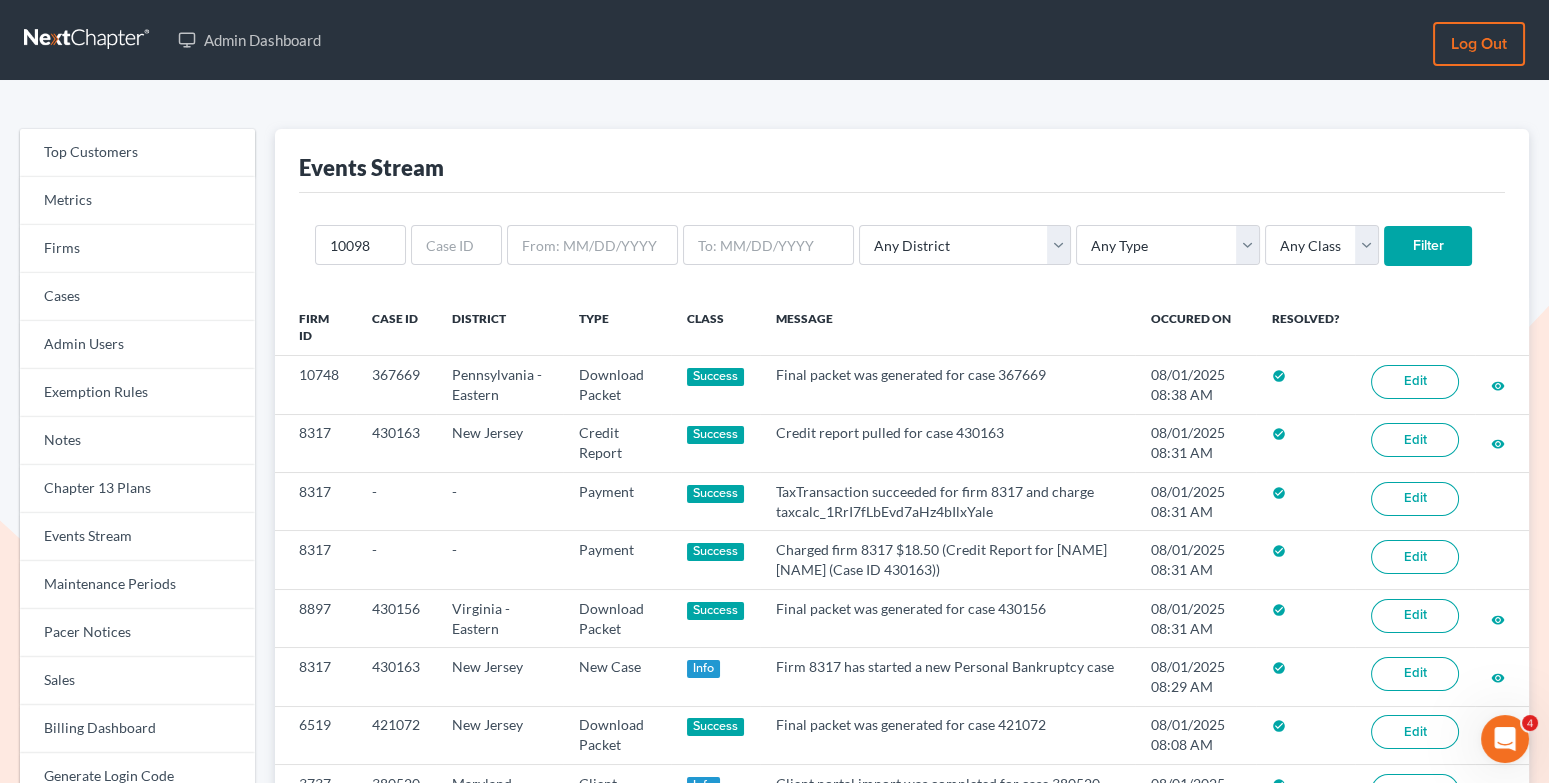 click on "Filter" at bounding box center [1428, 246] 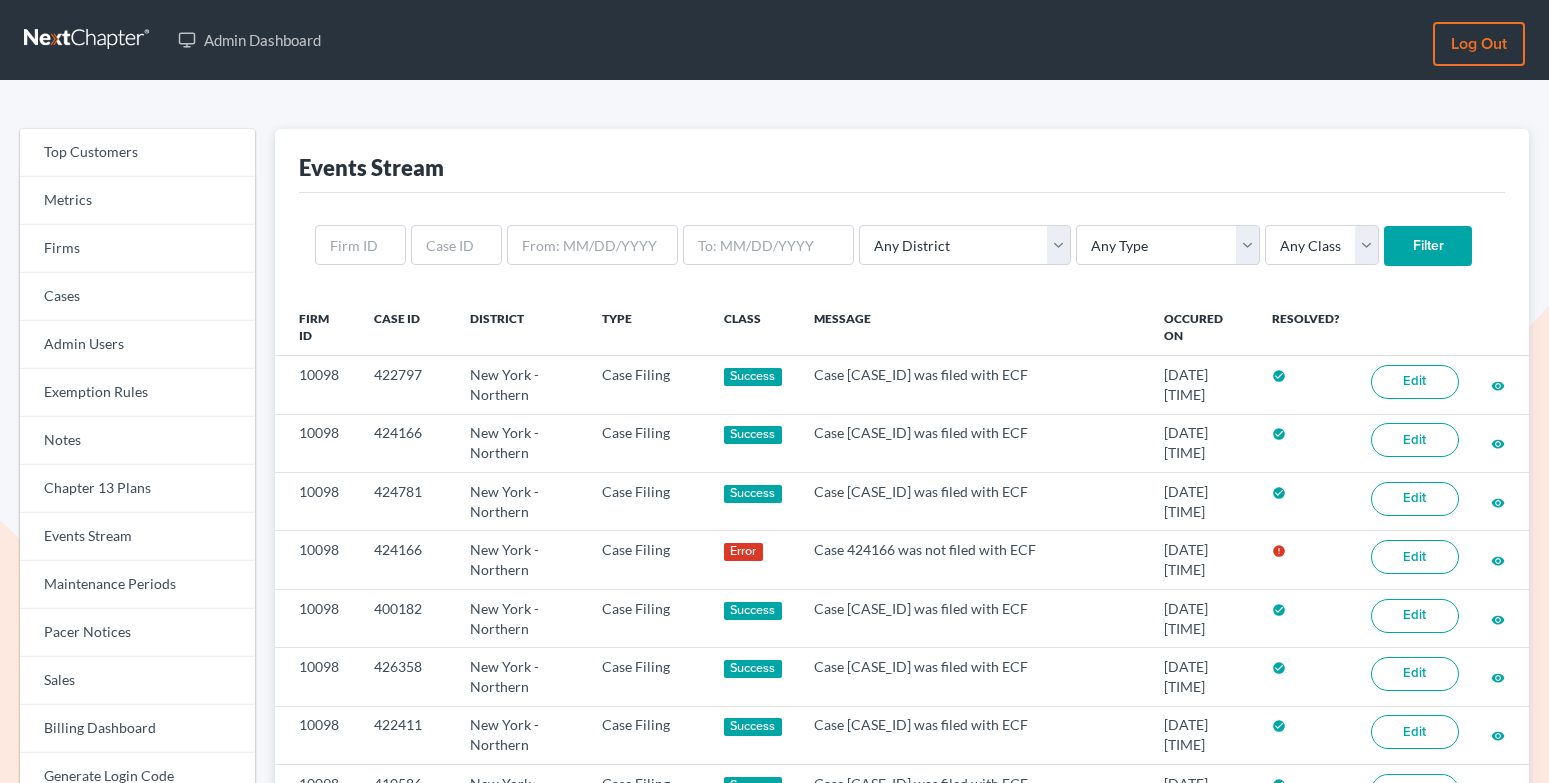 scroll, scrollTop: 0, scrollLeft: 0, axis: both 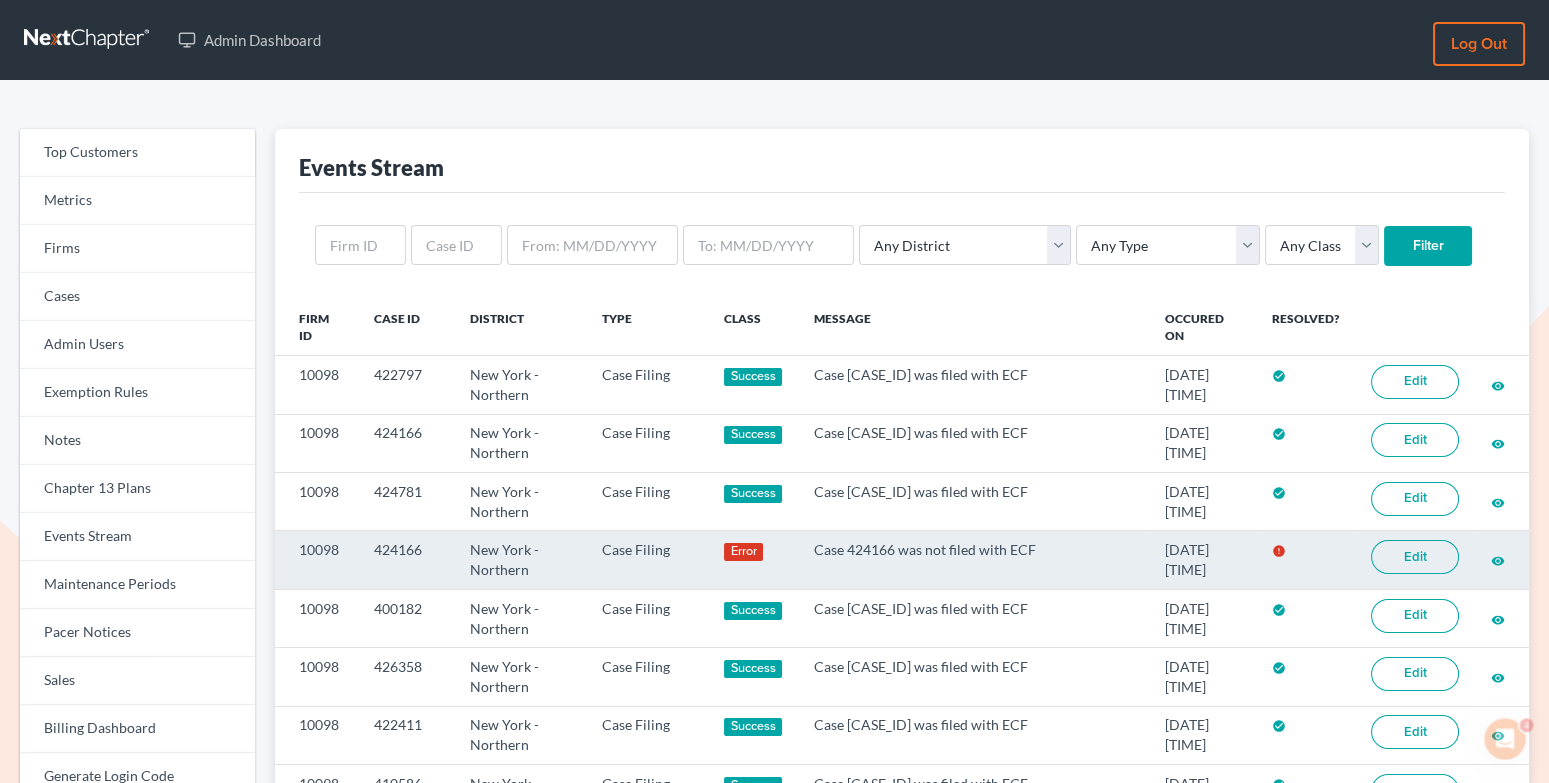 click on "Edit" at bounding box center [1415, 557] 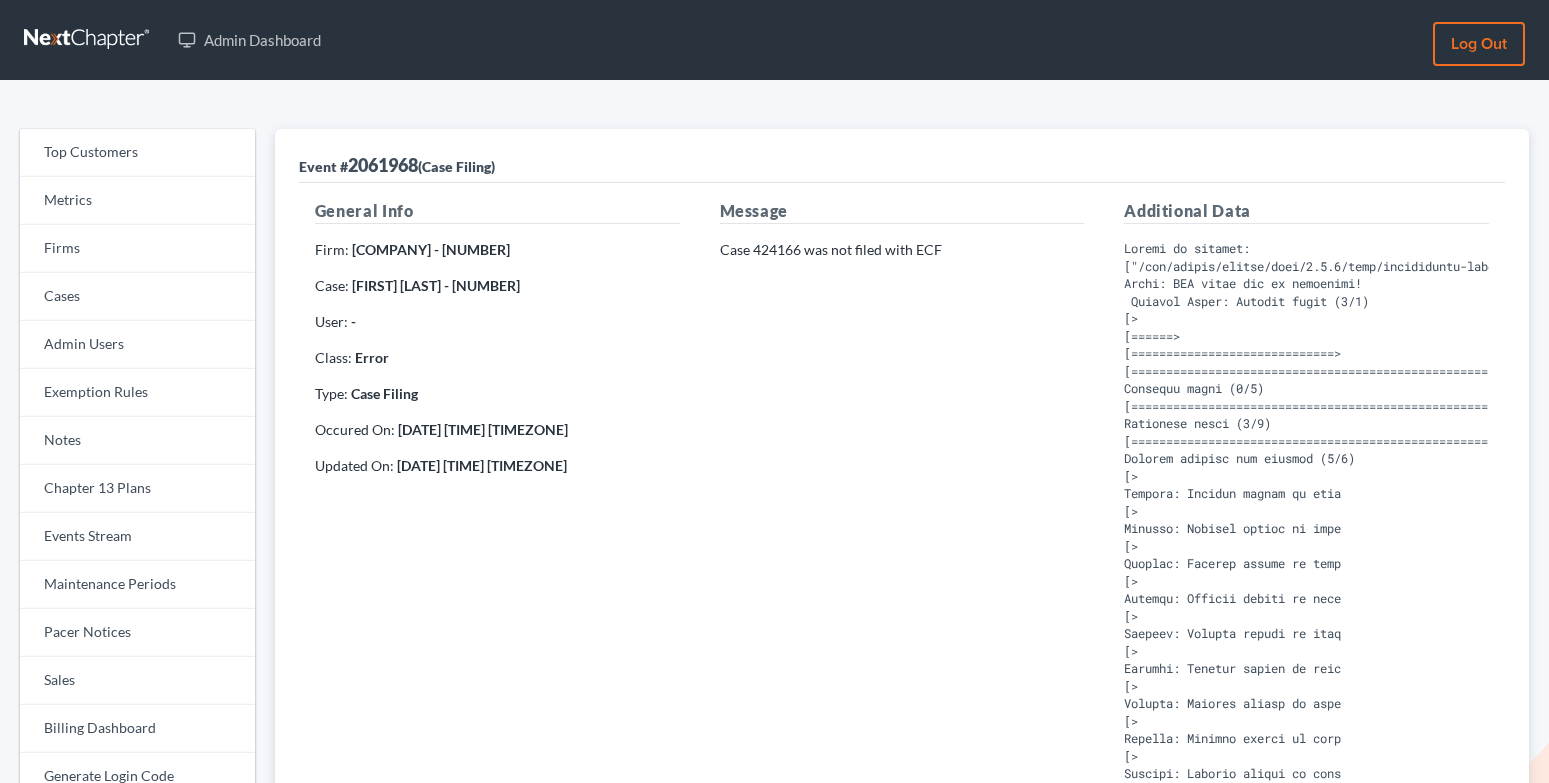 scroll, scrollTop: 0, scrollLeft: 0, axis: both 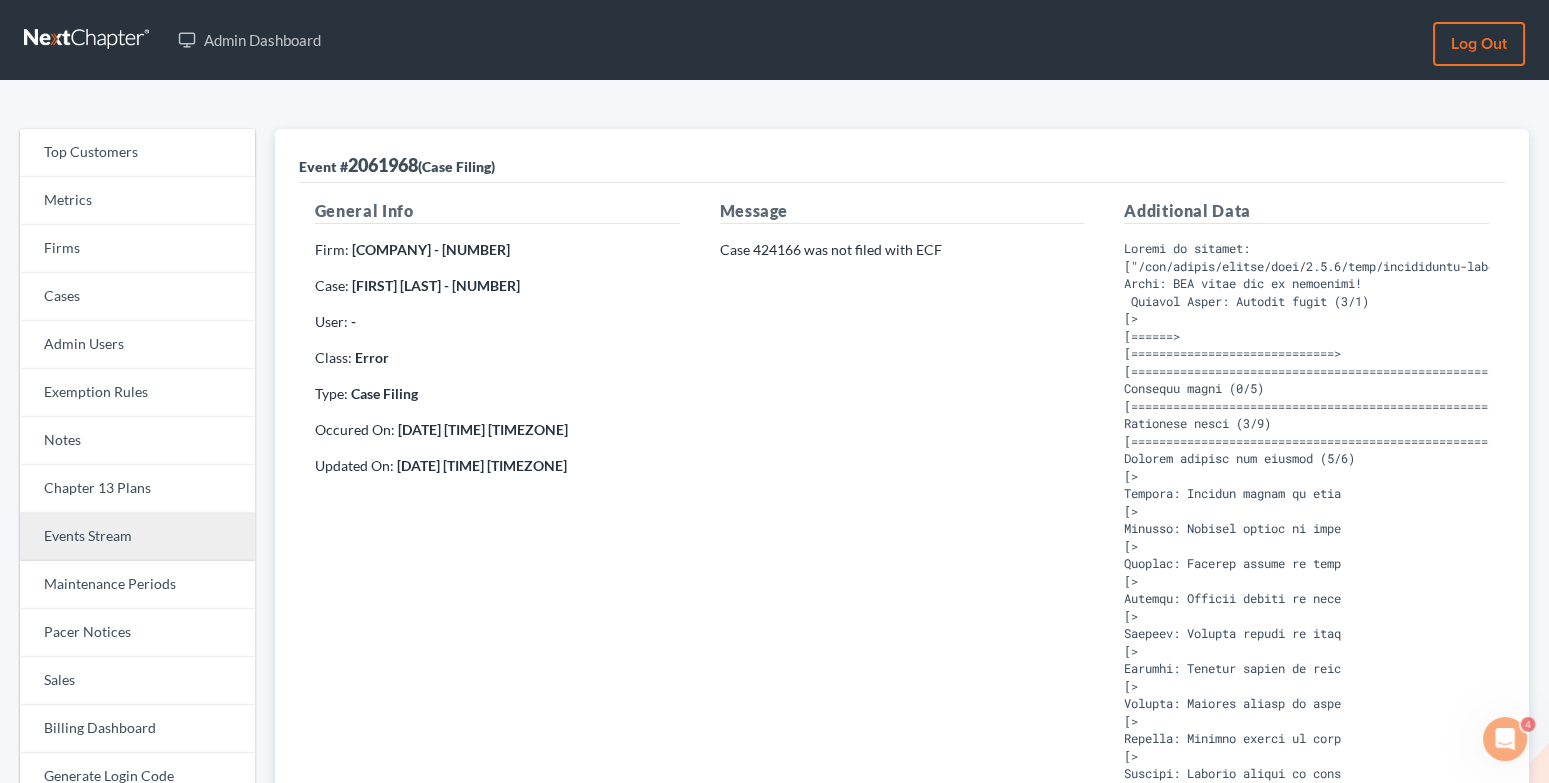 click on "Events Stream" at bounding box center (137, 537) 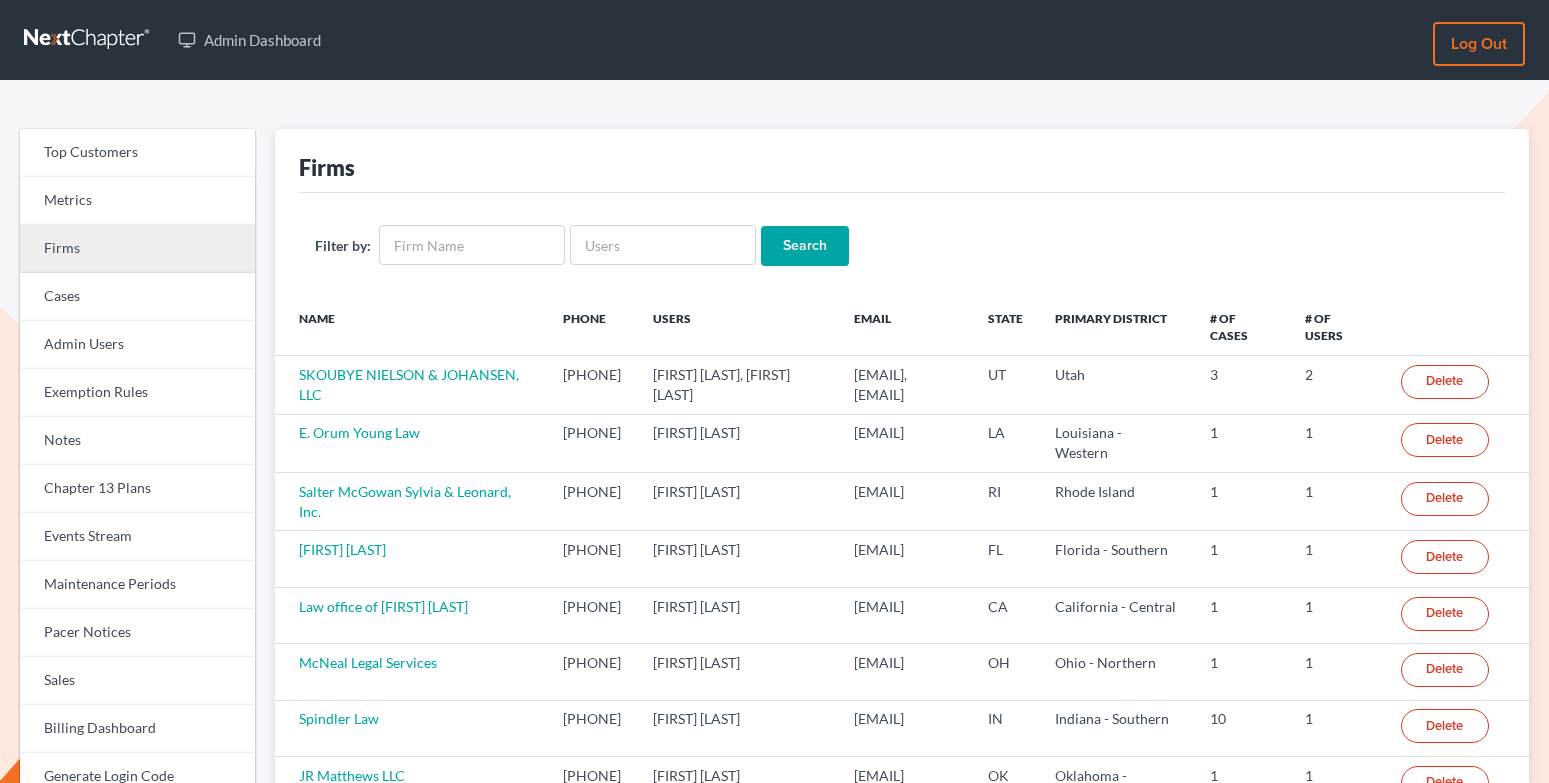 scroll, scrollTop: 0, scrollLeft: 0, axis: both 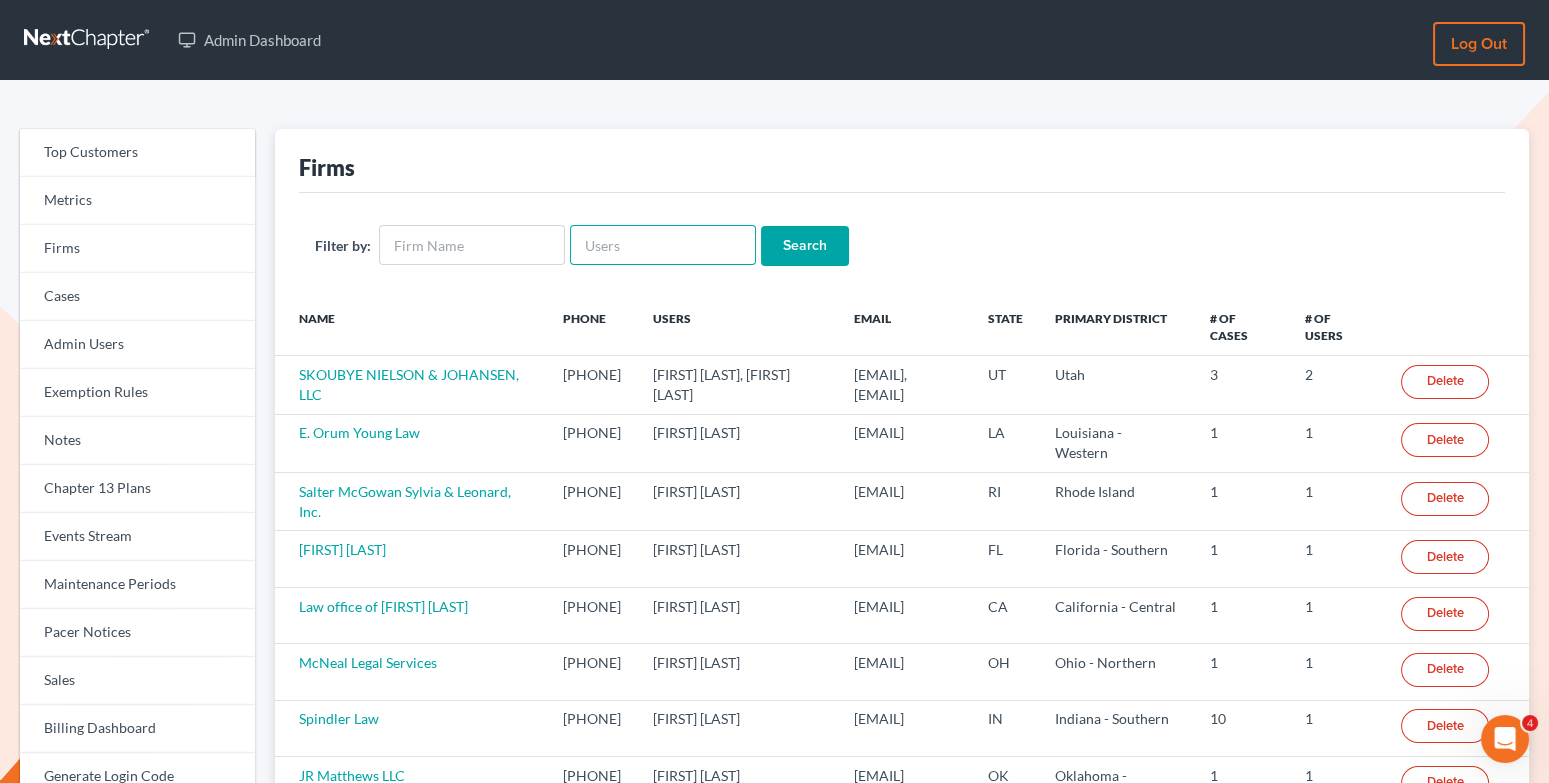 click at bounding box center (663, 245) 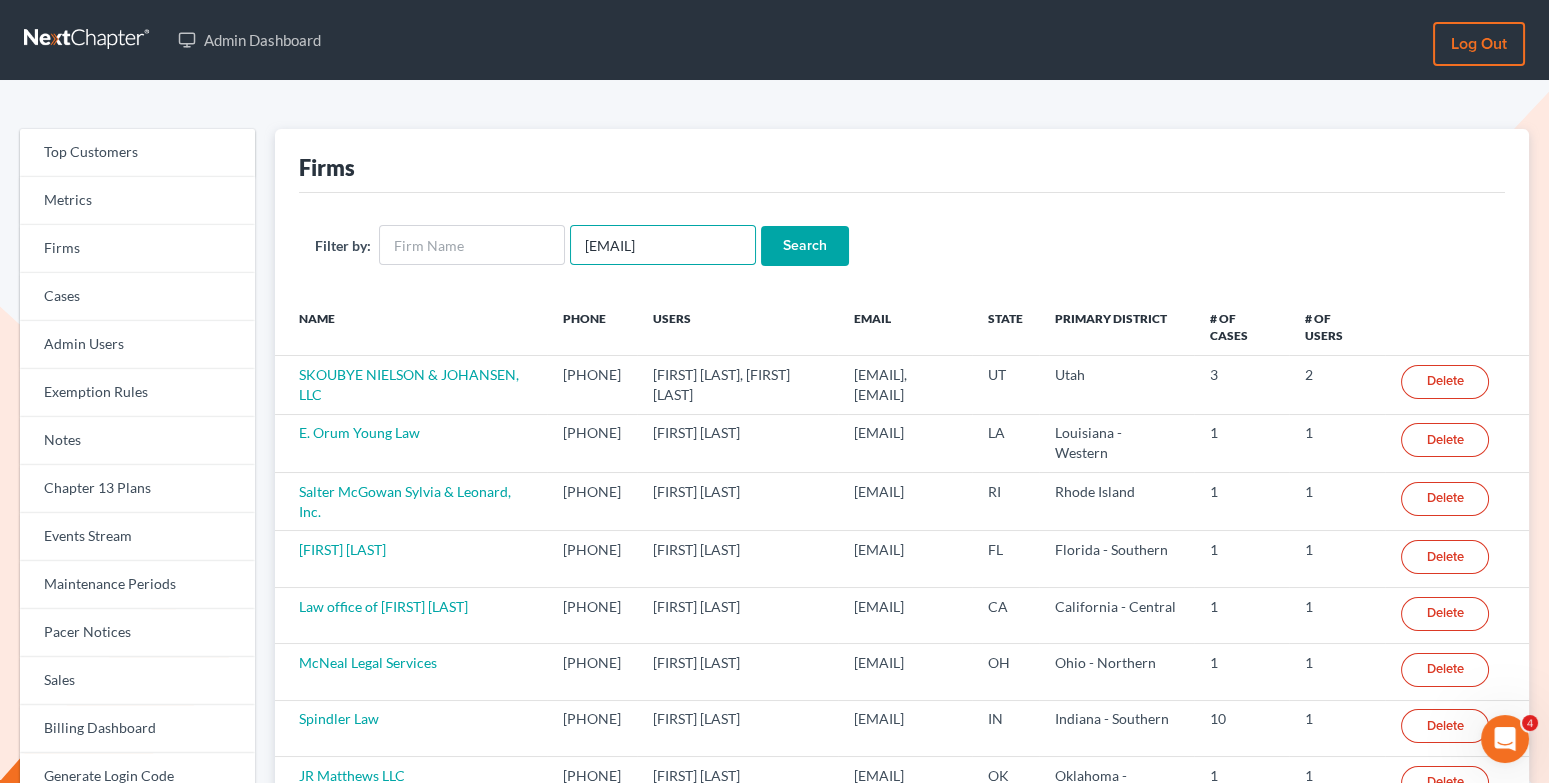 scroll, scrollTop: 0, scrollLeft: 11, axis: horizontal 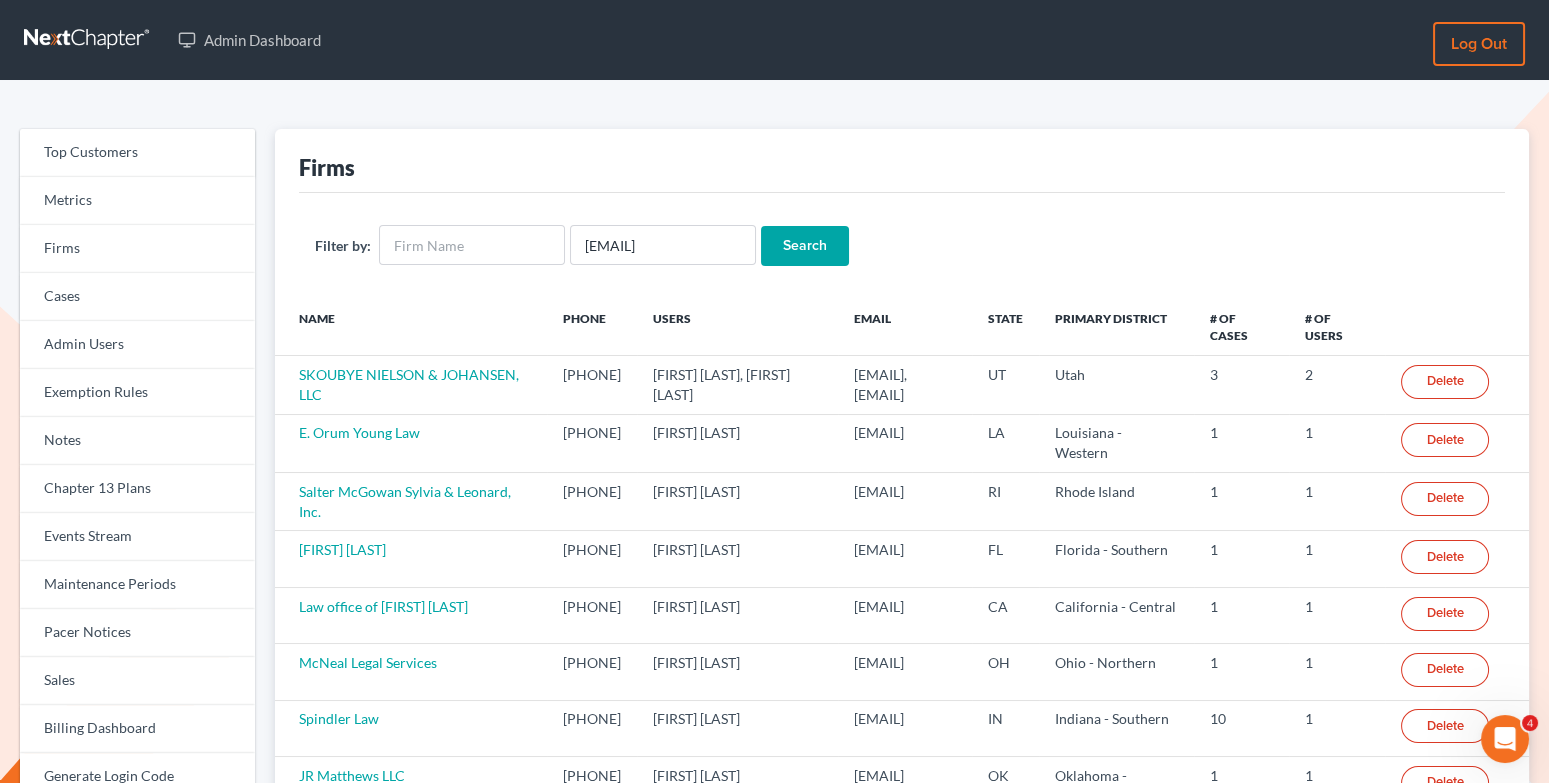 click on "Search" at bounding box center [805, 246] 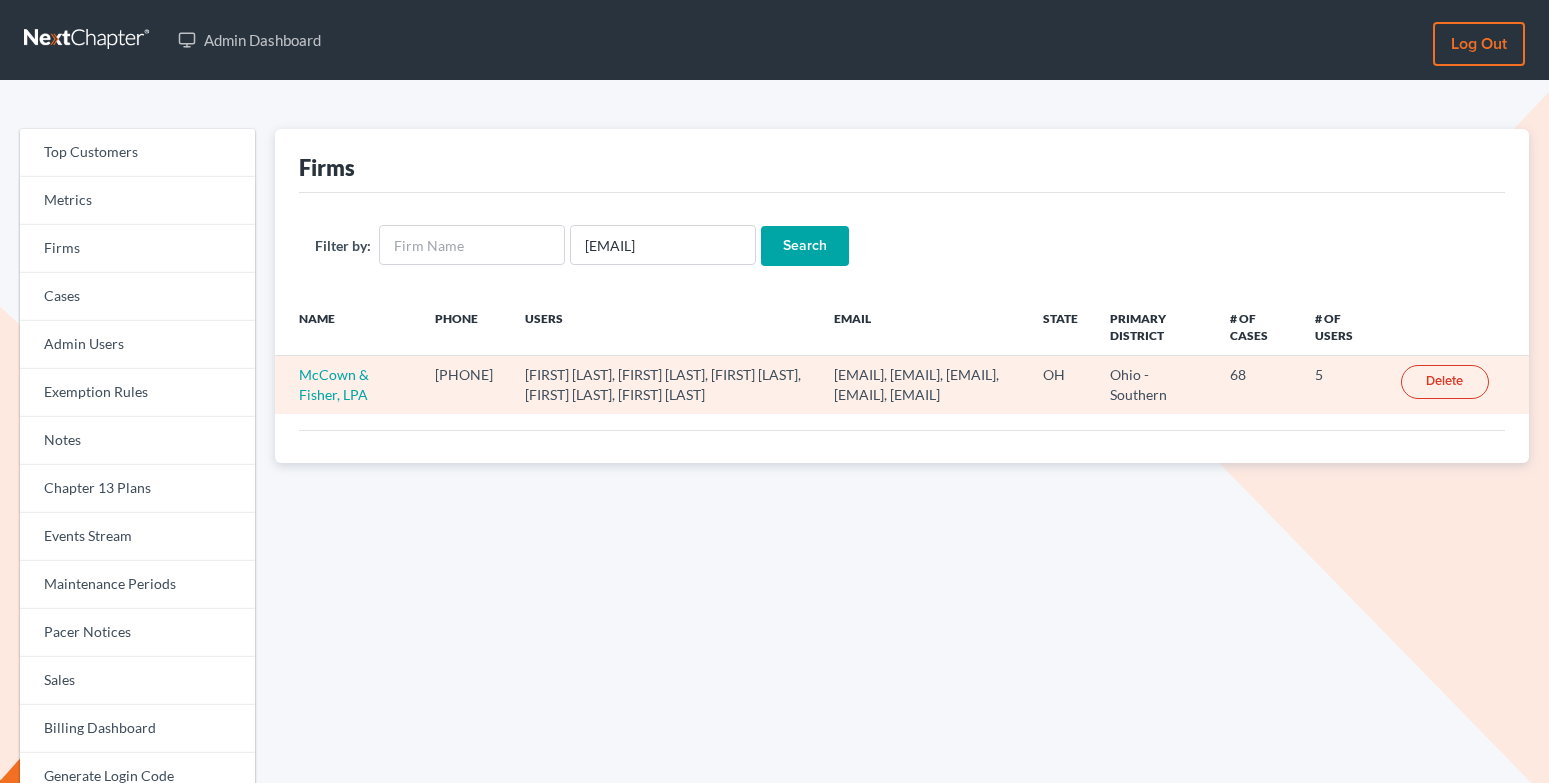 scroll, scrollTop: 0, scrollLeft: 0, axis: both 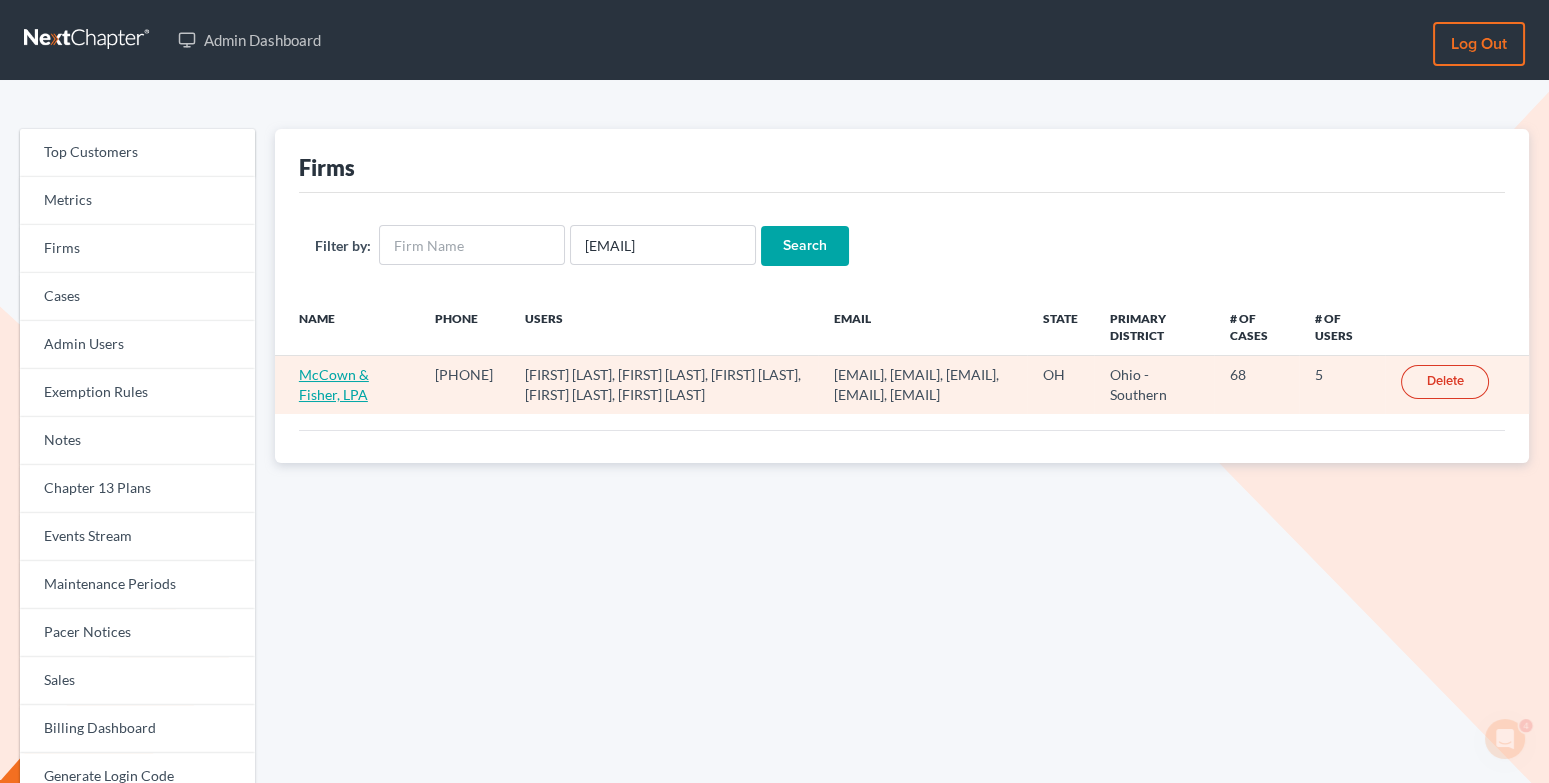click on "McCown & Fisher, LPA" at bounding box center [334, 384] 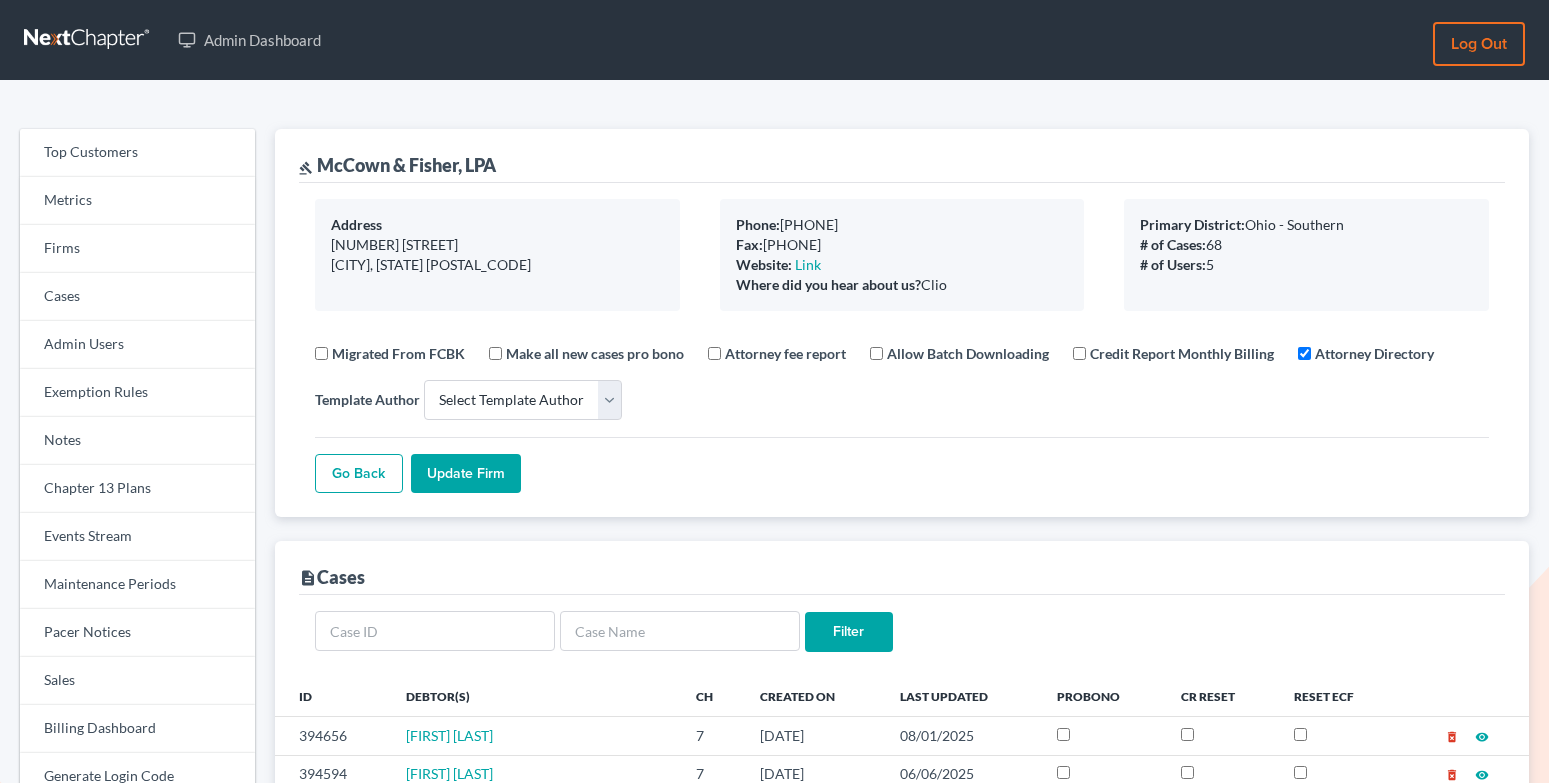 select 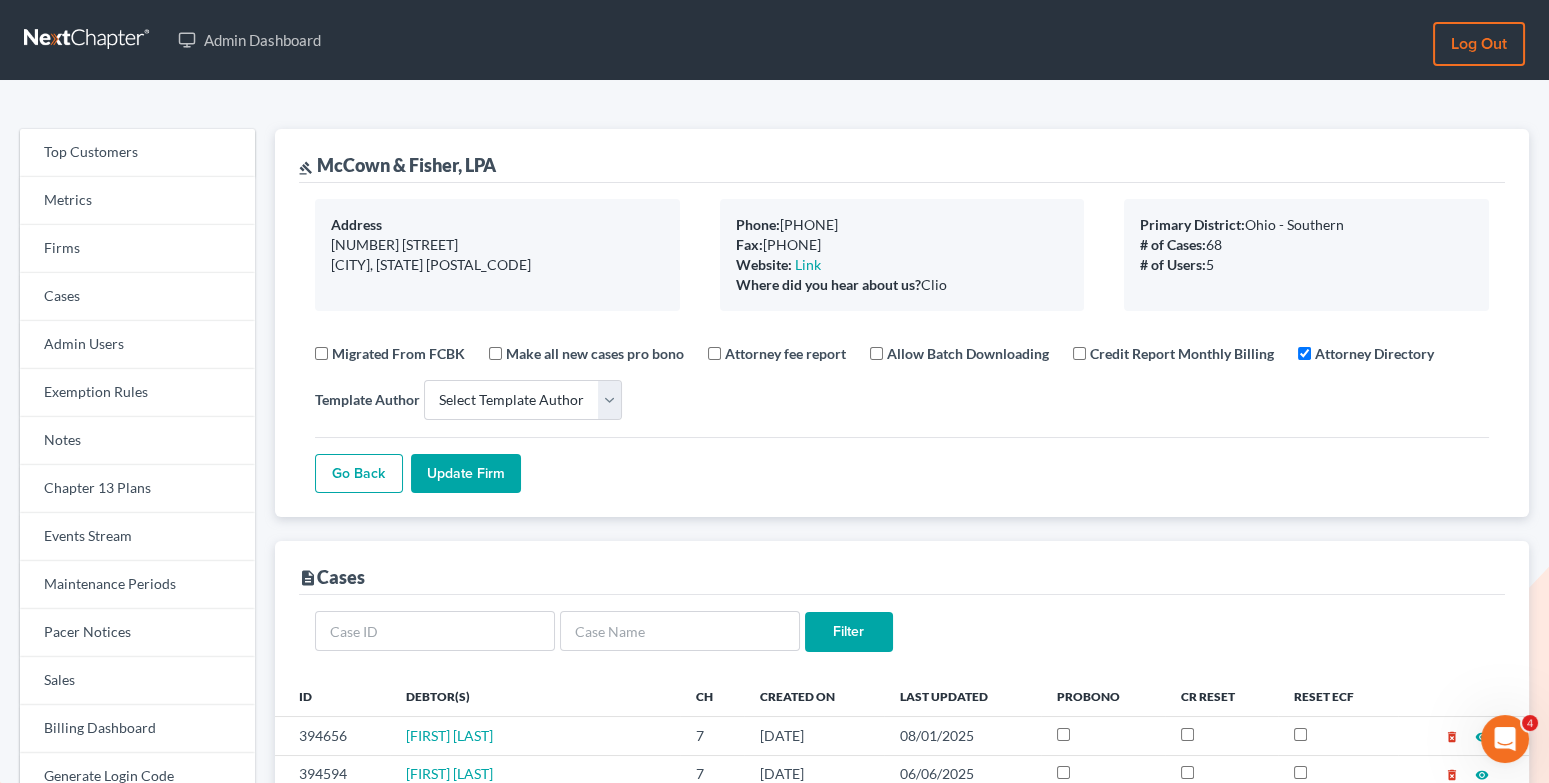 scroll, scrollTop: 0, scrollLeft: 0, axis: both 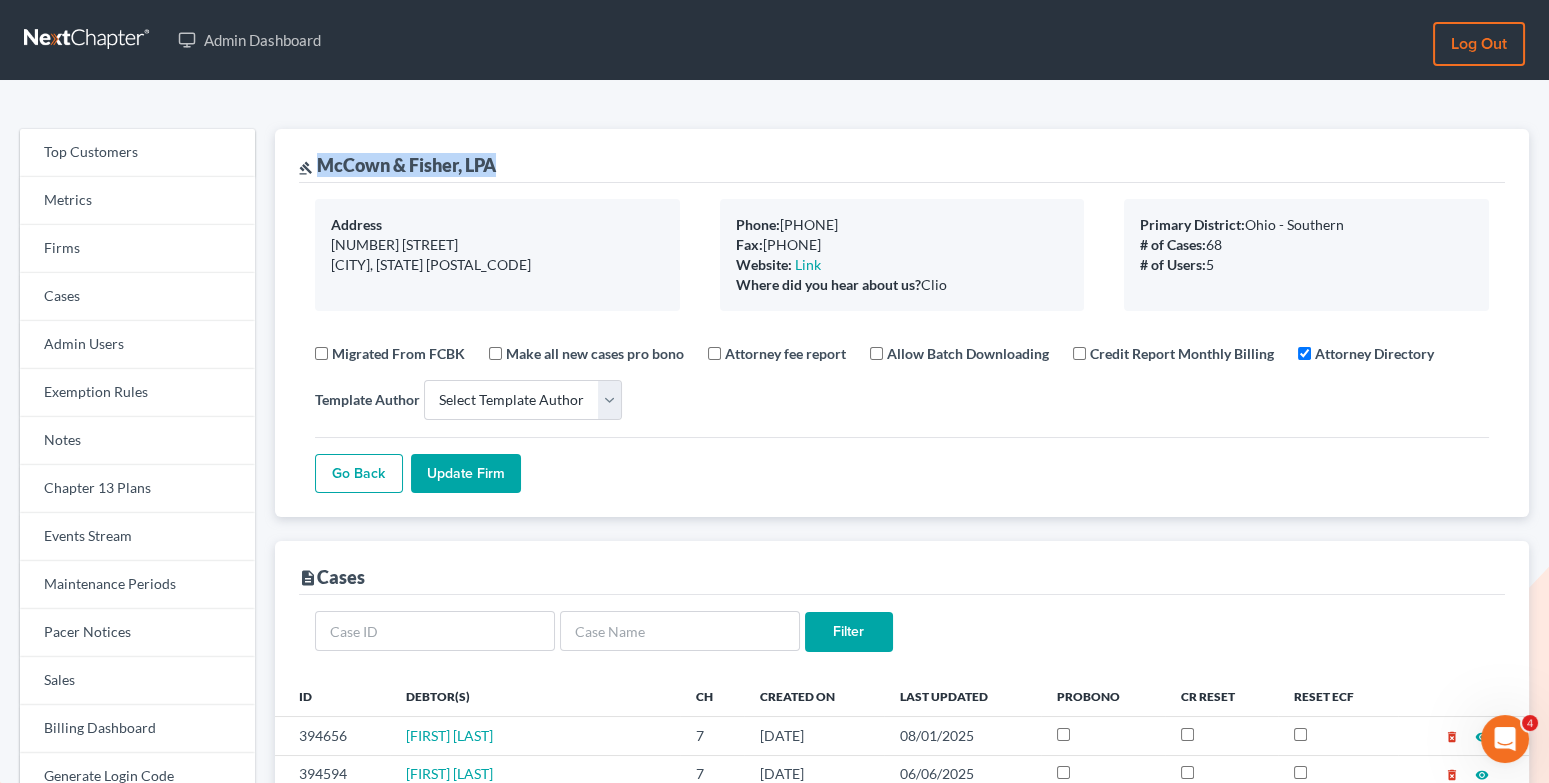 drag, startPoint x: 513, startPoint y: 165, endPoint x: 321, endPoint y: 166, distance: 192.00261 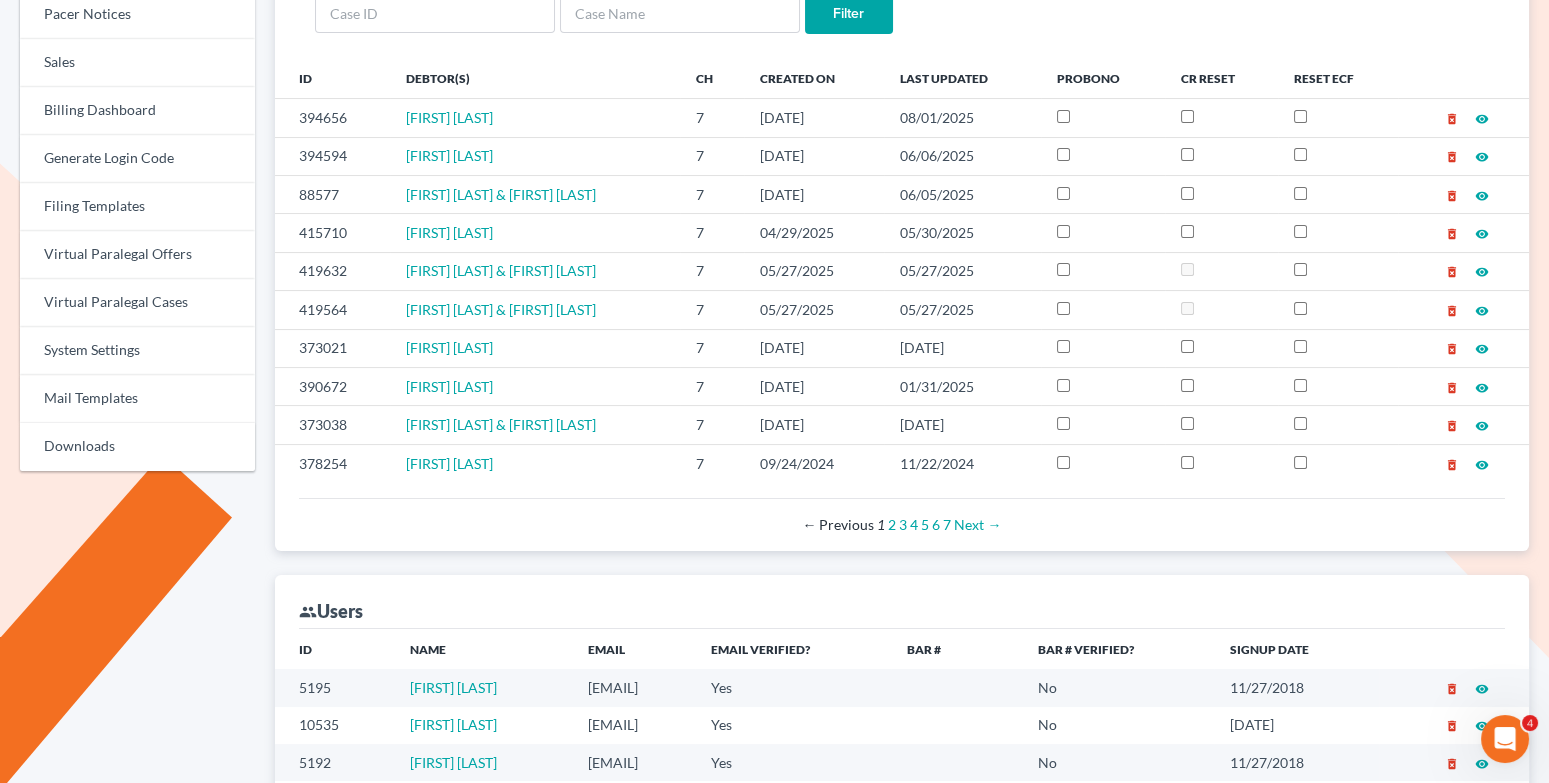 scroll, scrollTop: 580, scrollLeft: 0, axis: vertical 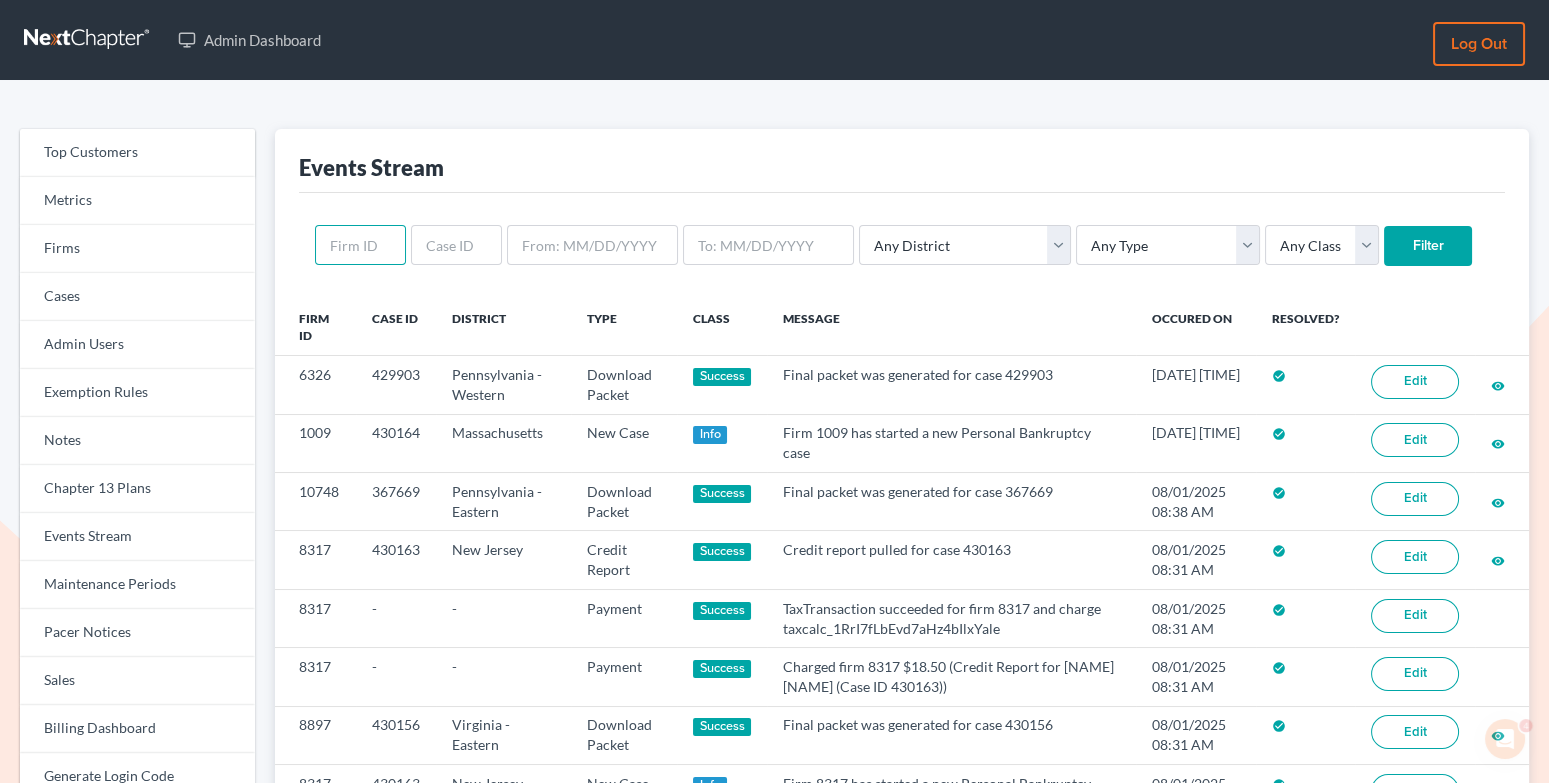 click at bounding box center (360, 245) 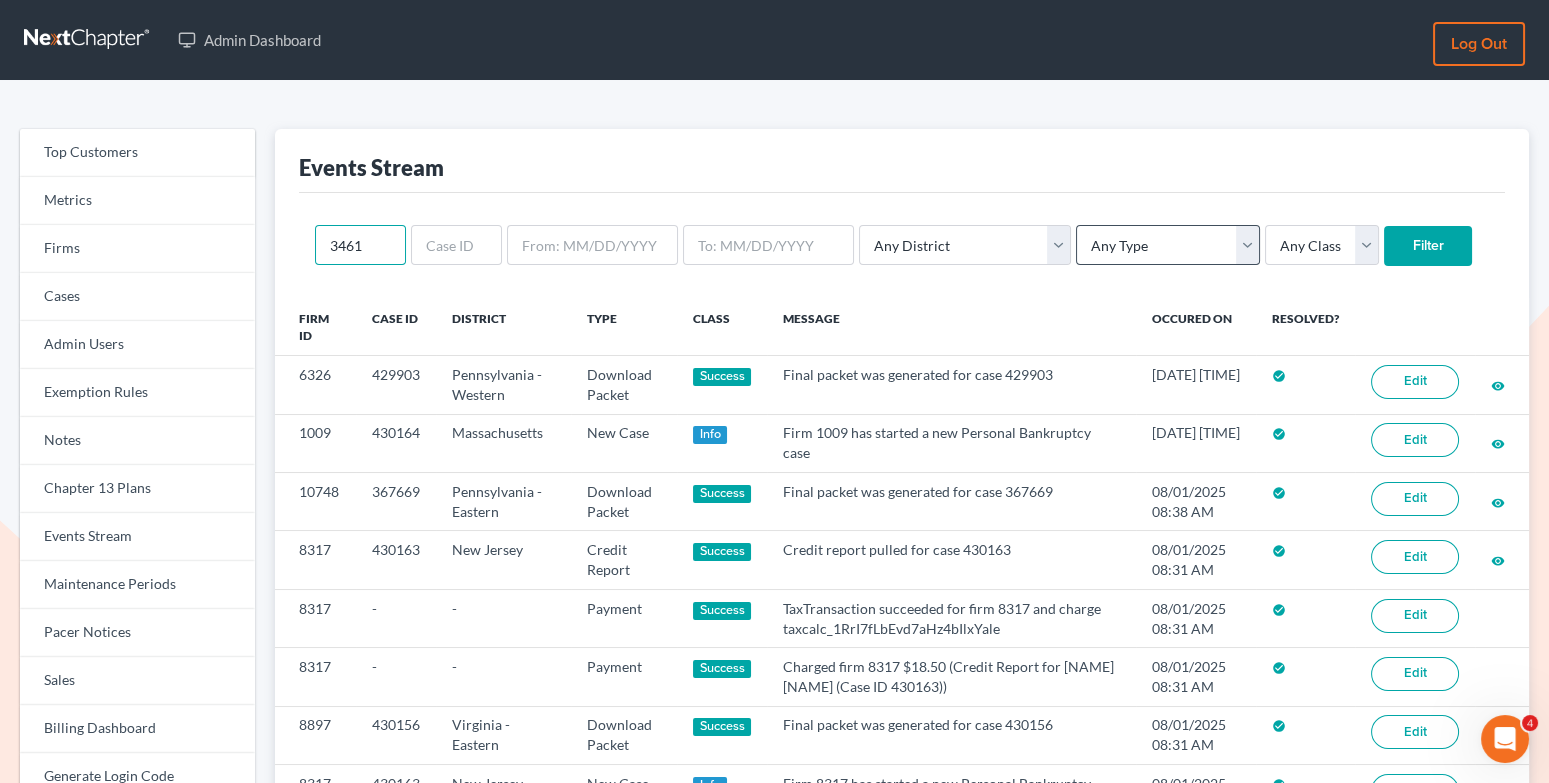 type on "3461" 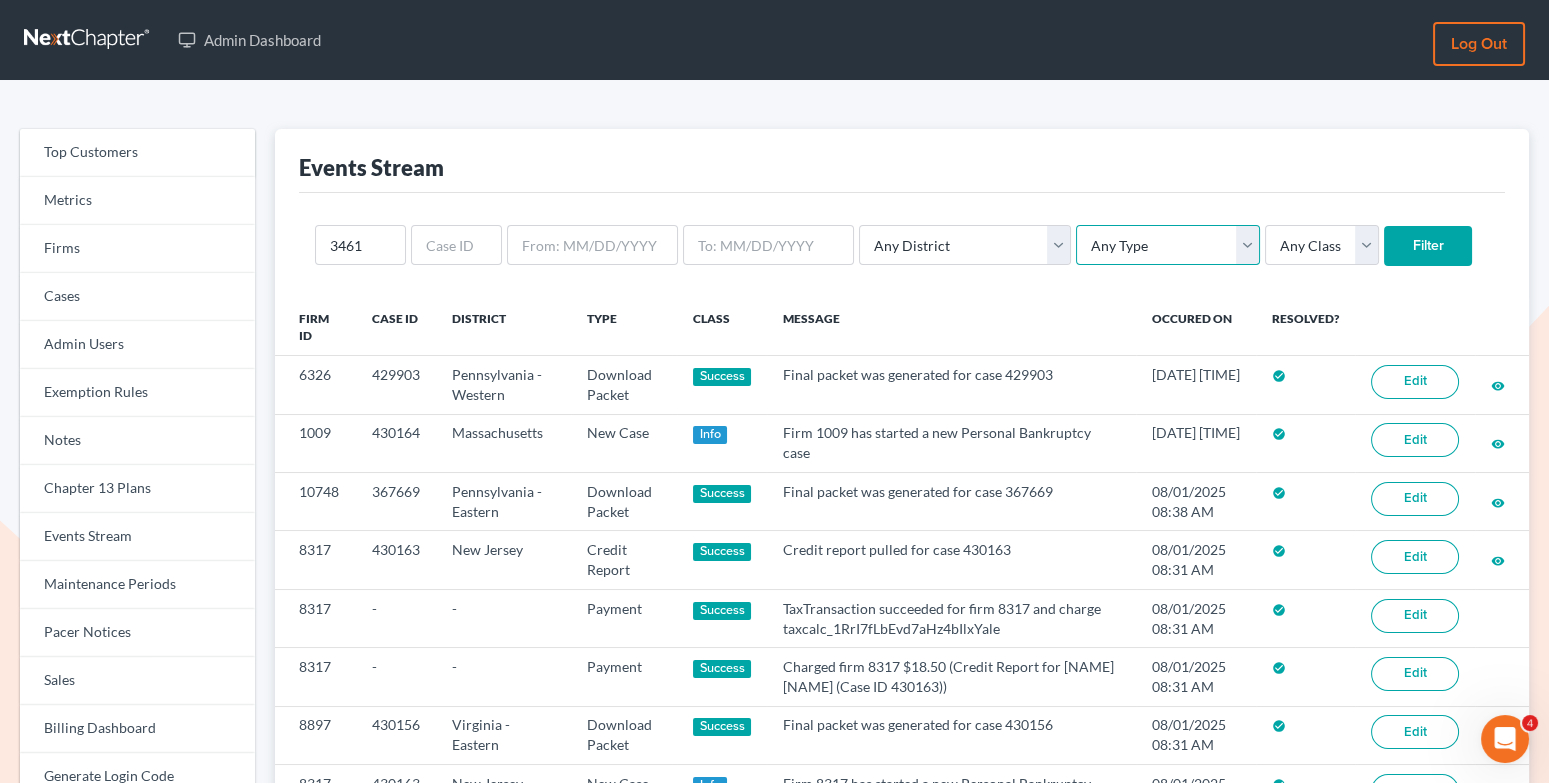 click on "Any Type
Case Applied To Plan
Case Archive
Case Duplicate
Case Filing
Chapter 13 Plan
Chapter 13 Receipt
Client Portal
Credit Card
Credit Report
Debt Import
Directory
Download Packet
Draft Packet
Fee Receipt
New Case
Payment
Payment Import
Payment Plan
Preview" at bounding box center (1168, 245) 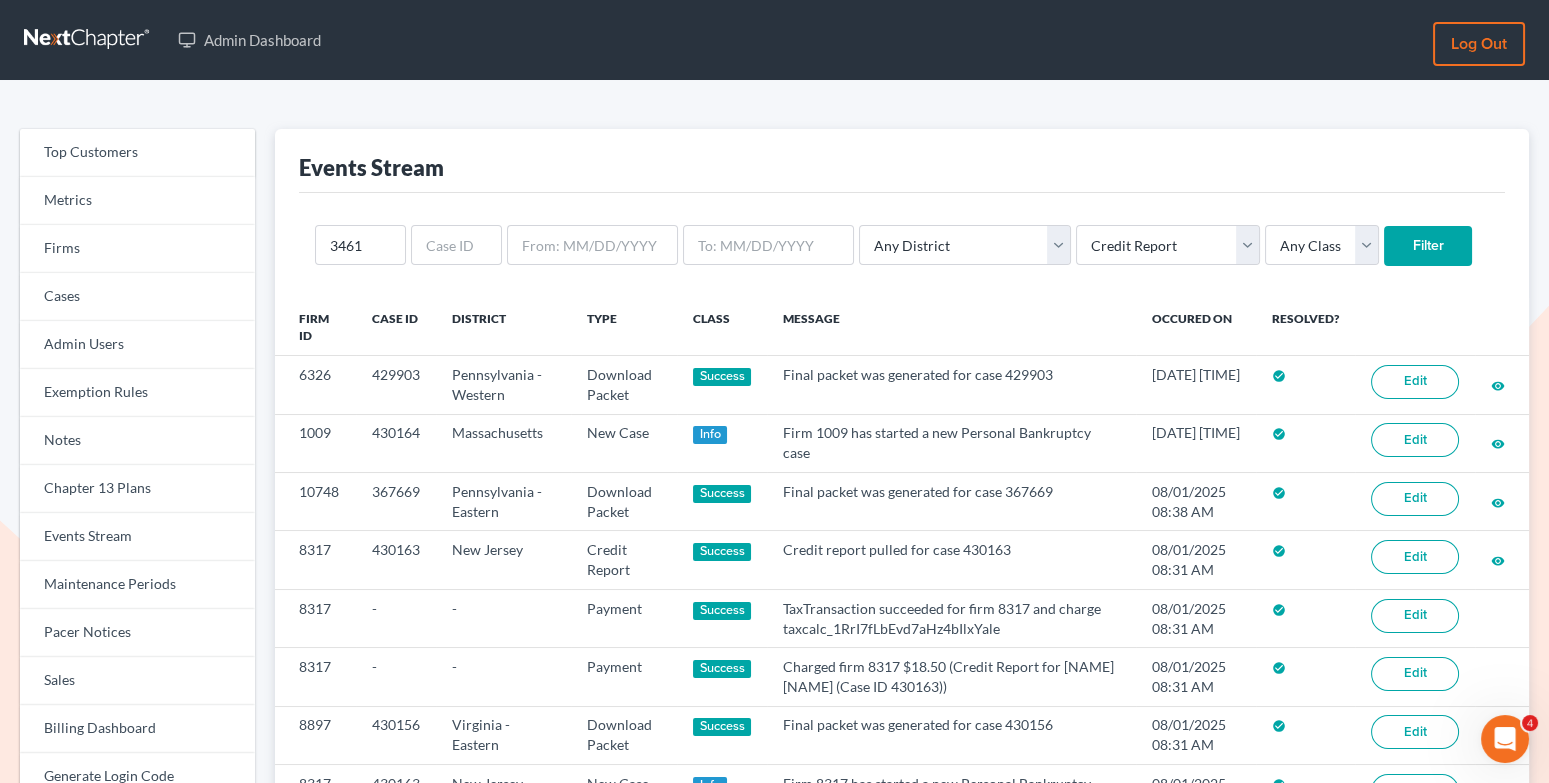 click on "Filter" at bounding box center [1428, 246] 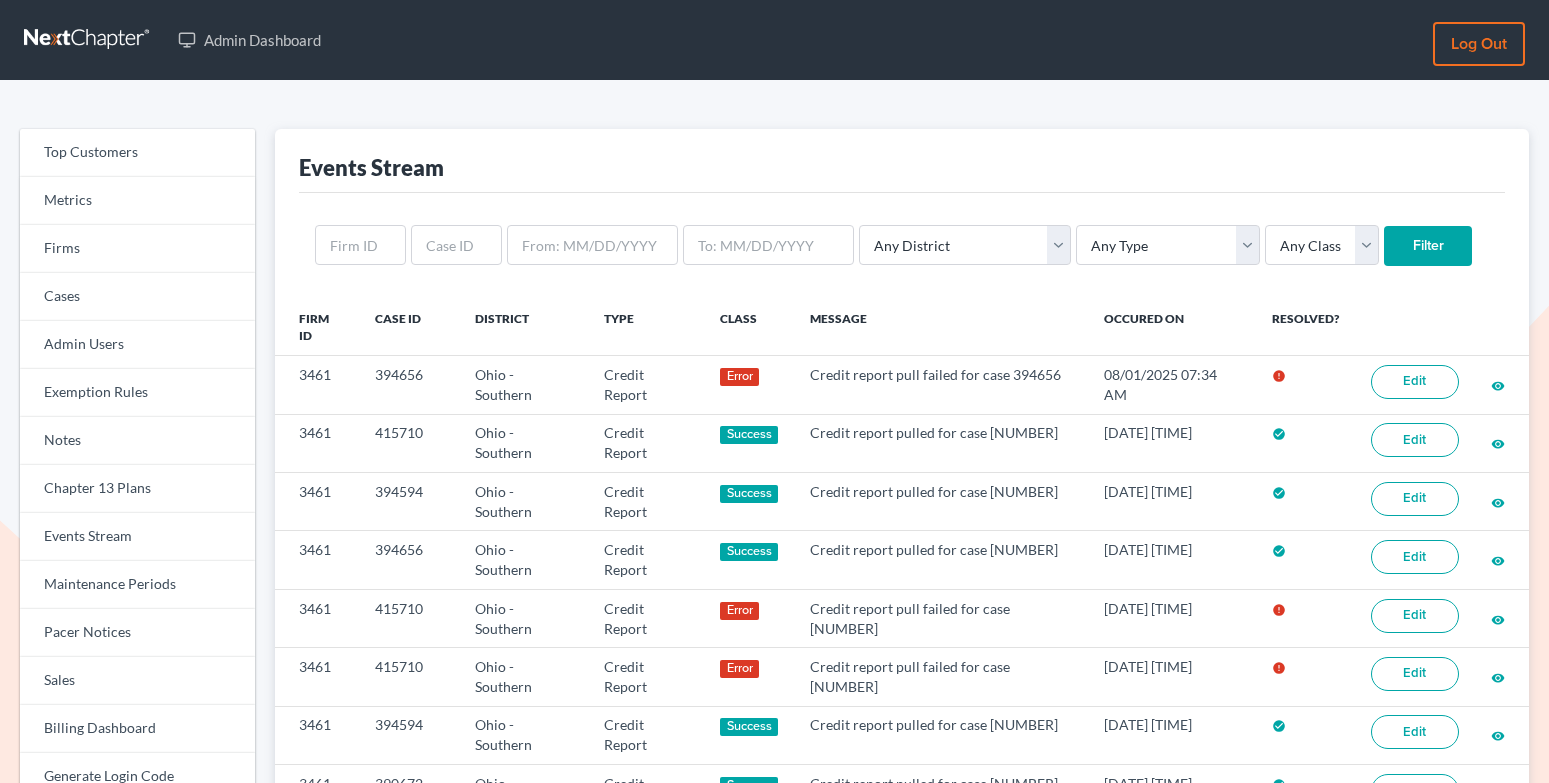 scroll, scrollTop: 0, scrollLeft: 0, axis: both 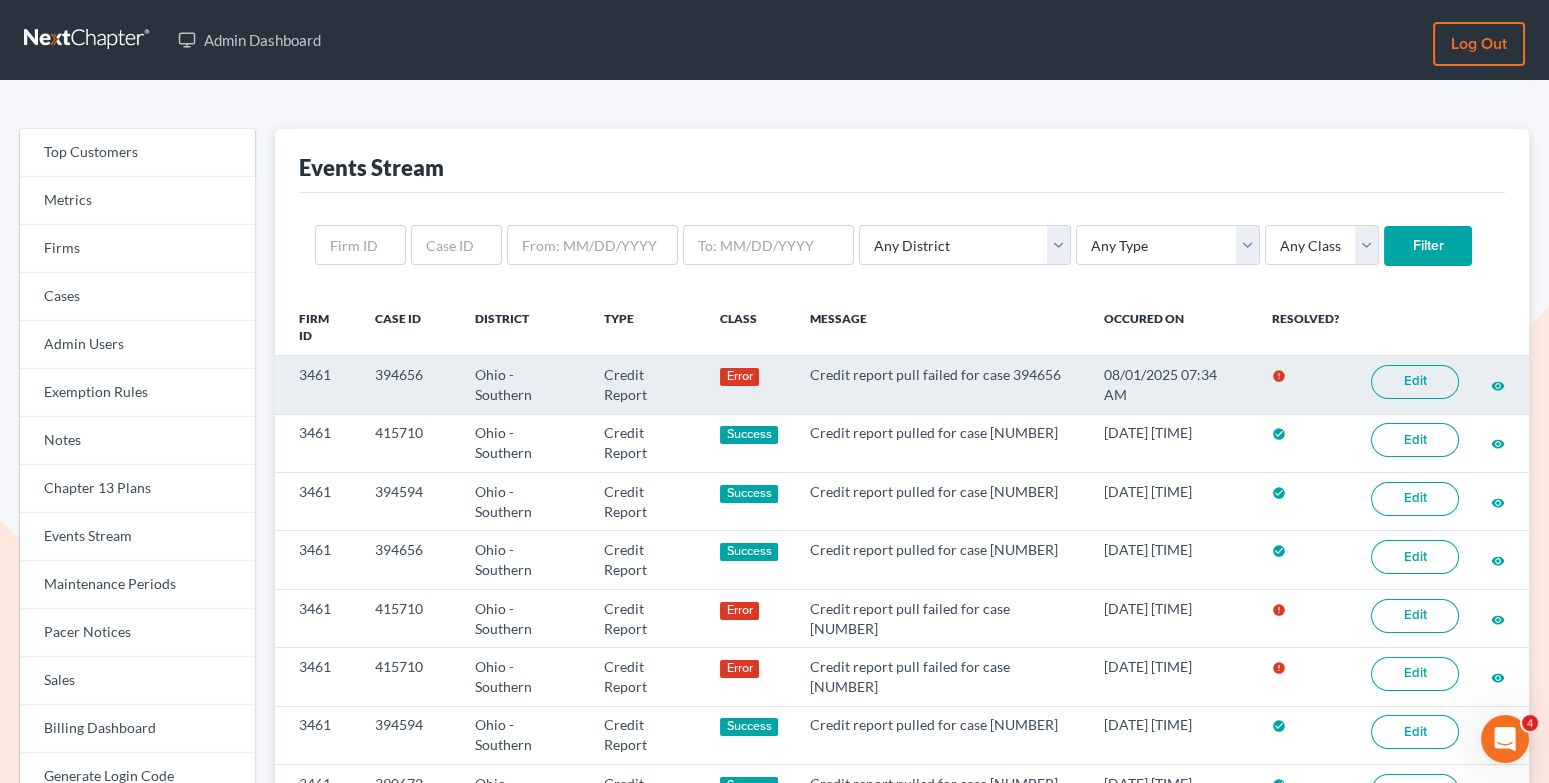 click on "Edit" at bounding box center [1415, 382] 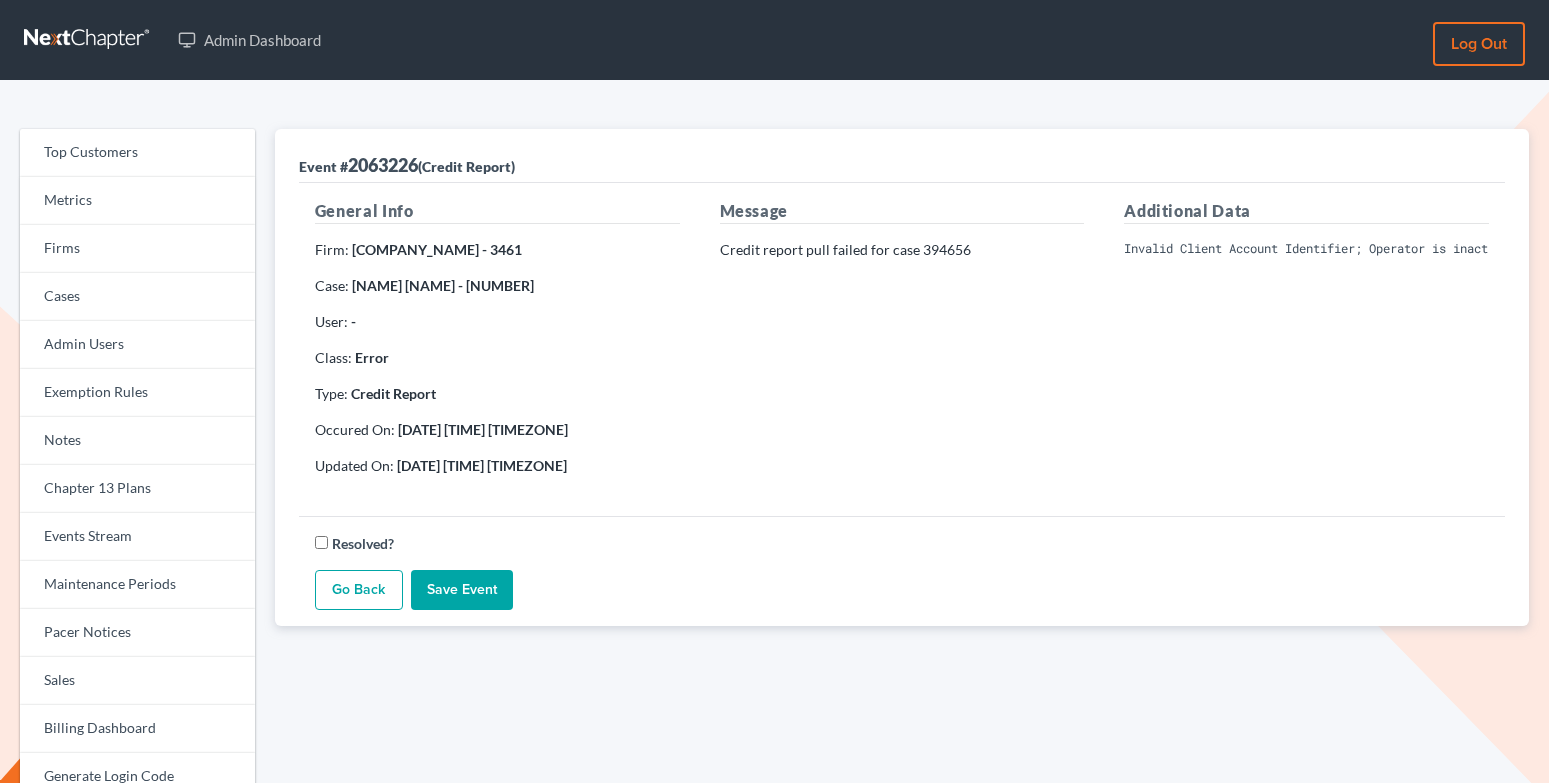 scroll, scrollTop: 0, scrollLeft: 0, axis: both 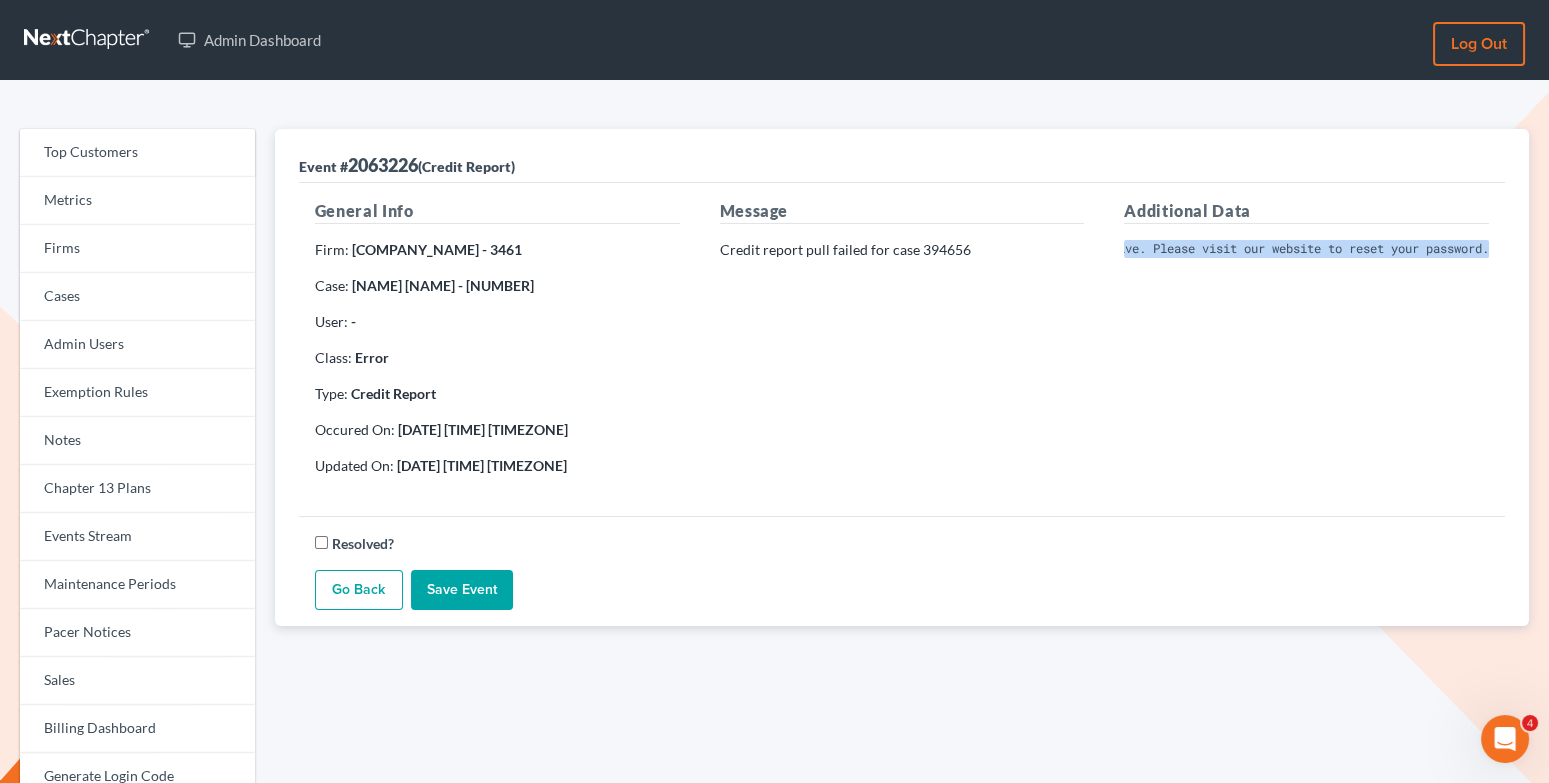 drag, startPoint x: 1125, startPoint y: 241, endPoint x: 1498, endPoint y: 252, distance: 373.16217 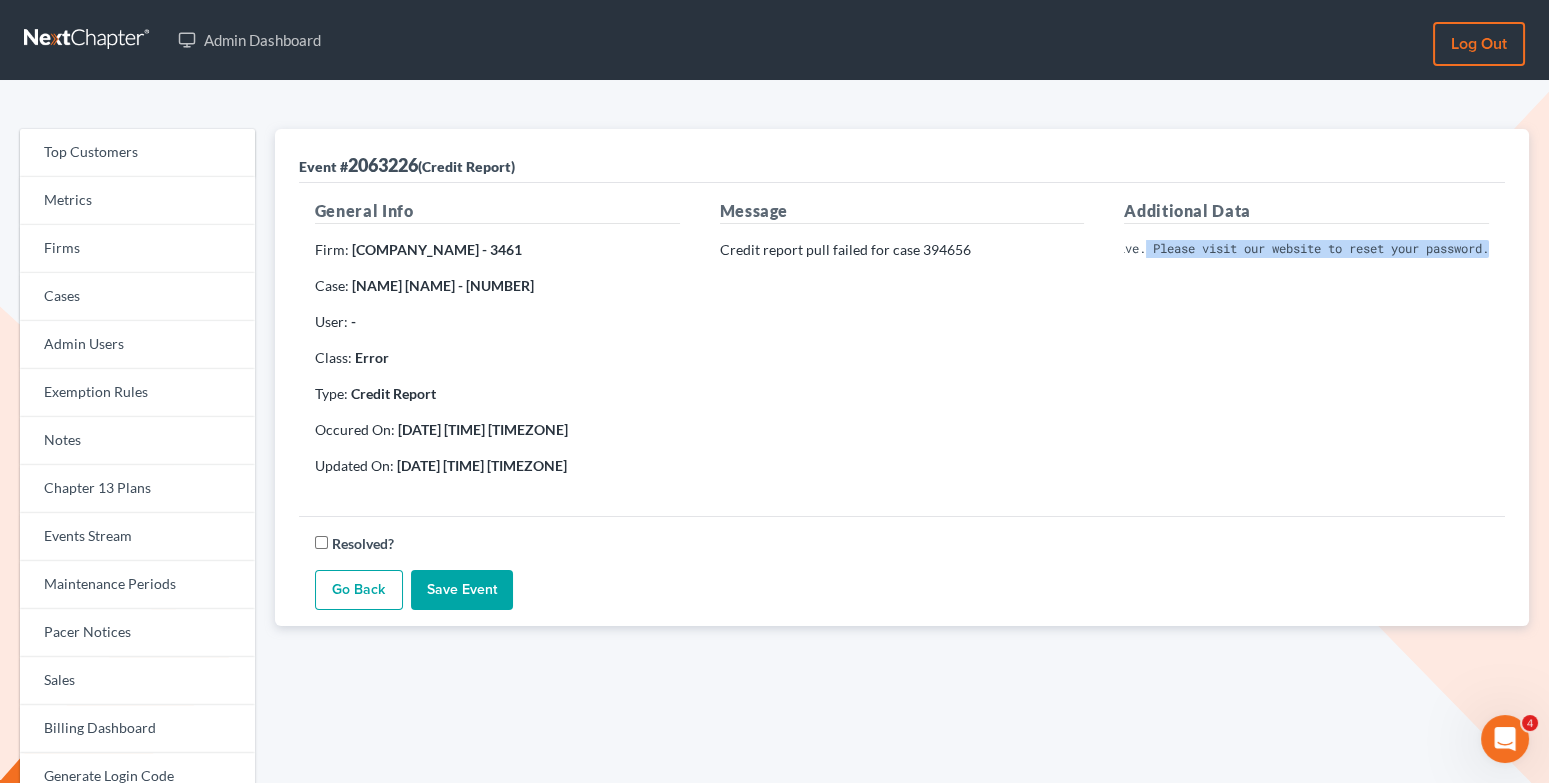 drag, startPoint x: 1128, startPoint y: 246, endPoint x: 1504, endPoint y: 237, distance: 376.1077 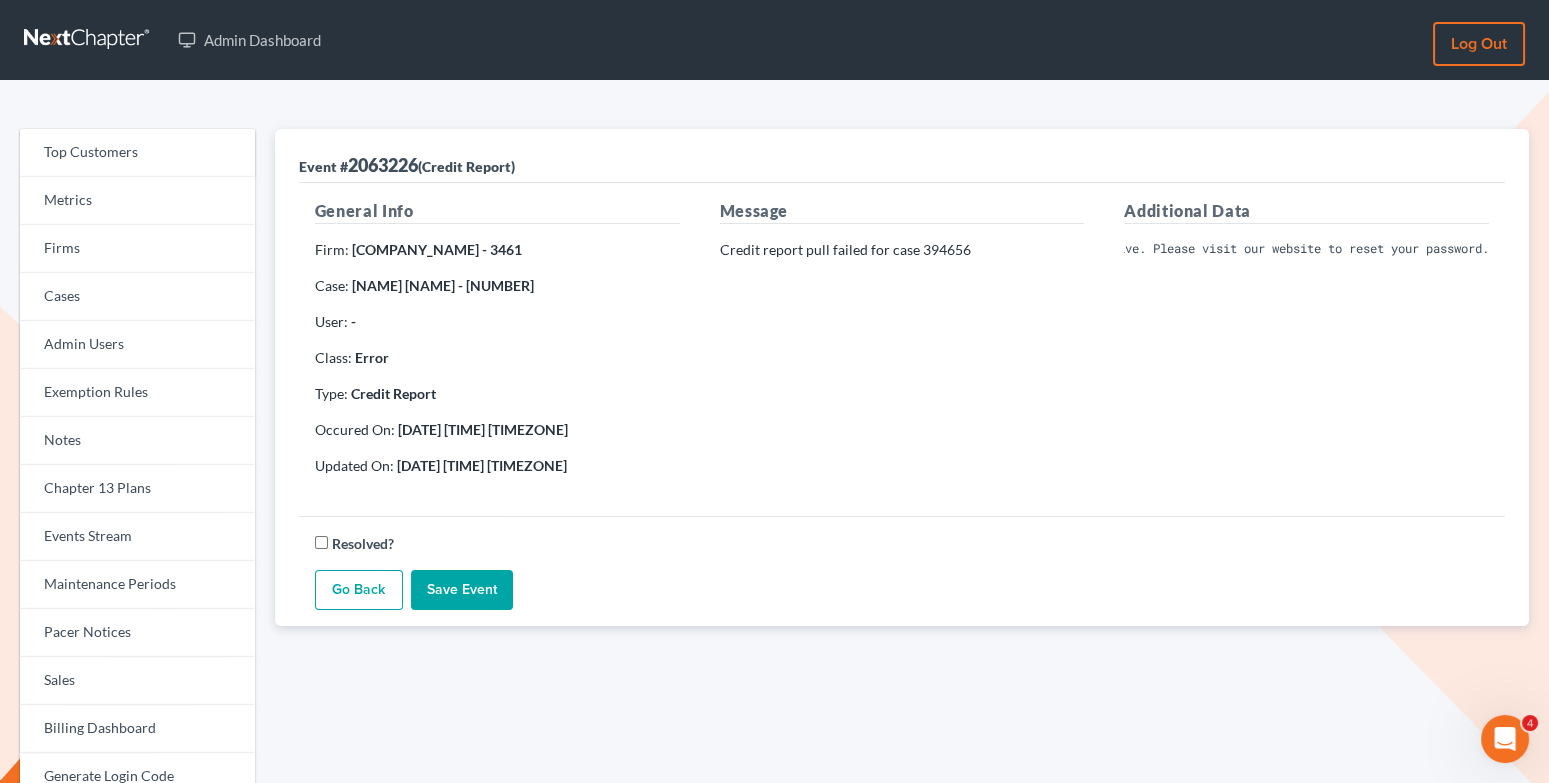 click on "Invalid Client Account Identifier; Operator is inactive. Please visit our website to reset your password." at bounding box center (1306, 249) 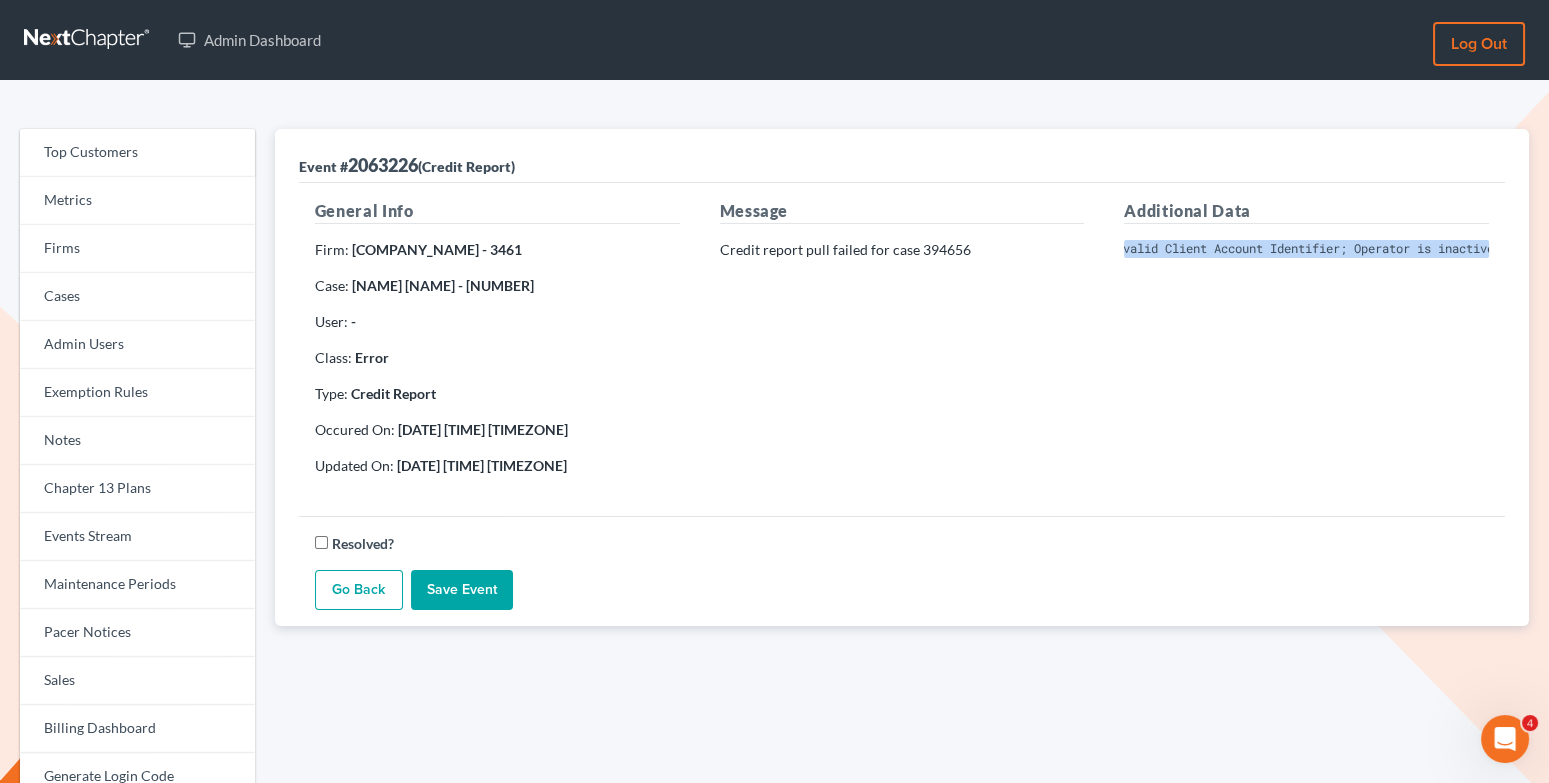 scroll, scrollTop: 0, scrollLeft: 0, axis: both 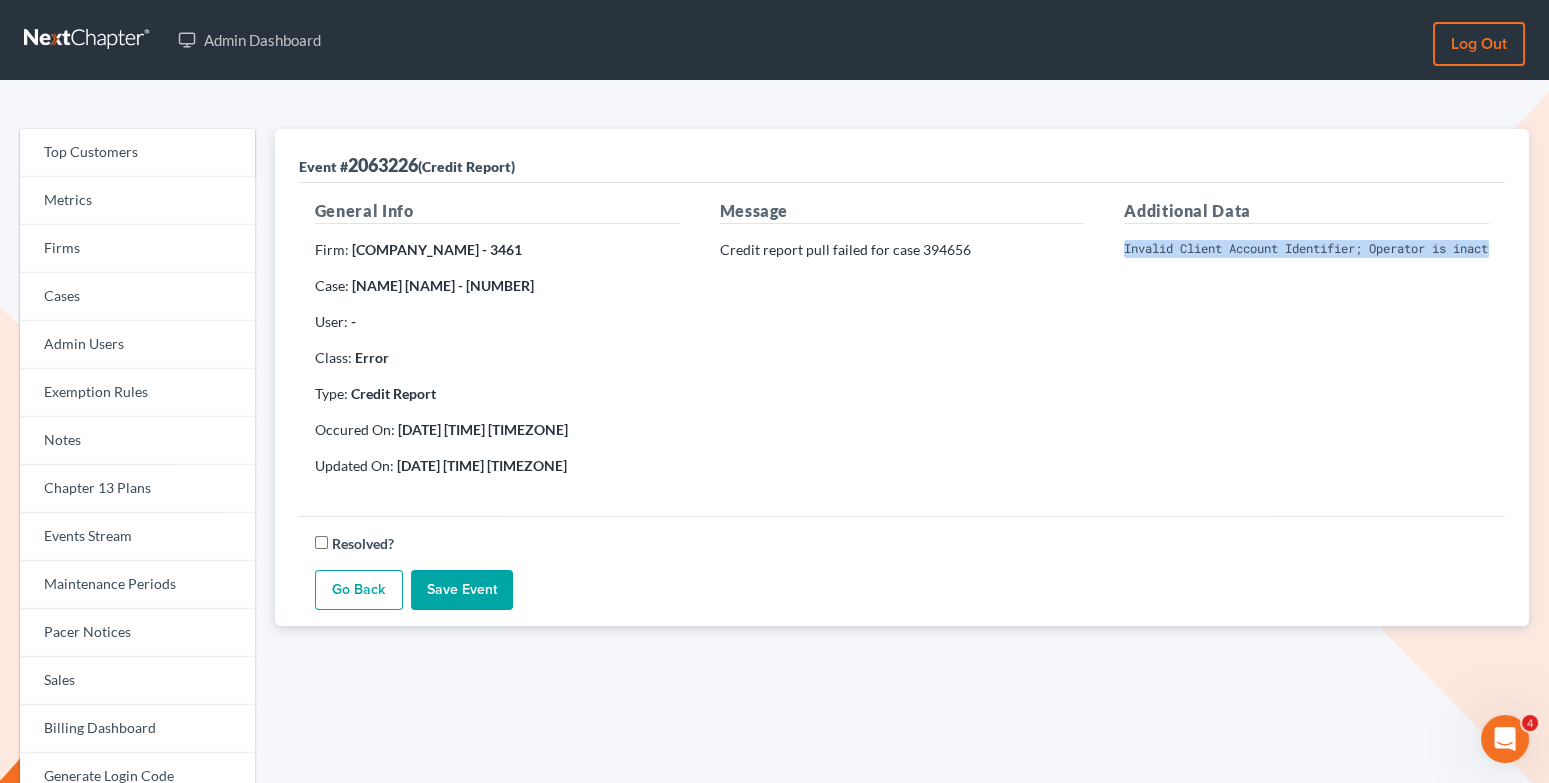 drag, startPoint x: 1488, startPoint y: 250, endPoint x: 1125, endPoint y: 252, distance: 363.00552 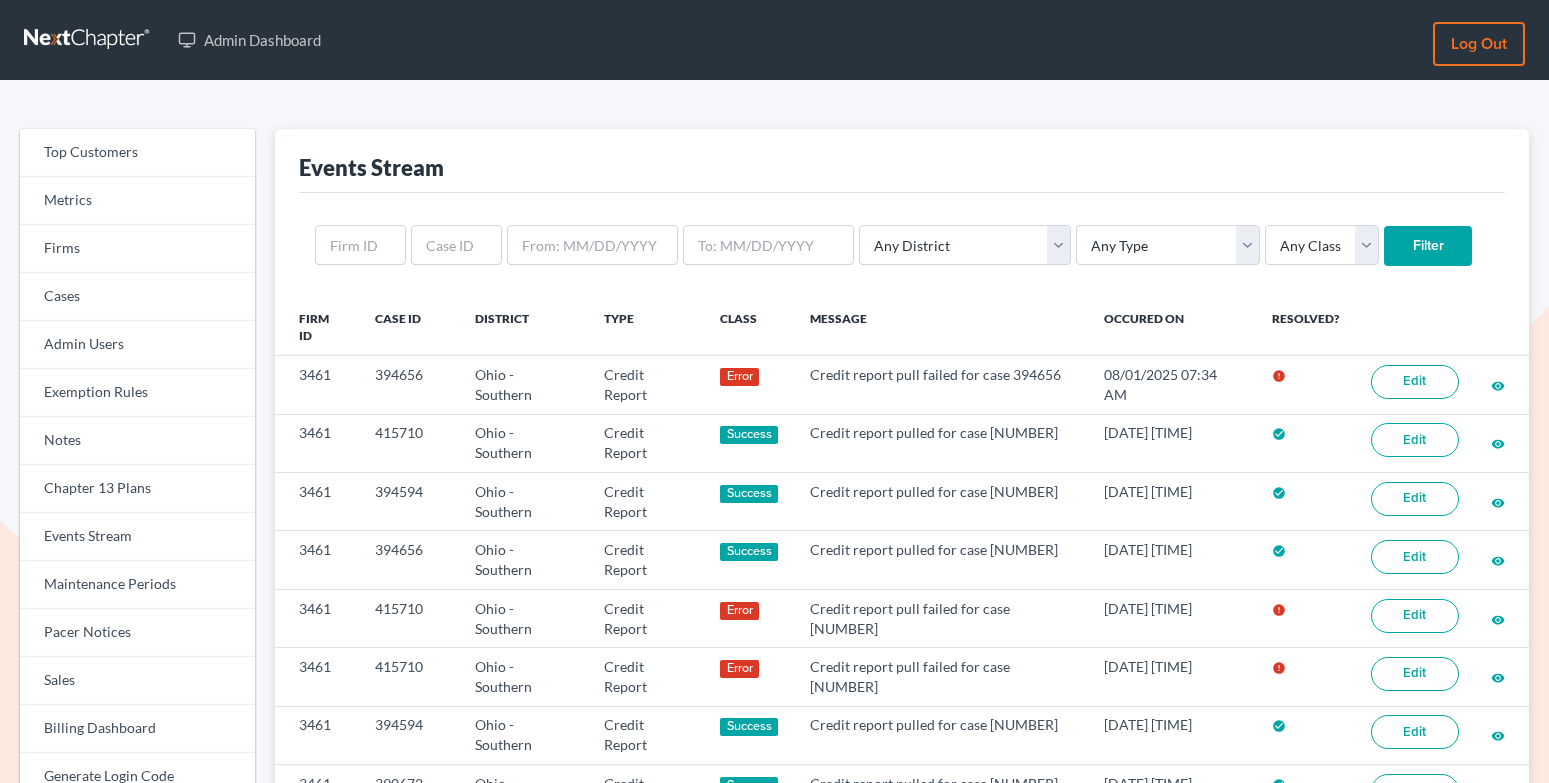 scroll, scrollTop: 0, scrollLeft: 0, axis: both 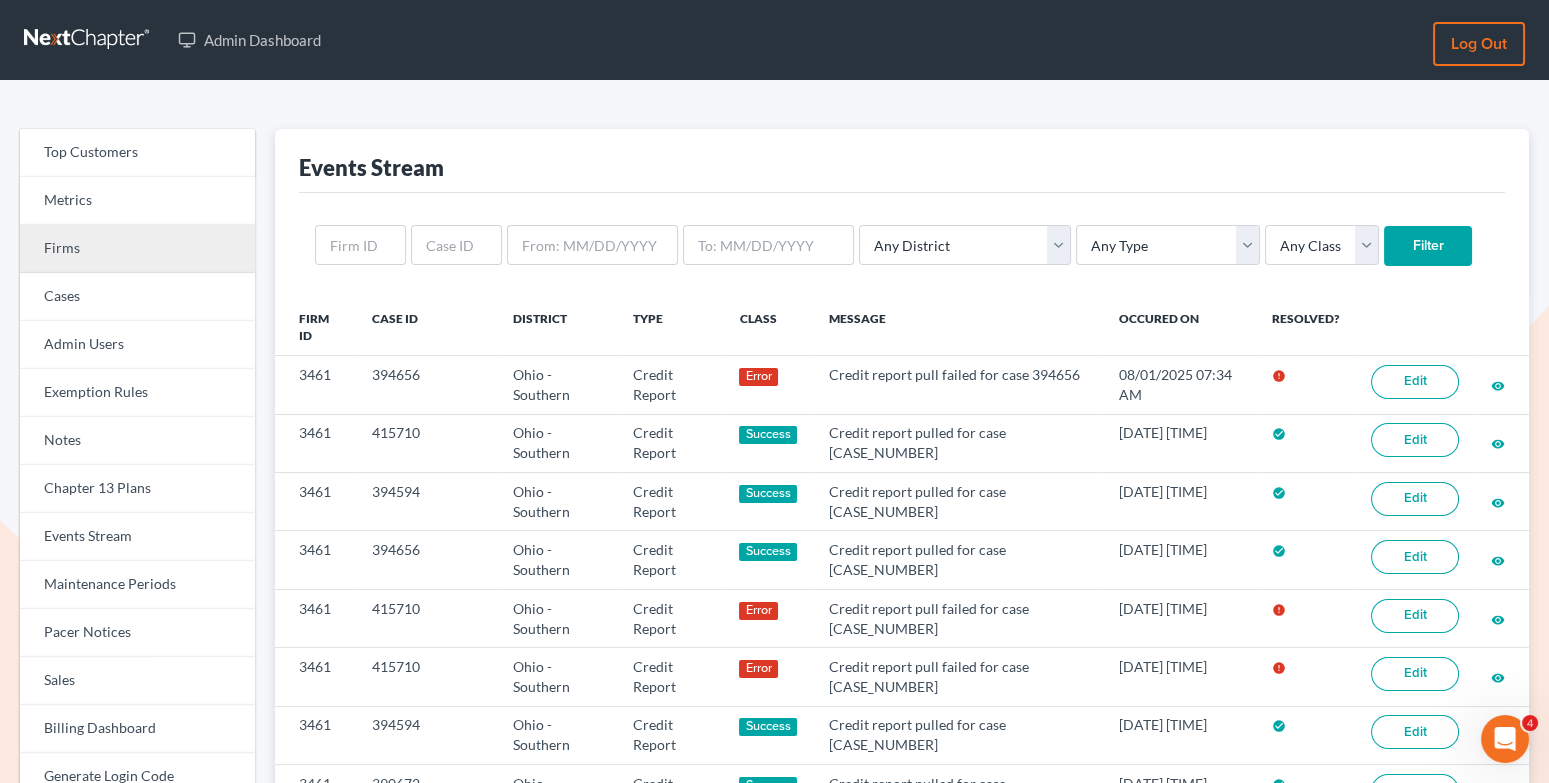 click on "Firms" at bounding box center [137, 249] 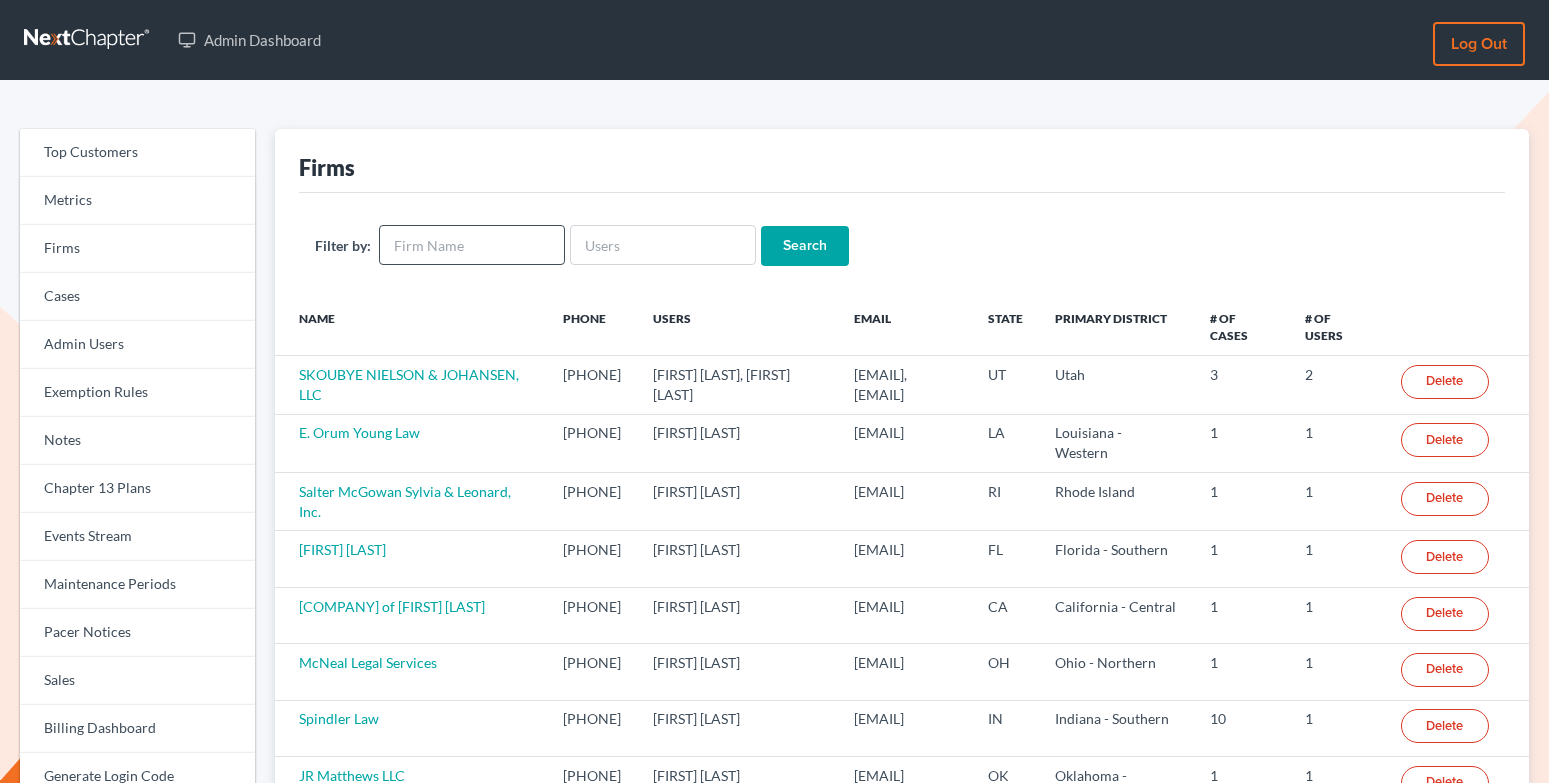 scroll, scrollTop: 0, scrollLeft: 0, axis: both 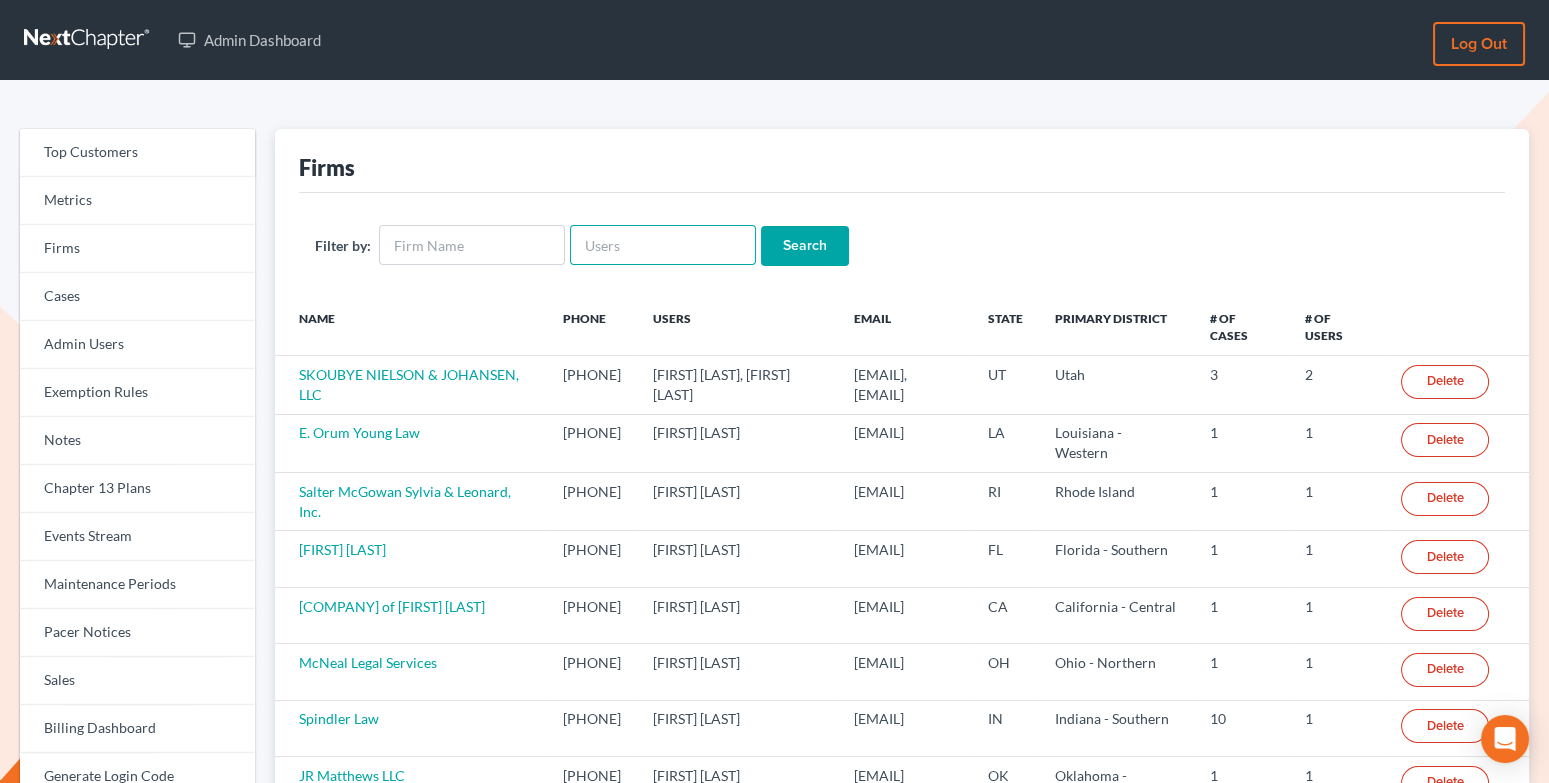click at bounding box center [663, 245] 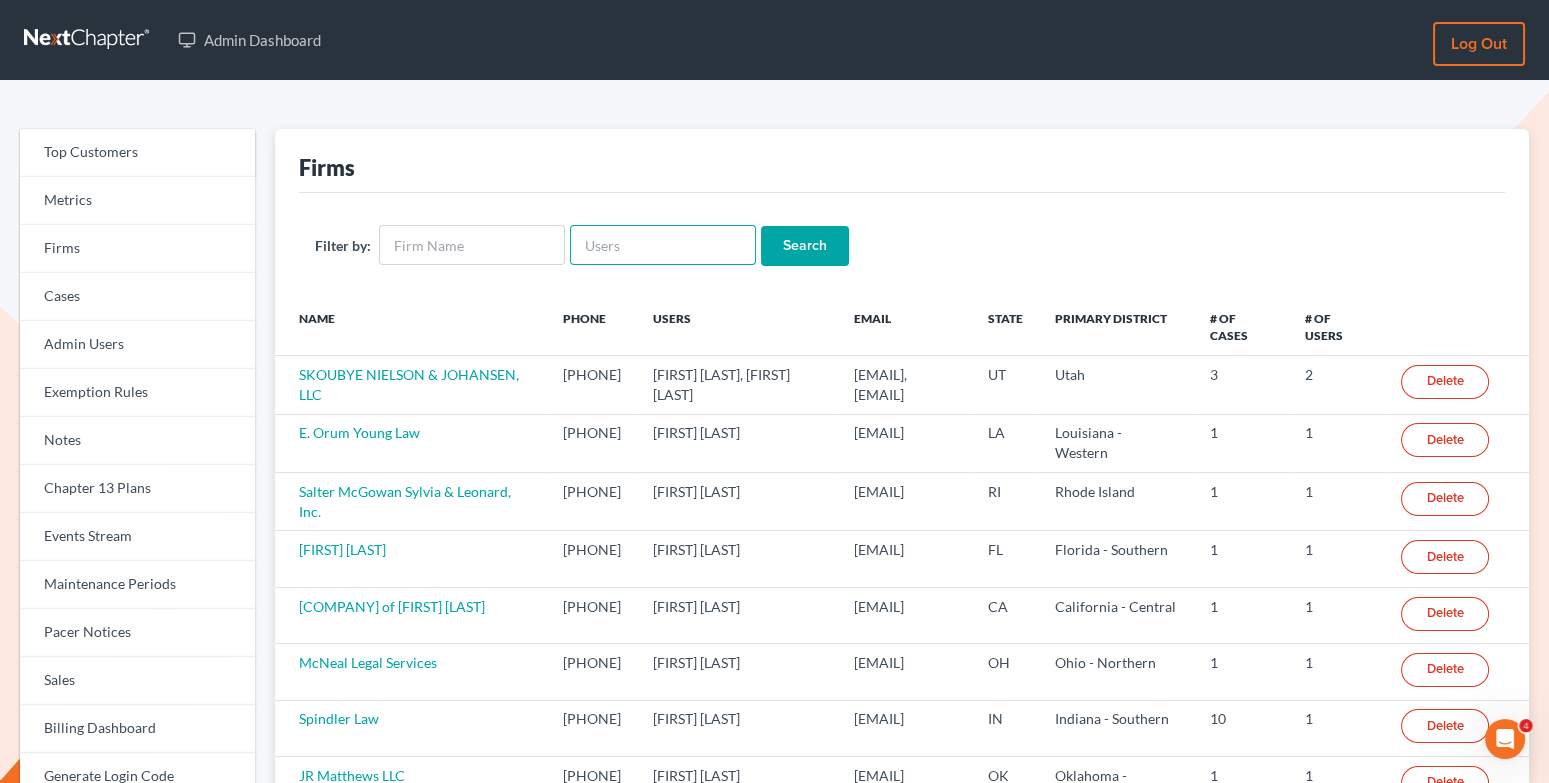 scroll, scrollTop: 0, scrollLeft: 0, axis: both 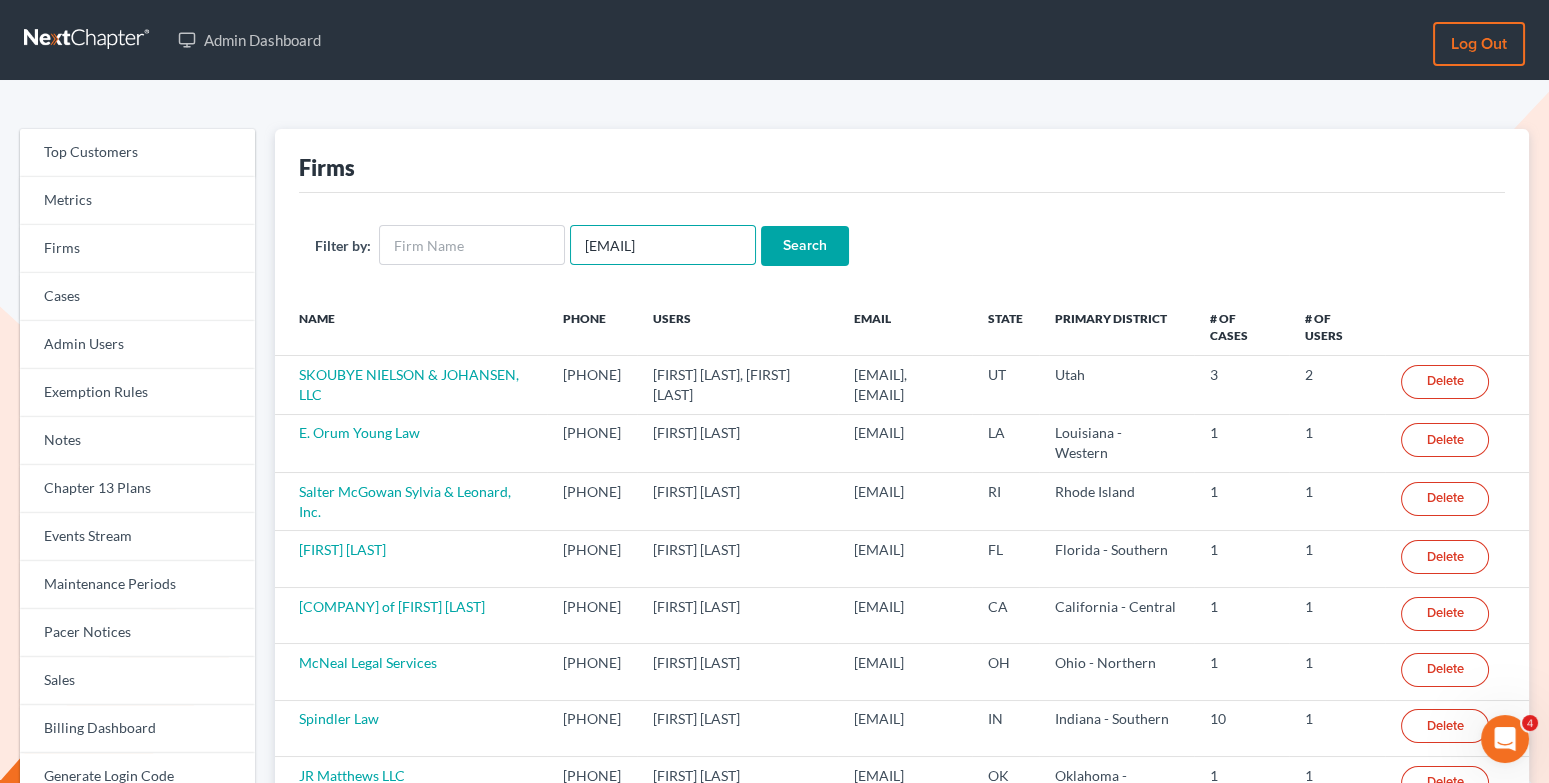 type on "alyza@asaking.law" 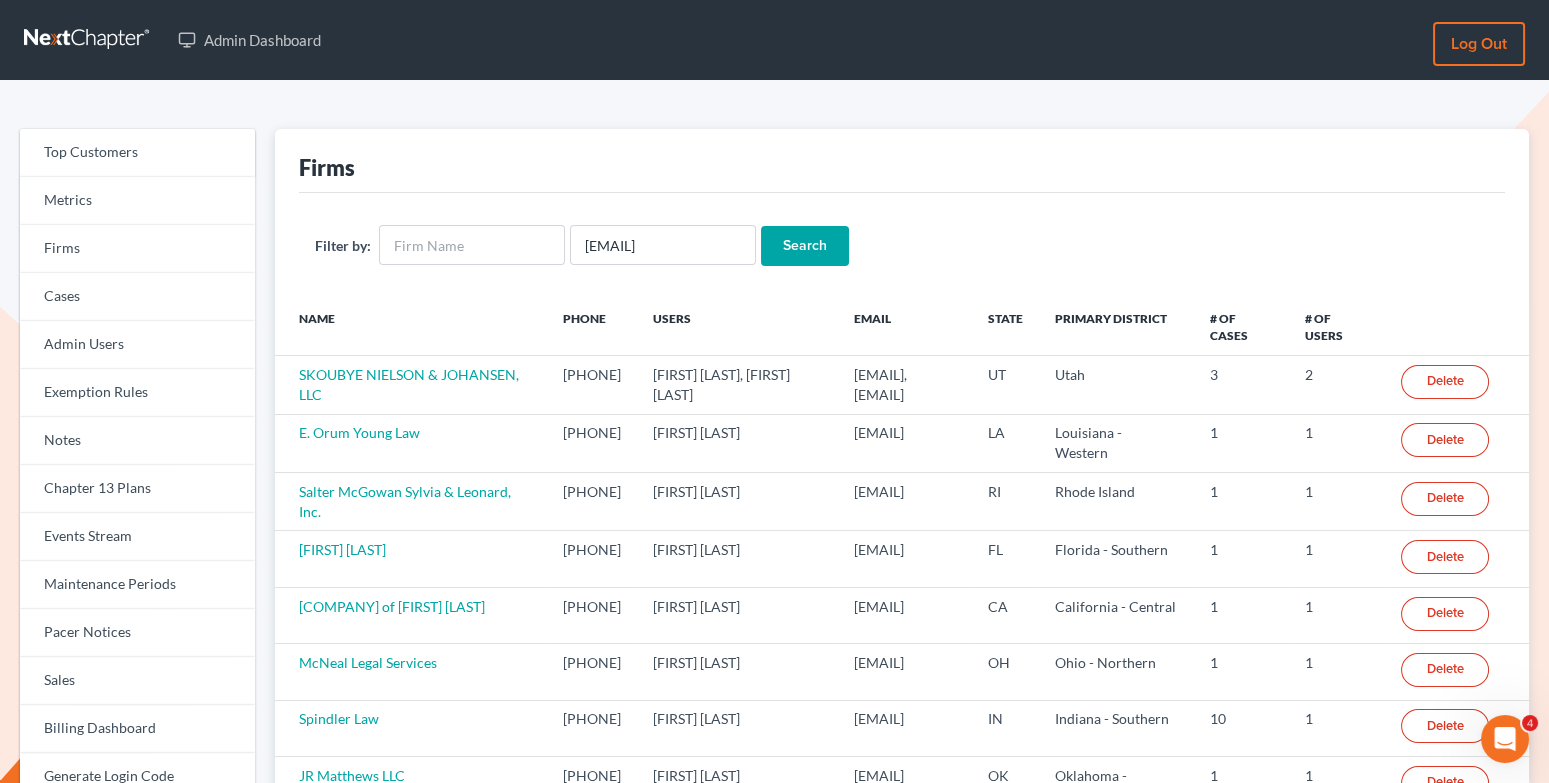 click on "Search" at bounding box center (805, 246) 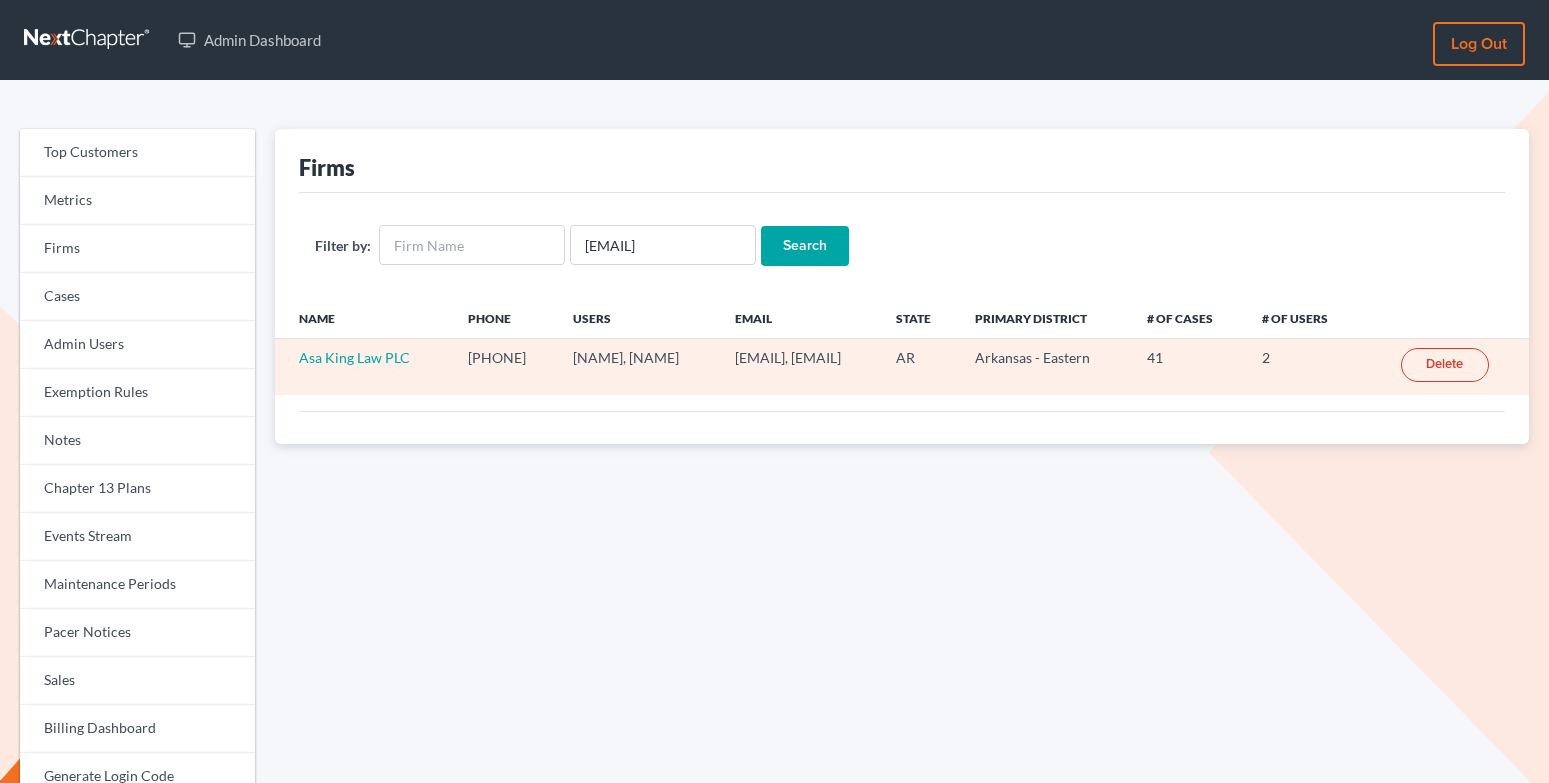 scroll, scrollTop: 0, scrollLeft: 0, axis: both 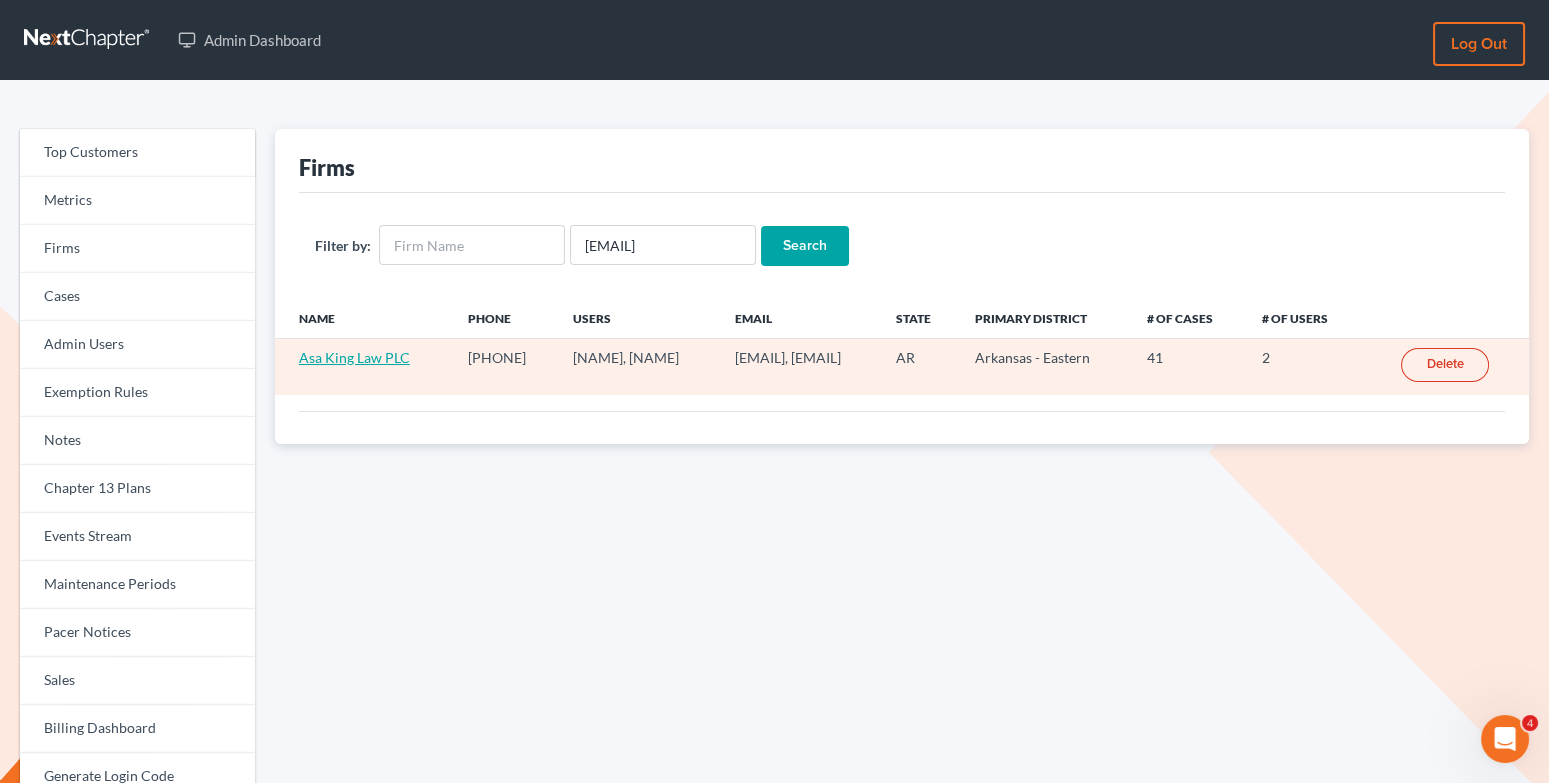 click on "Asa King Law PLC" at bounding box center (354, 357) 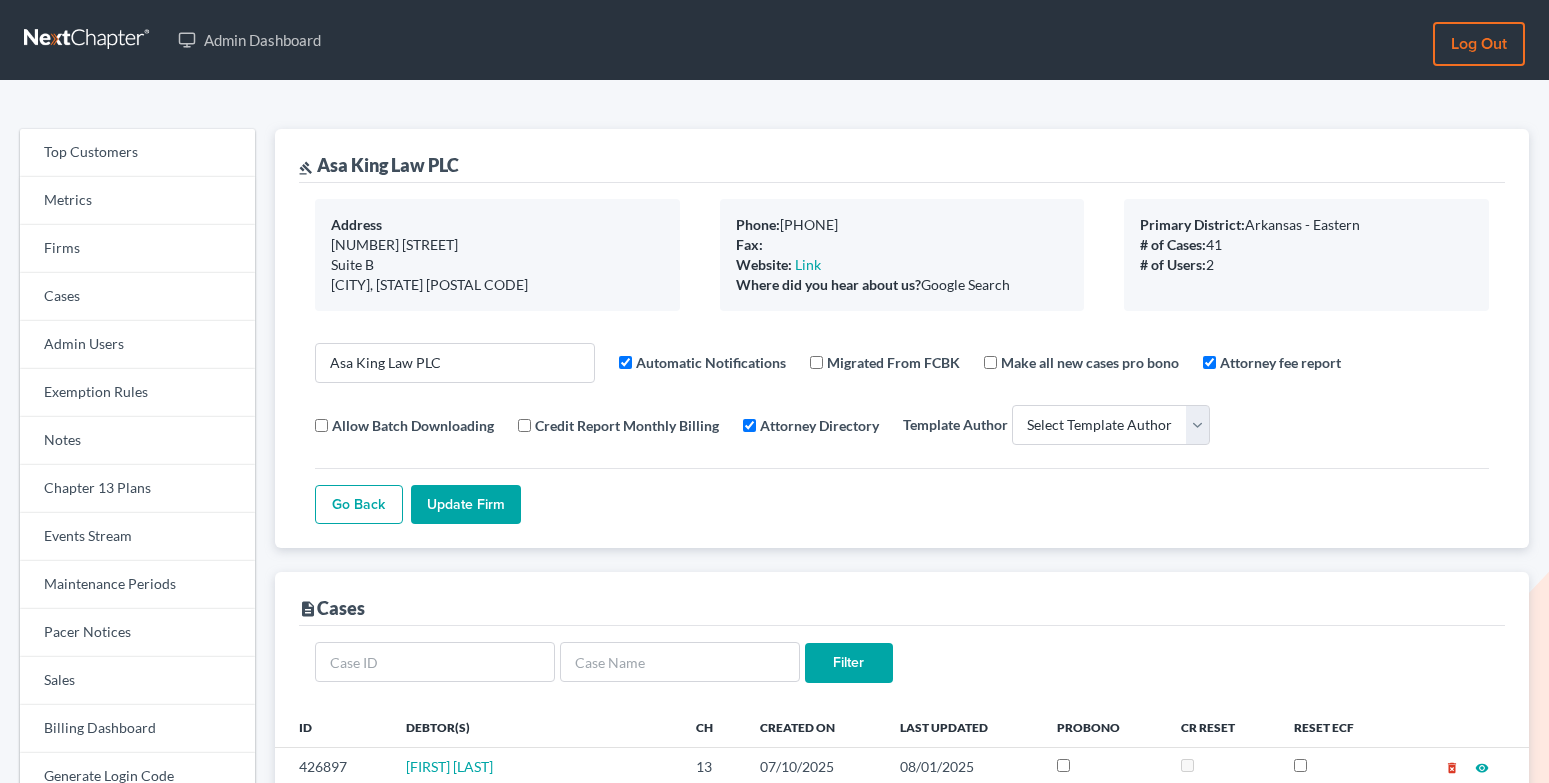 select 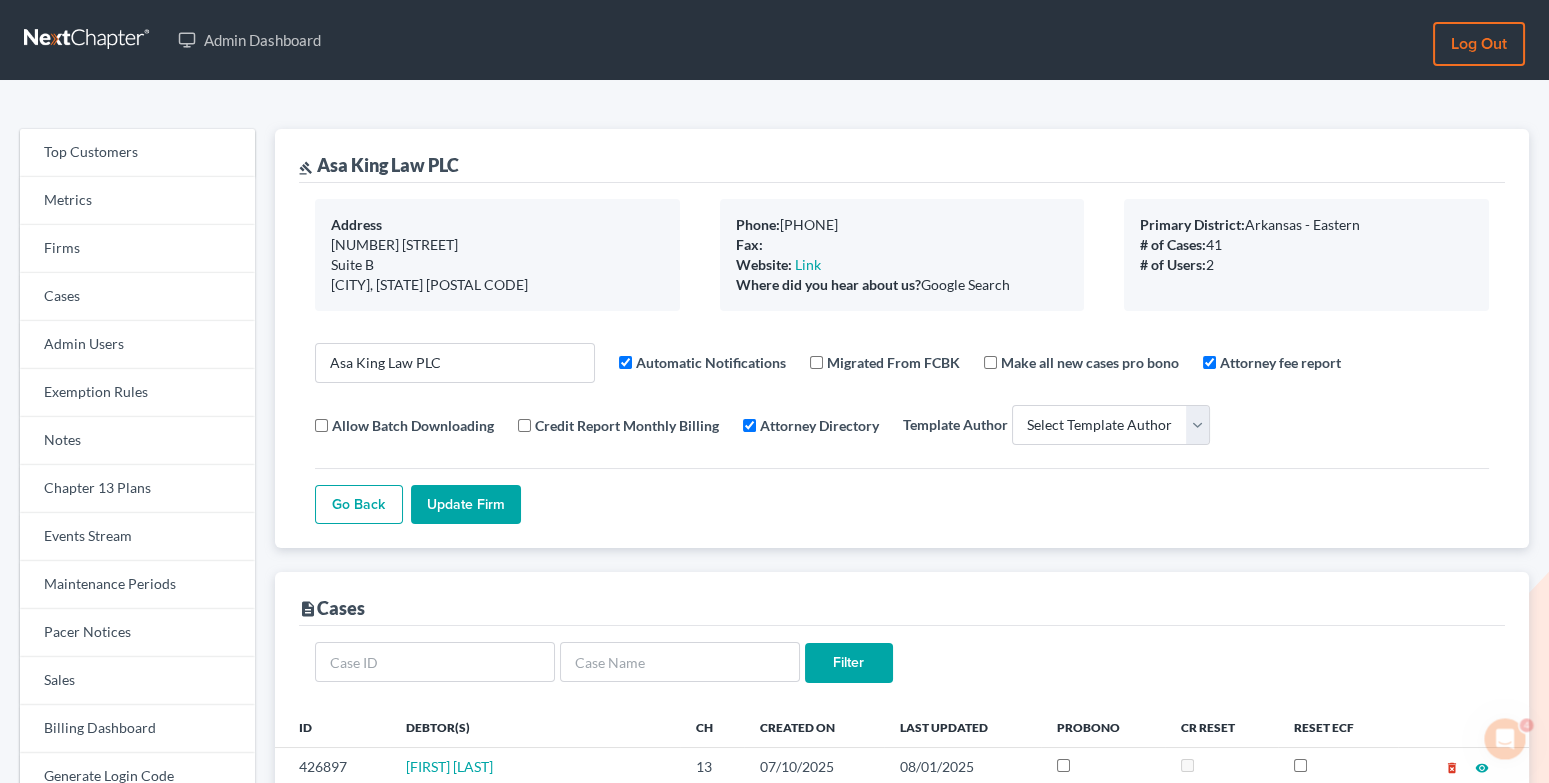scroll, scrollTop: 0, scrollLeft: 0, axis: both 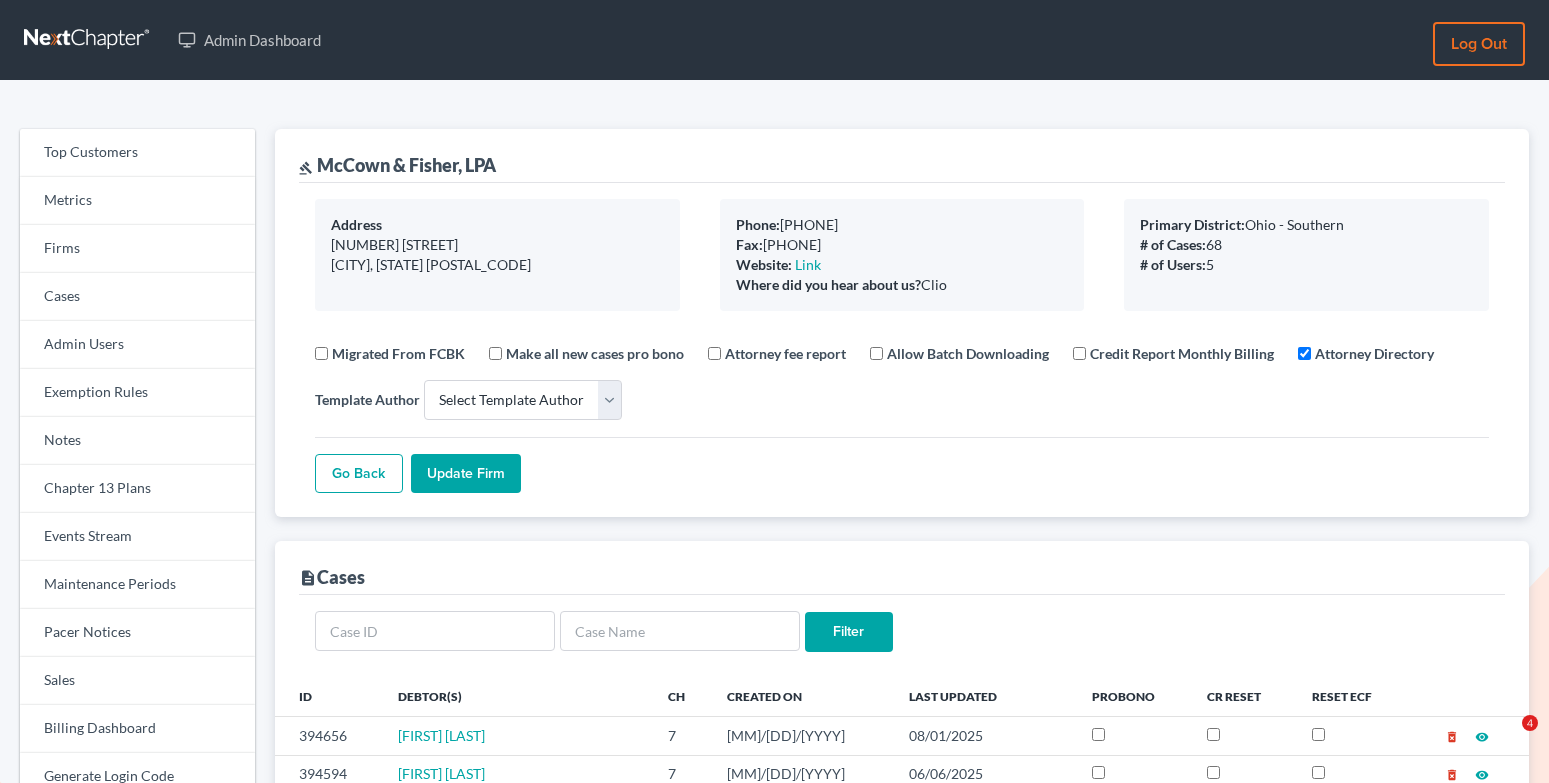select 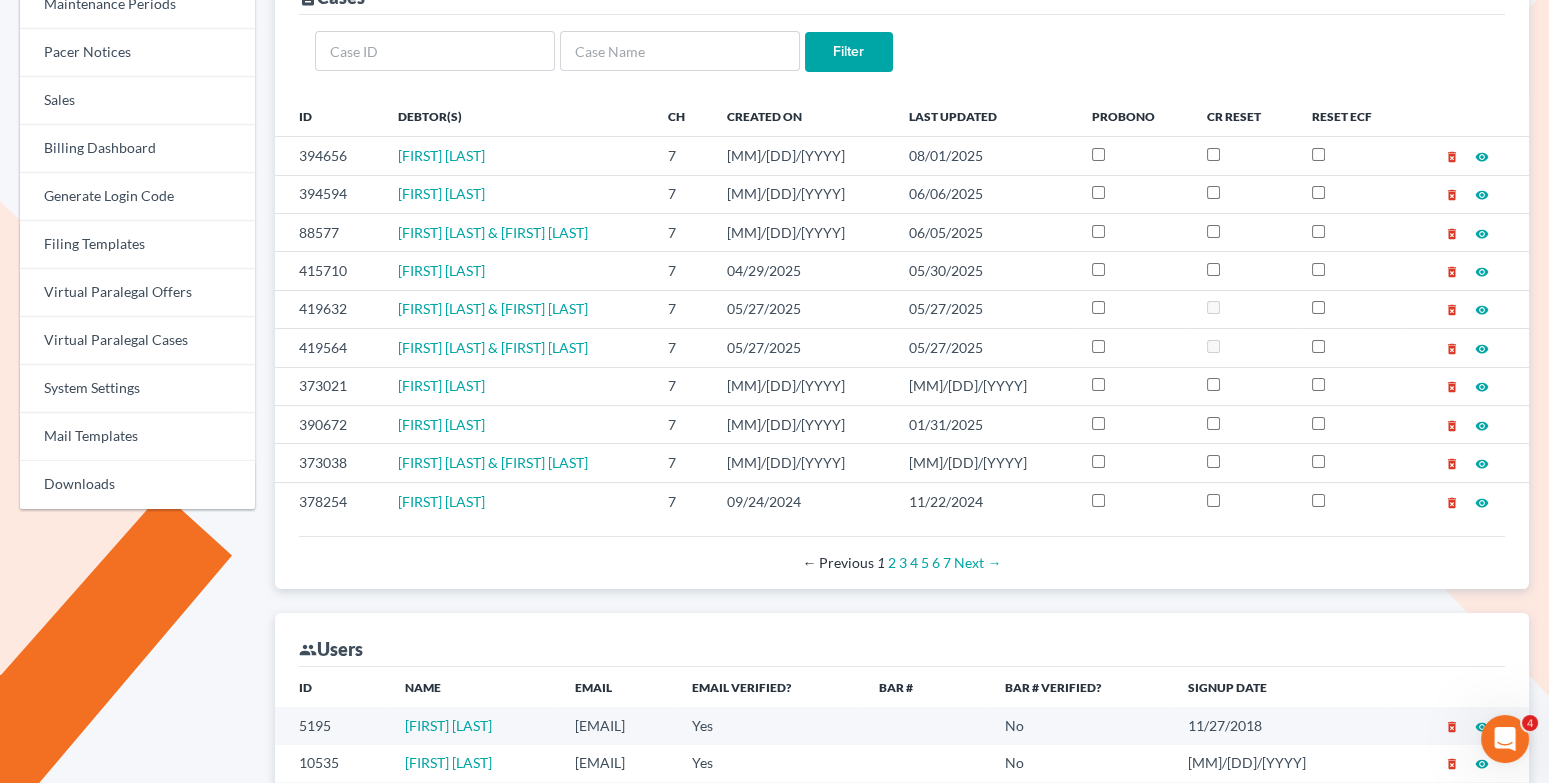 scroll, scrollTop: 0, scrollLeft: 0, axis: both 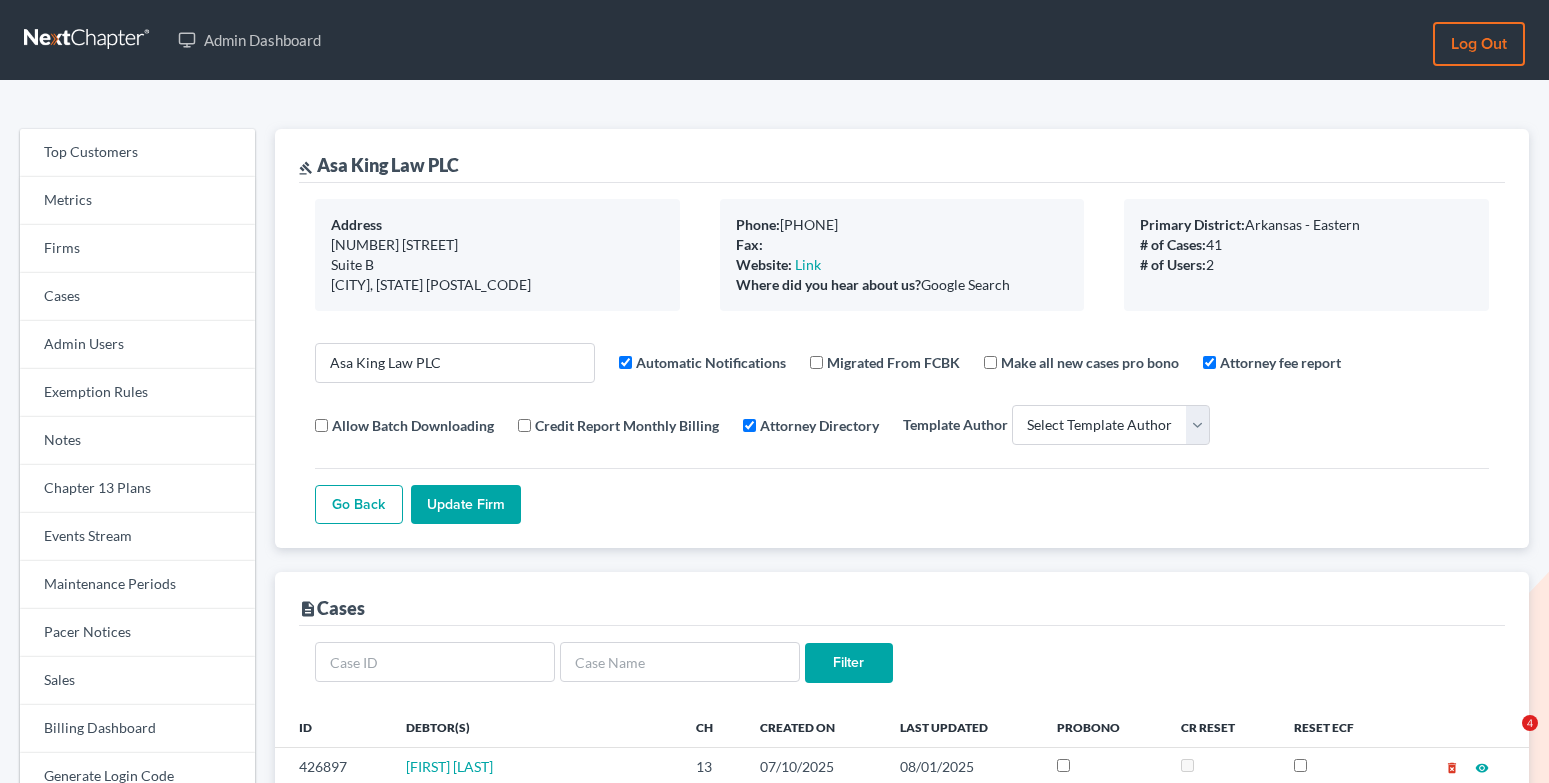select 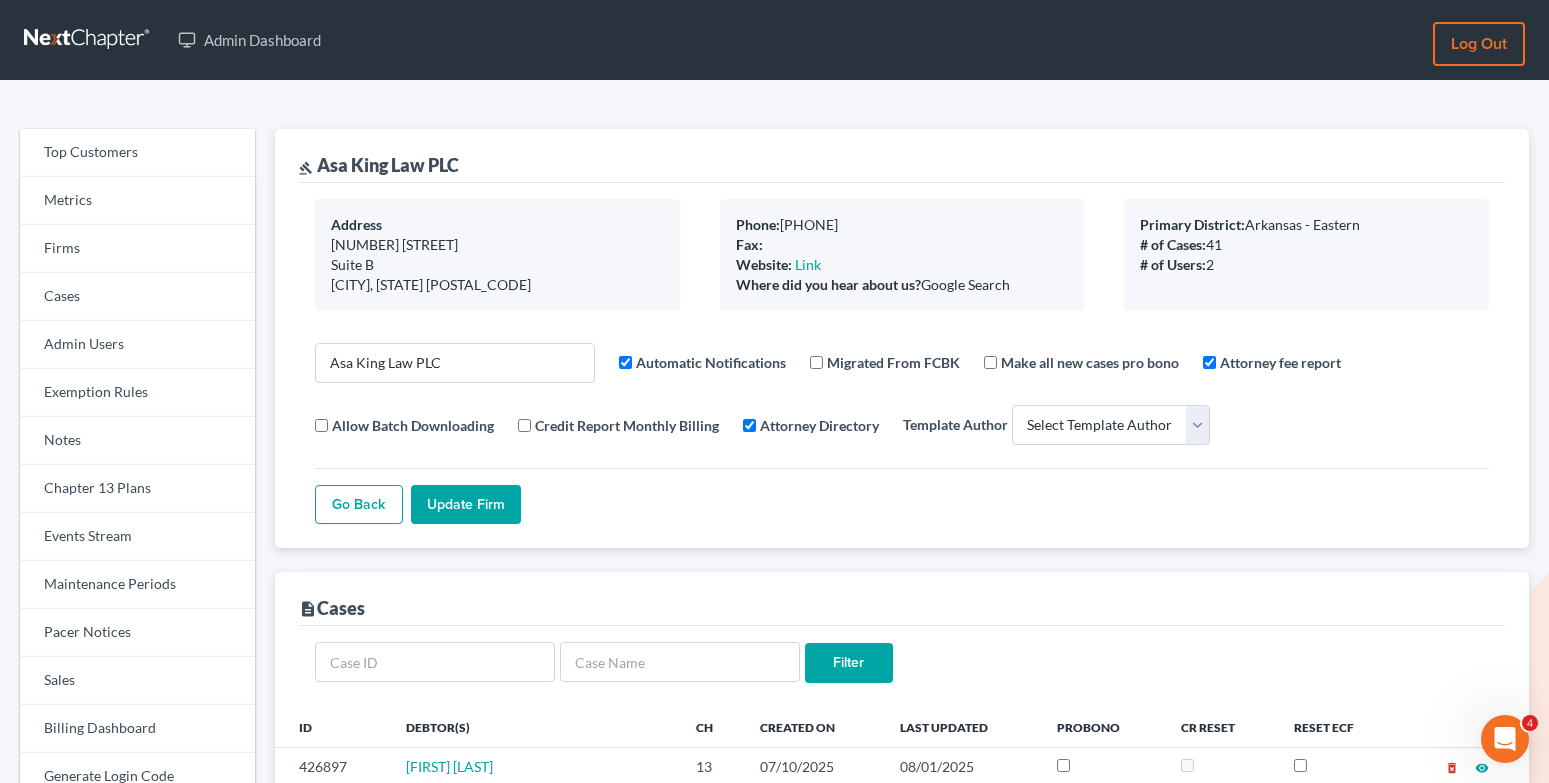 scroll, scrollTop: 0, scrollLeft: 0, axis: both 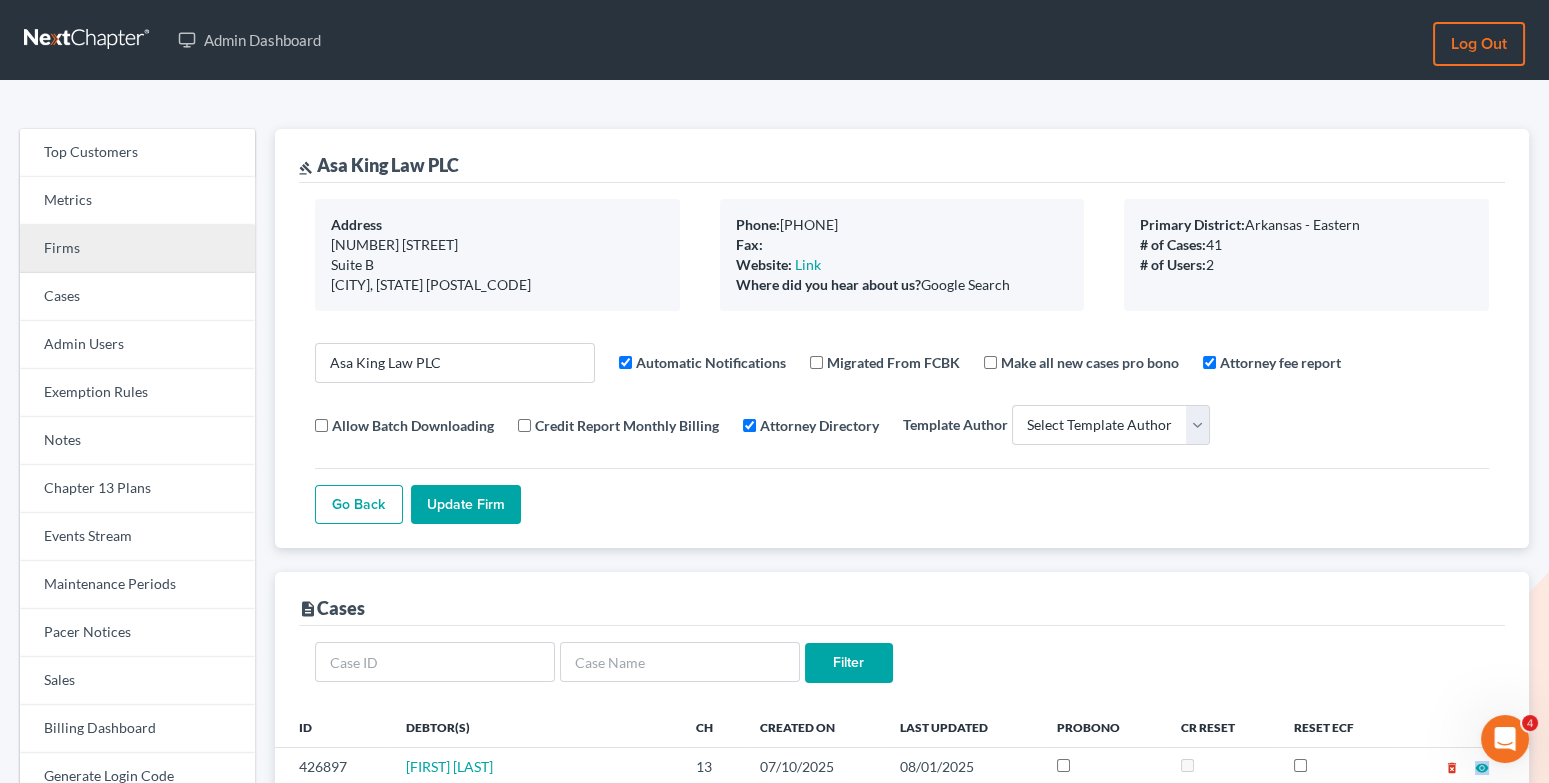 click on "Firms" at bounding box center [137, 249] 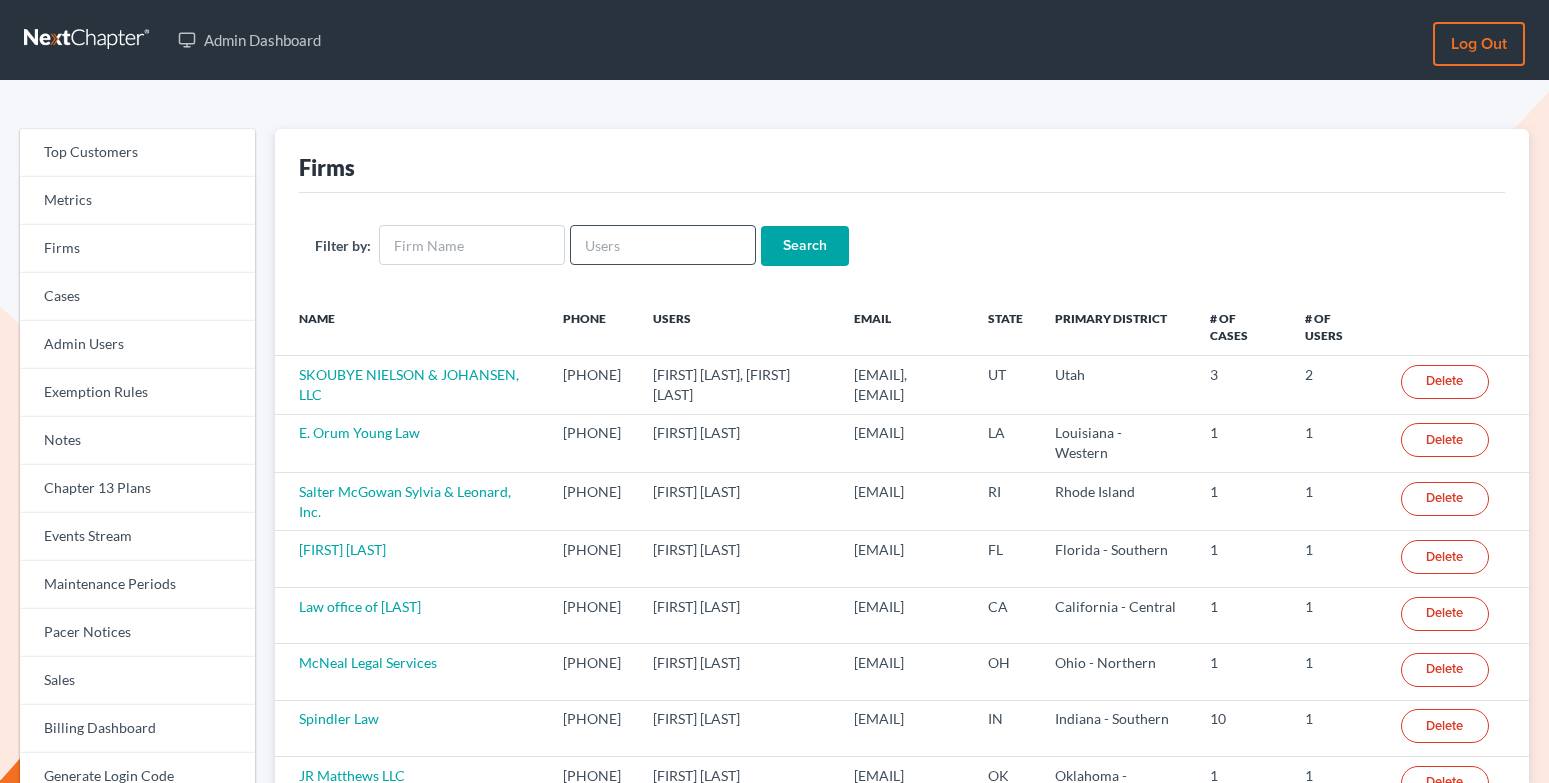 scroll, scrollTop: 0, scrollLeft: 0, axis: both 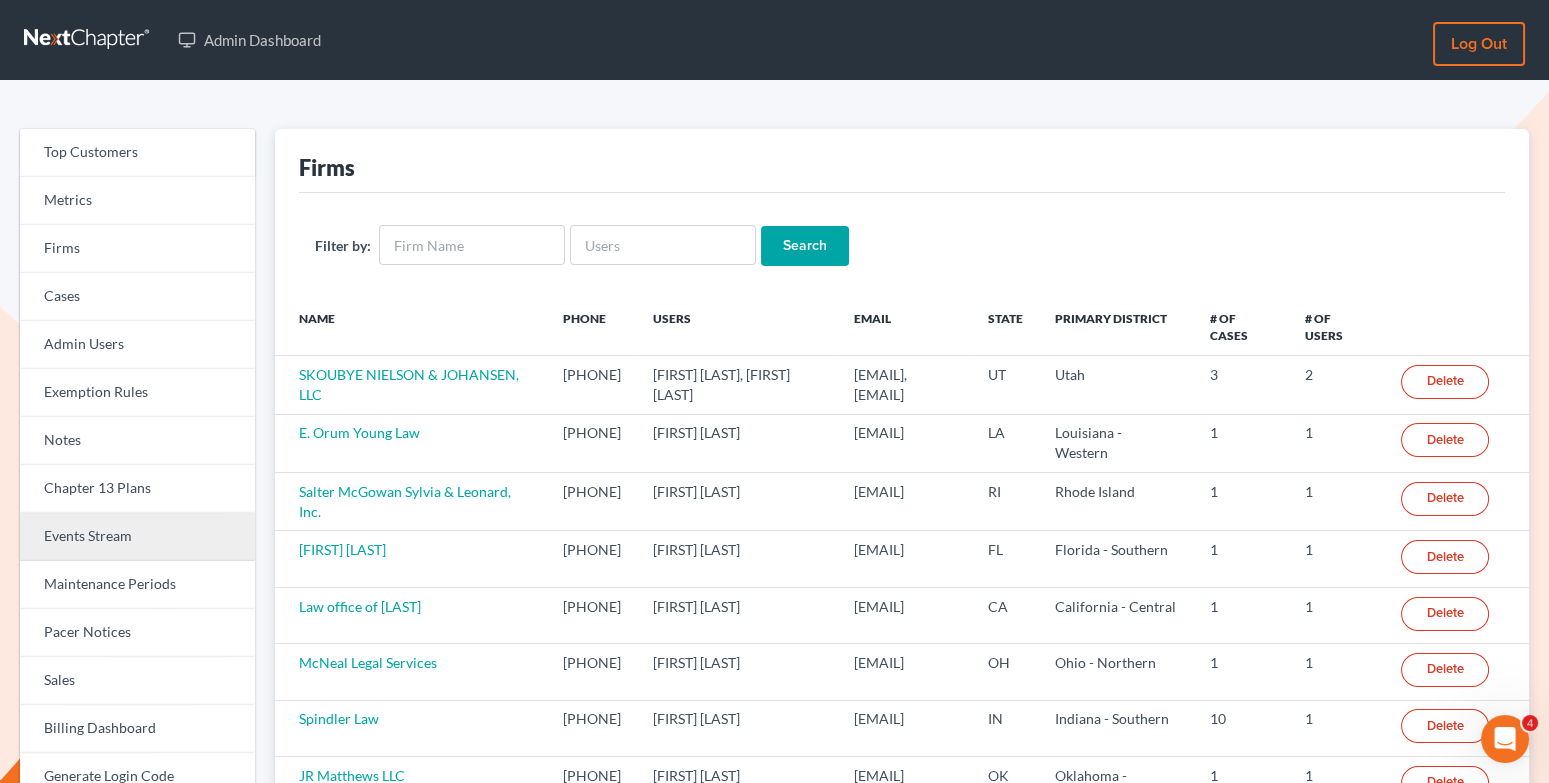 click on "Events Stream" at bounding box center [137, 537] 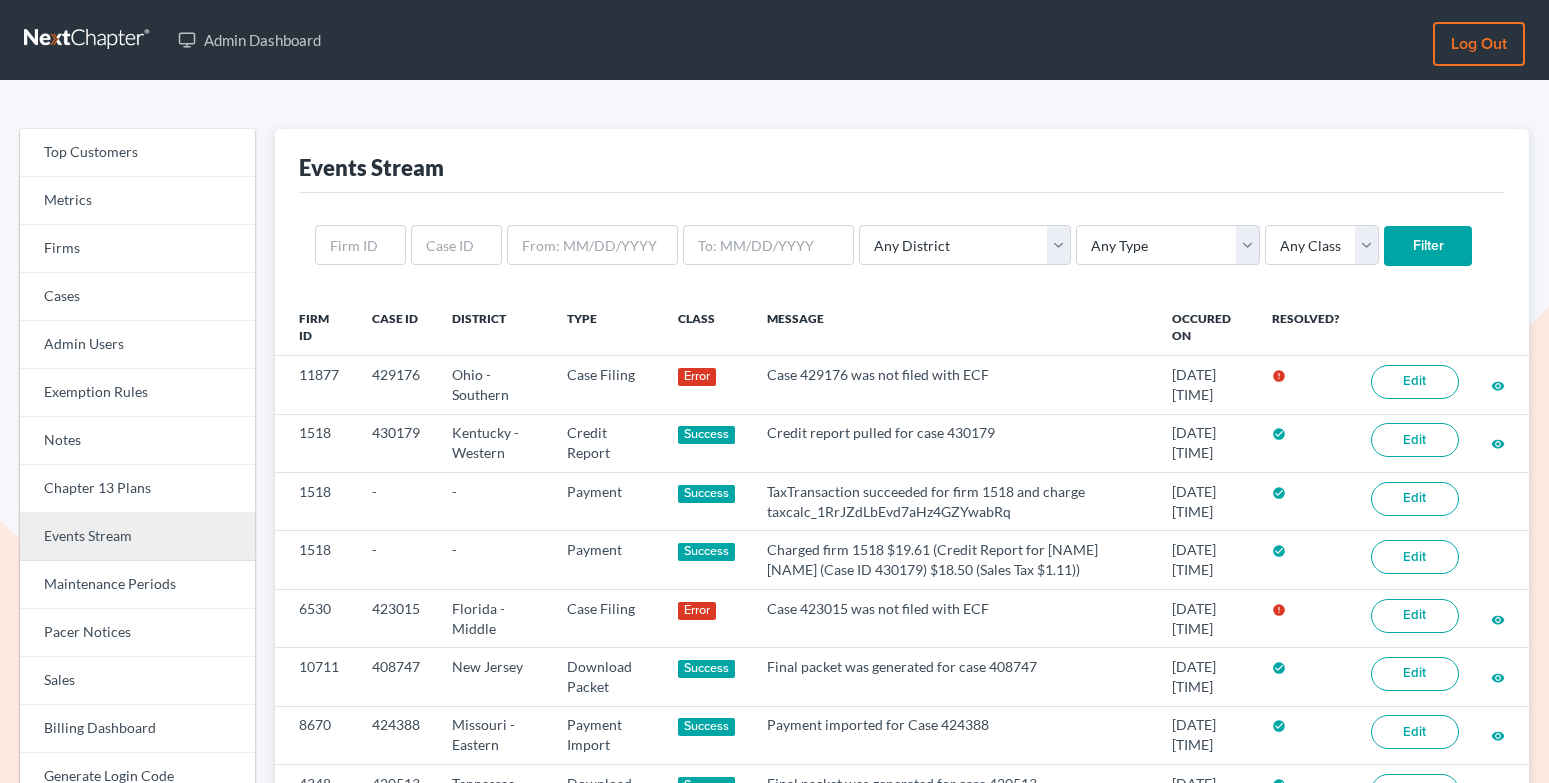 scroll, scrollTop: 0, scrollLeft: 0, axis: both 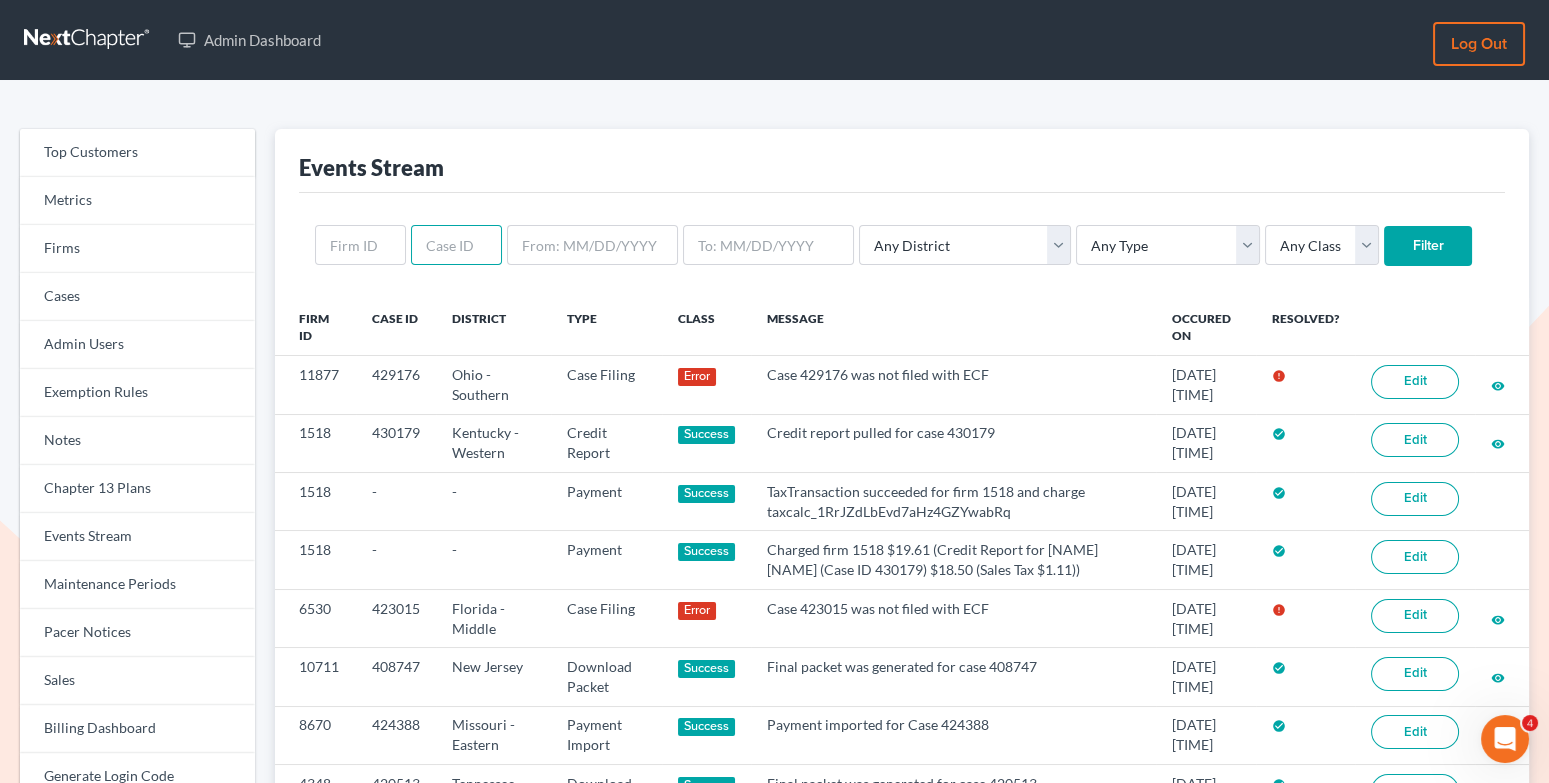 click at bounding box center [456, 245] 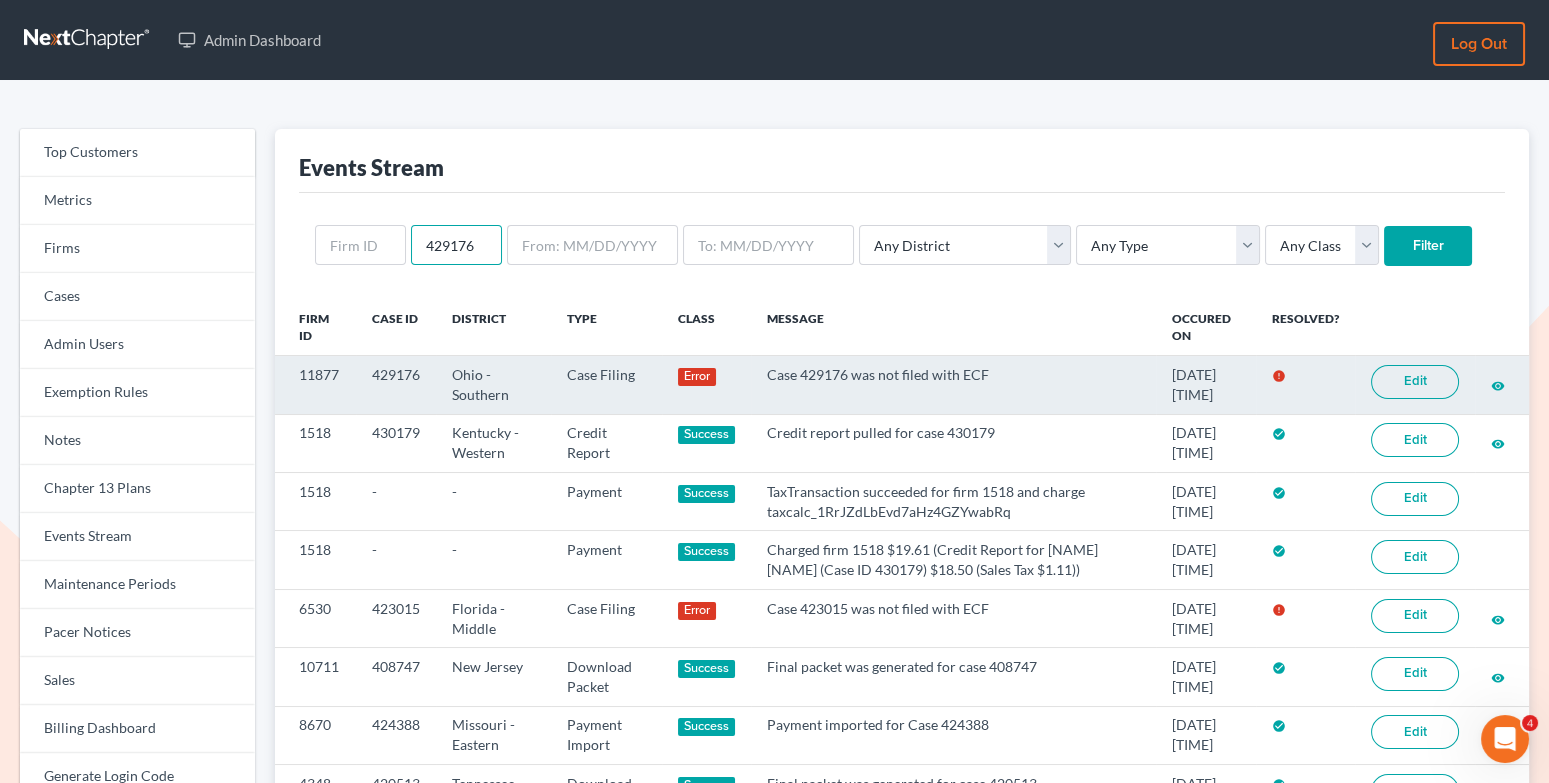 type on "429176" 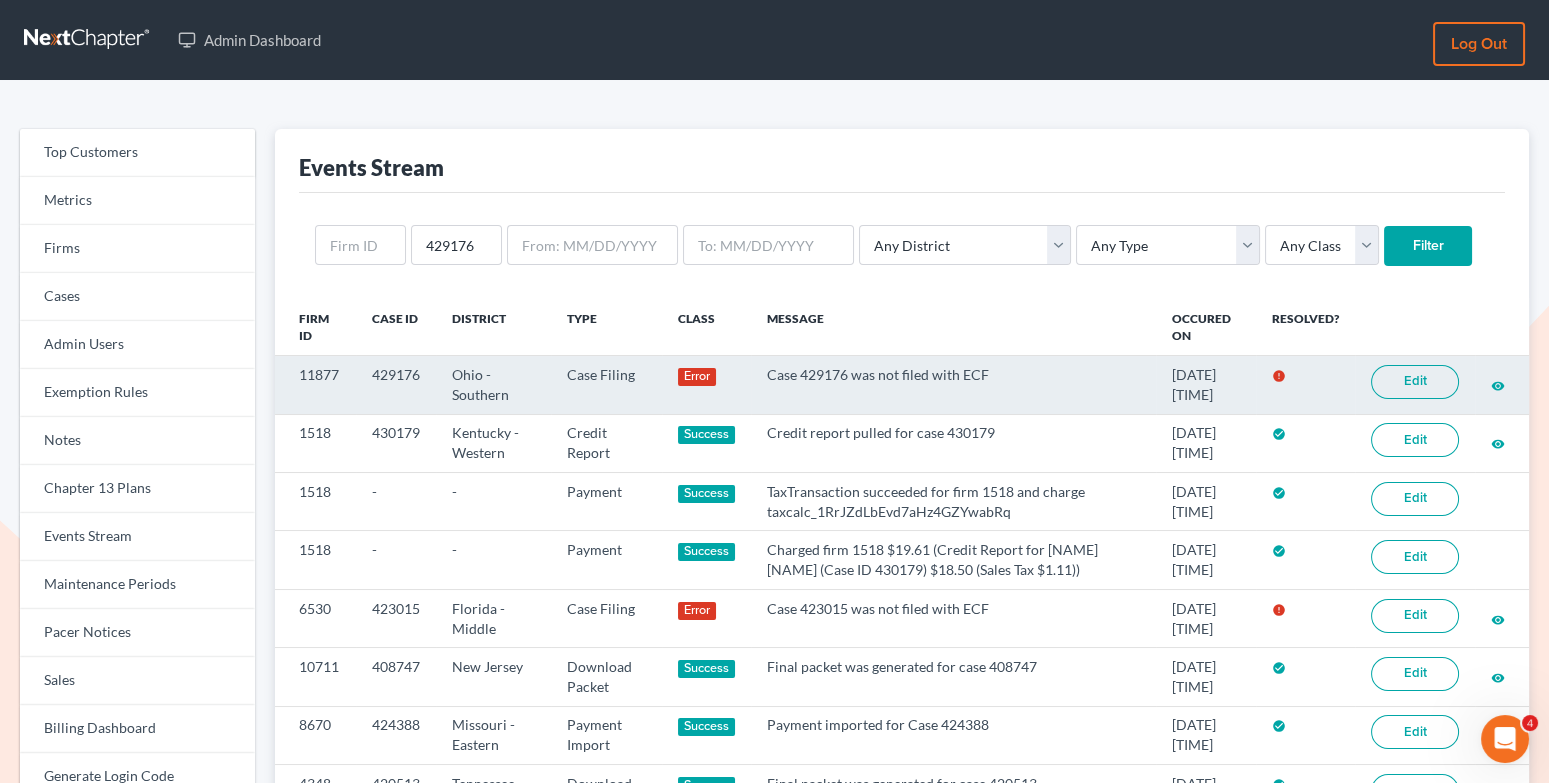 click on "Edit" at bounding box center [1415, 382] 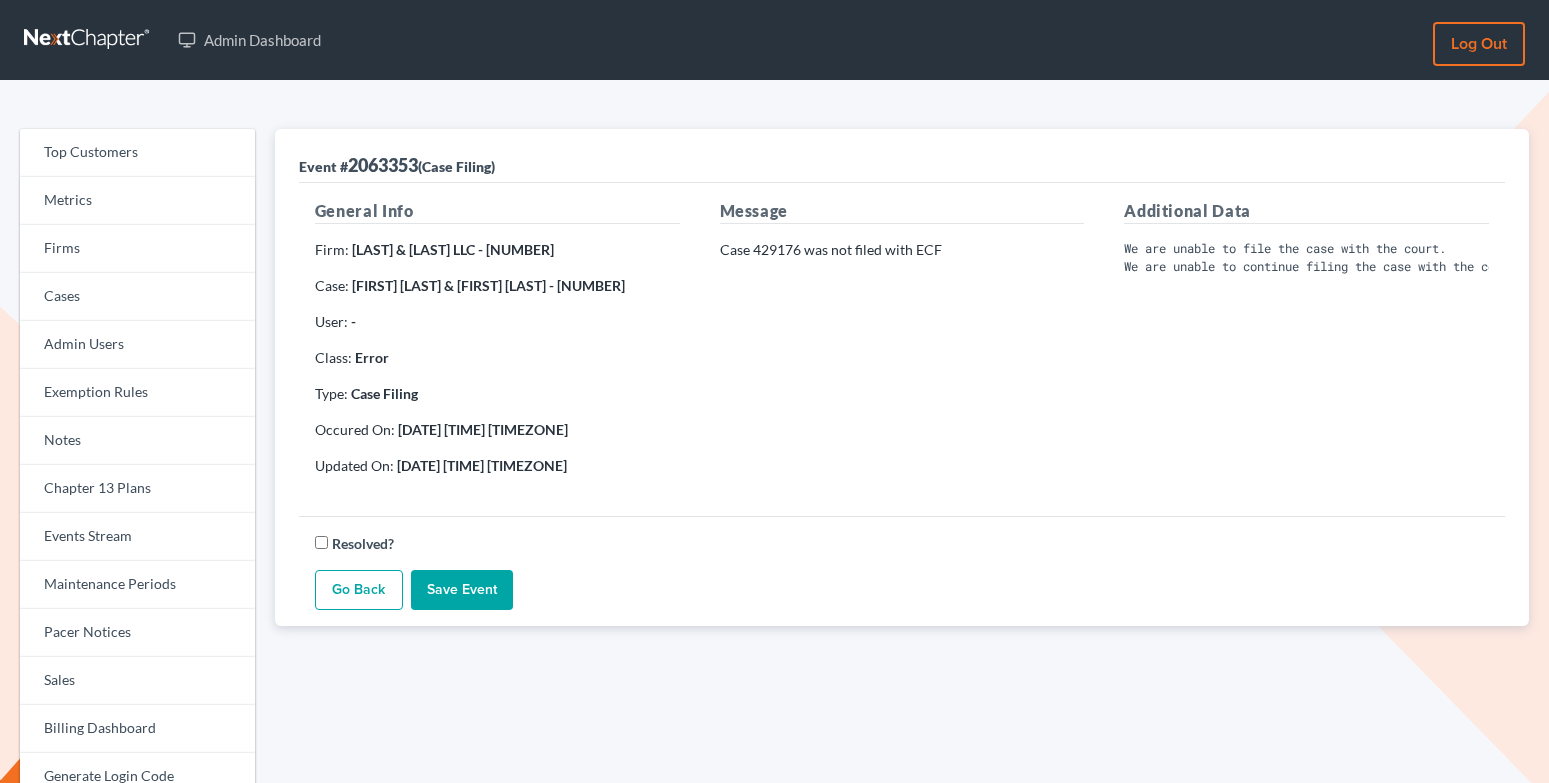 scroll, scrollTop: 0, scrollLeft: 0, axis: both 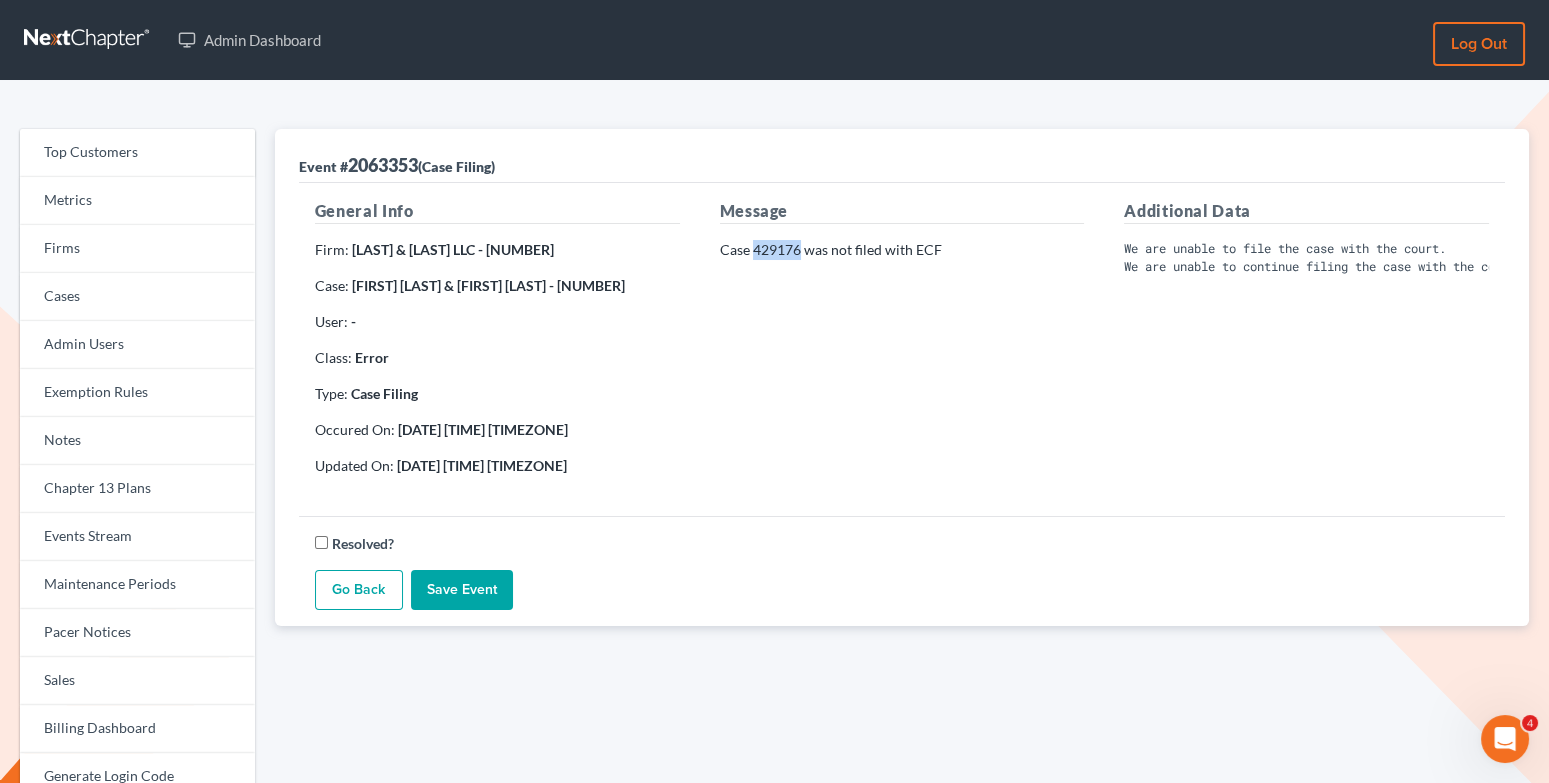 drag, startPoint x: 799, startPoint y: 252, endPoint x: 755, endPoint y: 250, distance: 44.04543 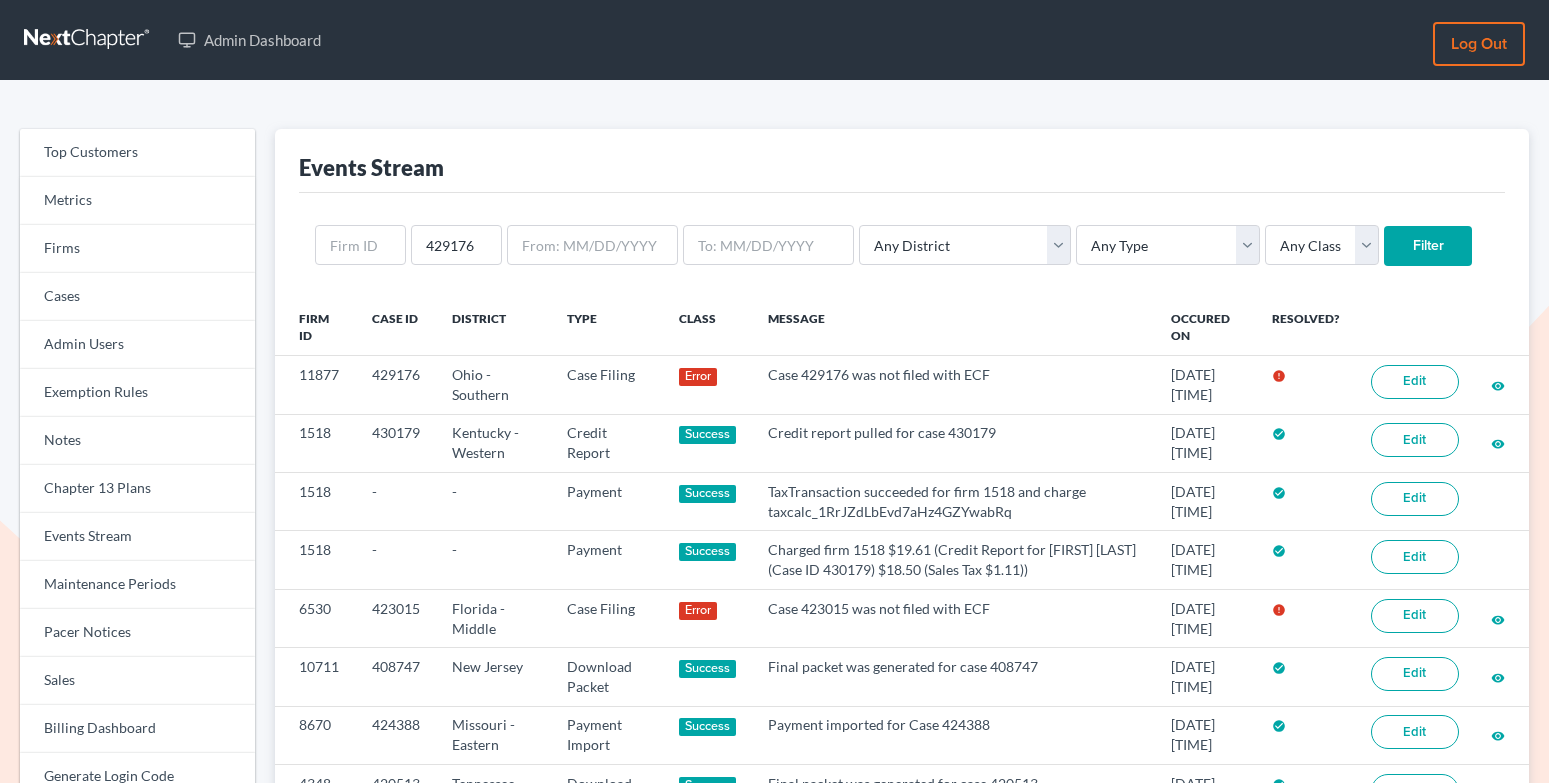 scroll, scrollTop: 0, scrollLeft: 0, axis: both 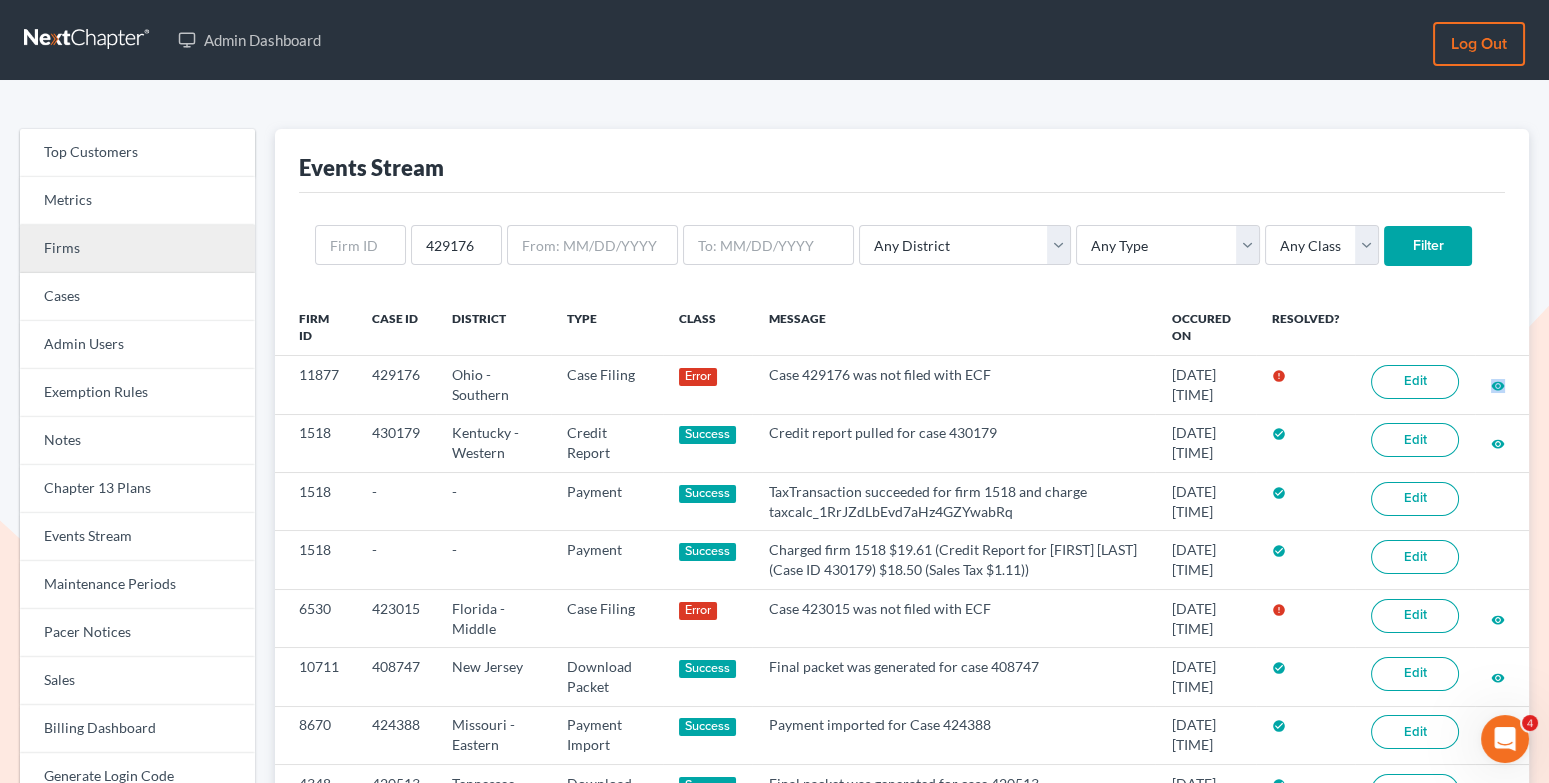 click on "Firms" at bounding box center (137, 249) 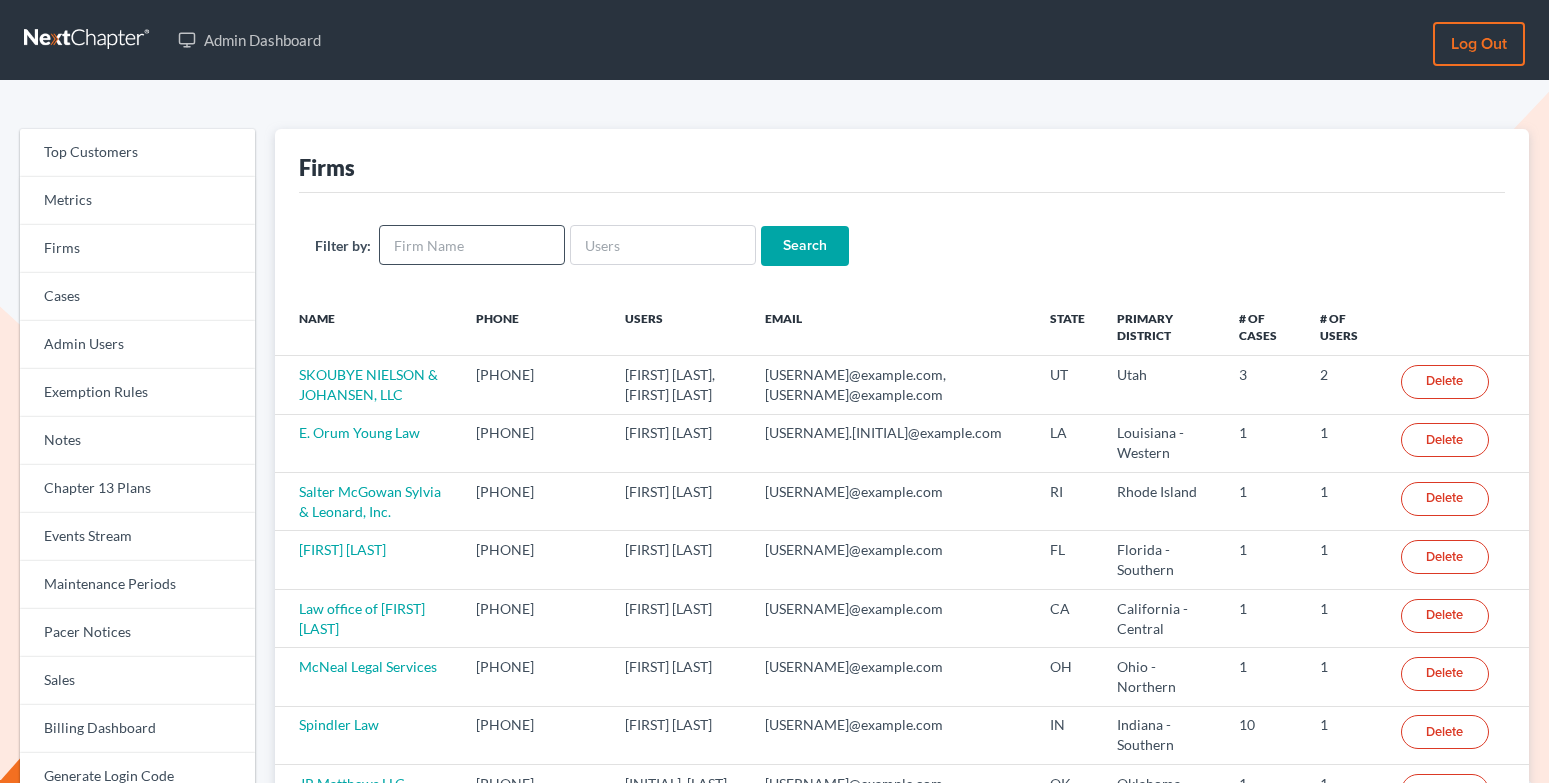 scroll, scrollTop: 0, scrollLeft: 0, axis: both 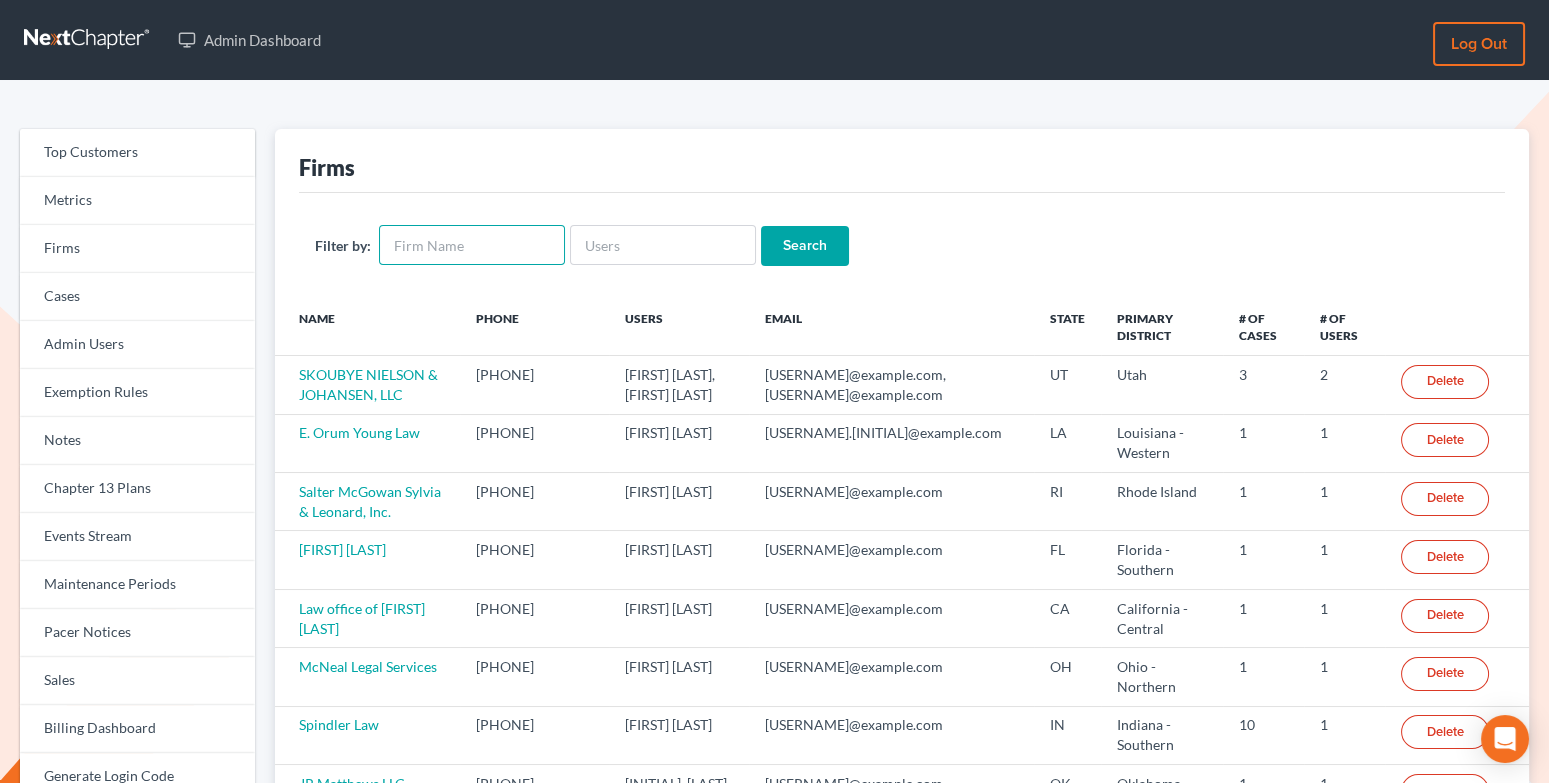 click at bounding box center (472, 245) 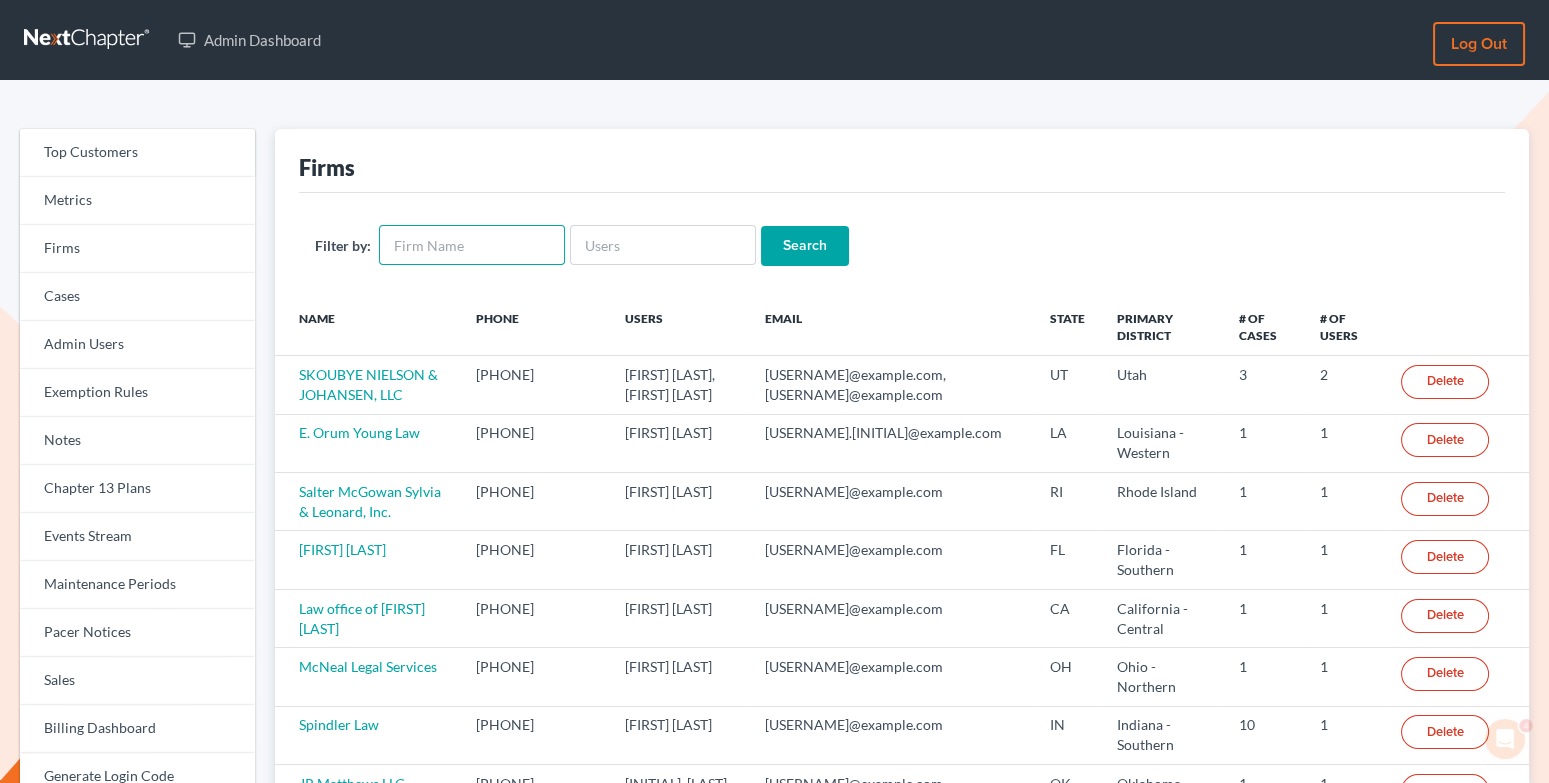 scroll, scrollTop: 0, scrollLeft: 0, axis: both 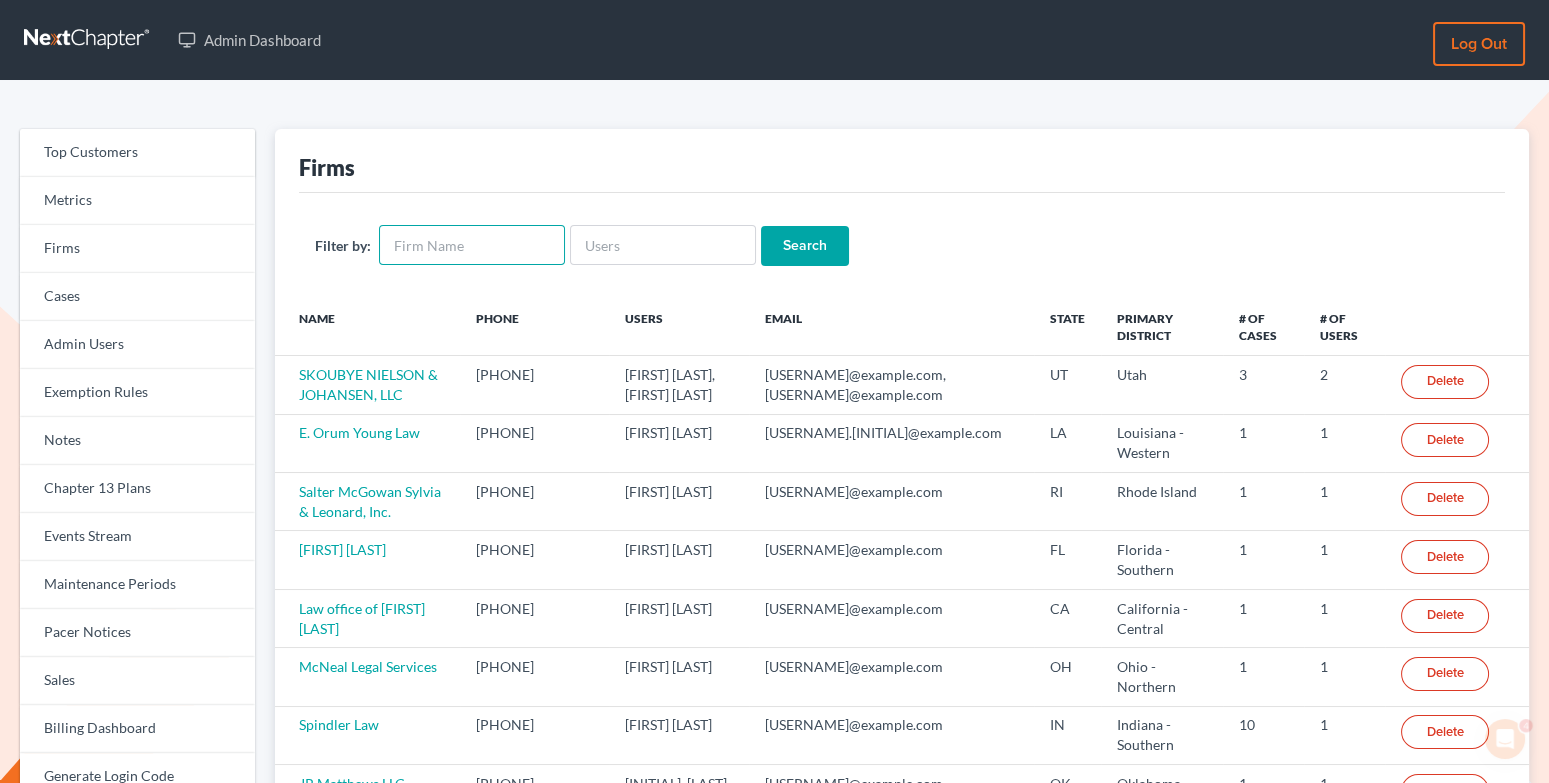 click at bounding box center [472, 245] 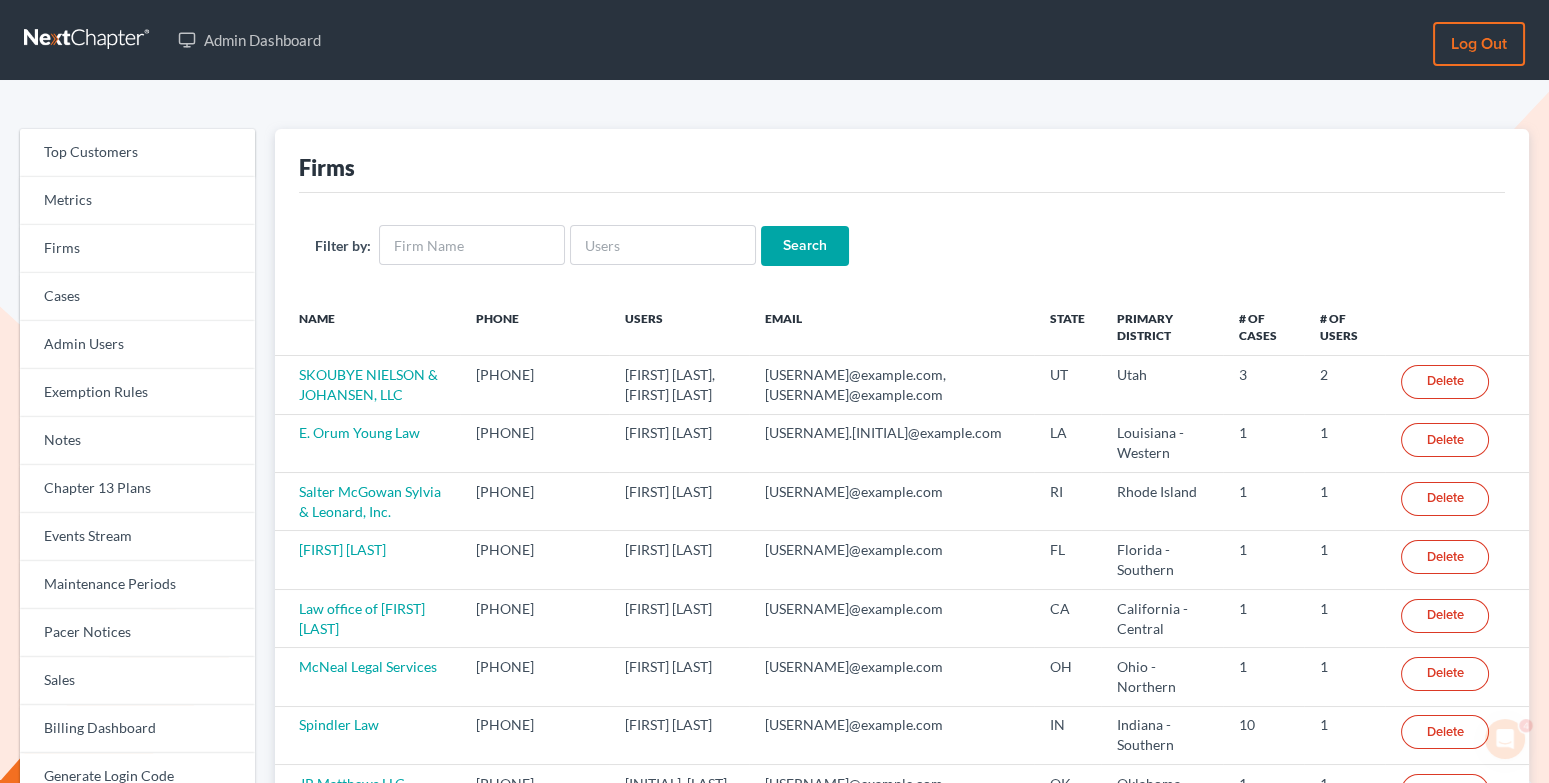 click on "Filter by: Search" at bounding box center (902, 245) 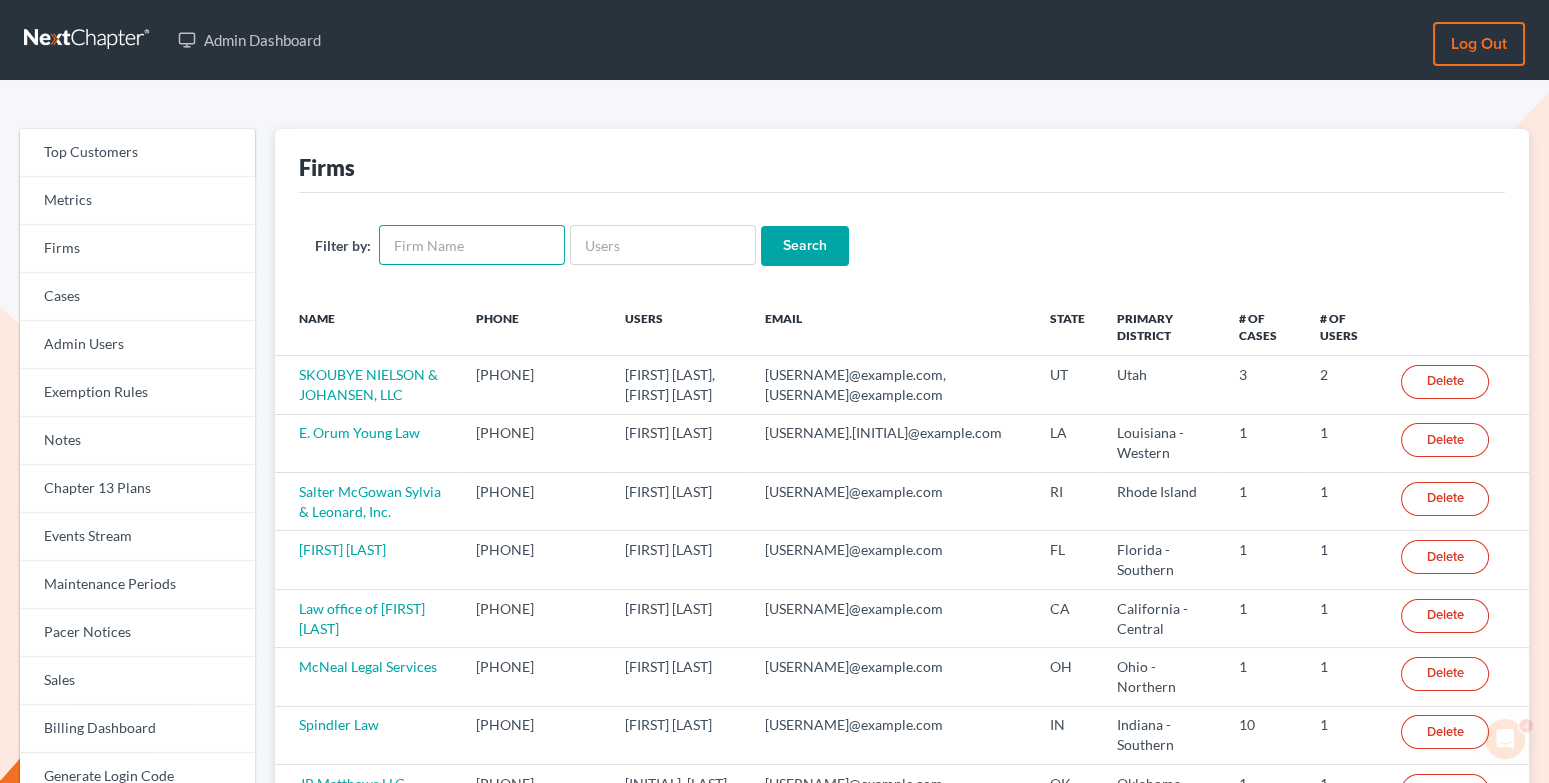 click at bounding box center (472, 245) 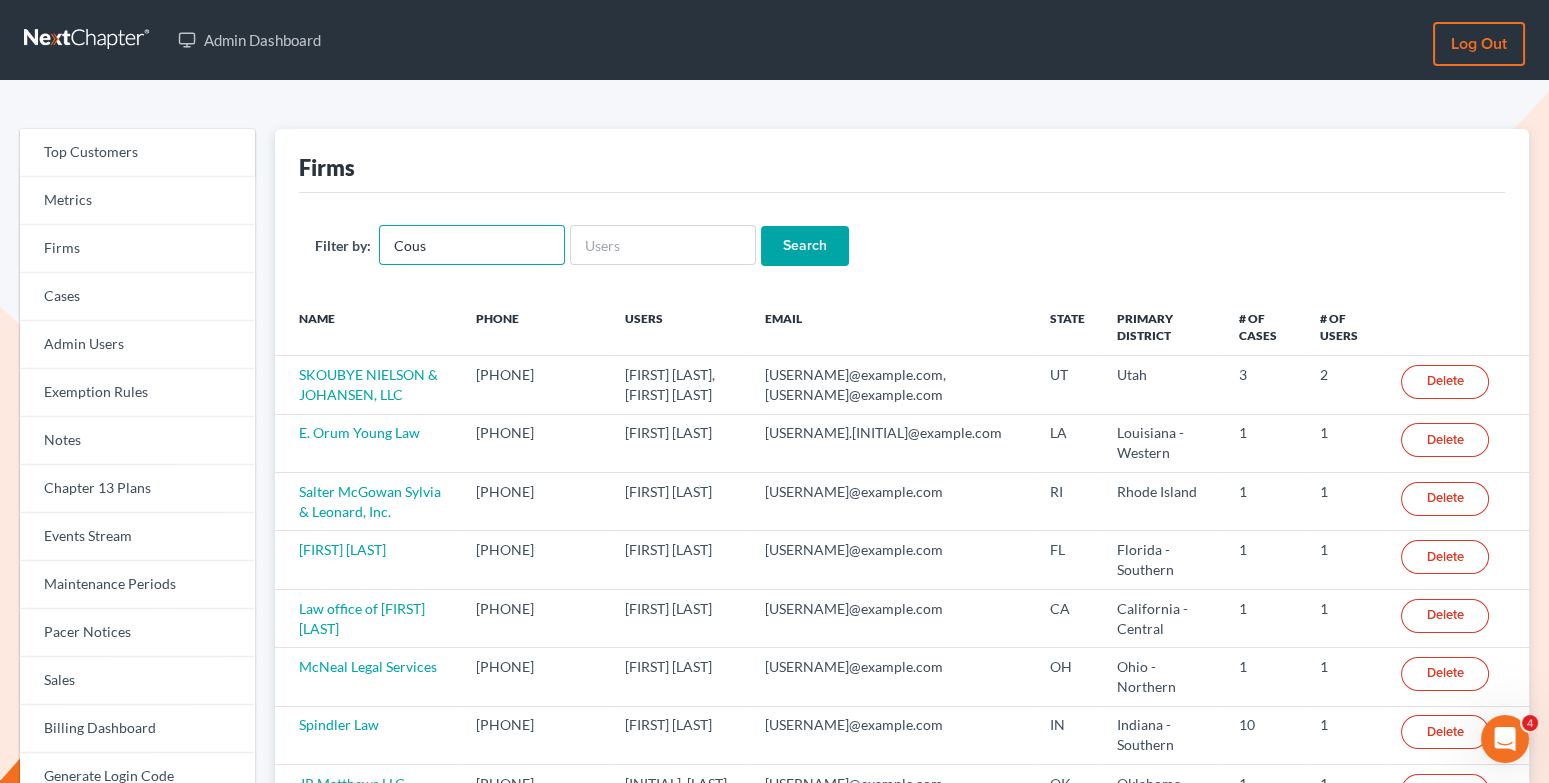 type on "Cousino & Weinzimmer LLC" 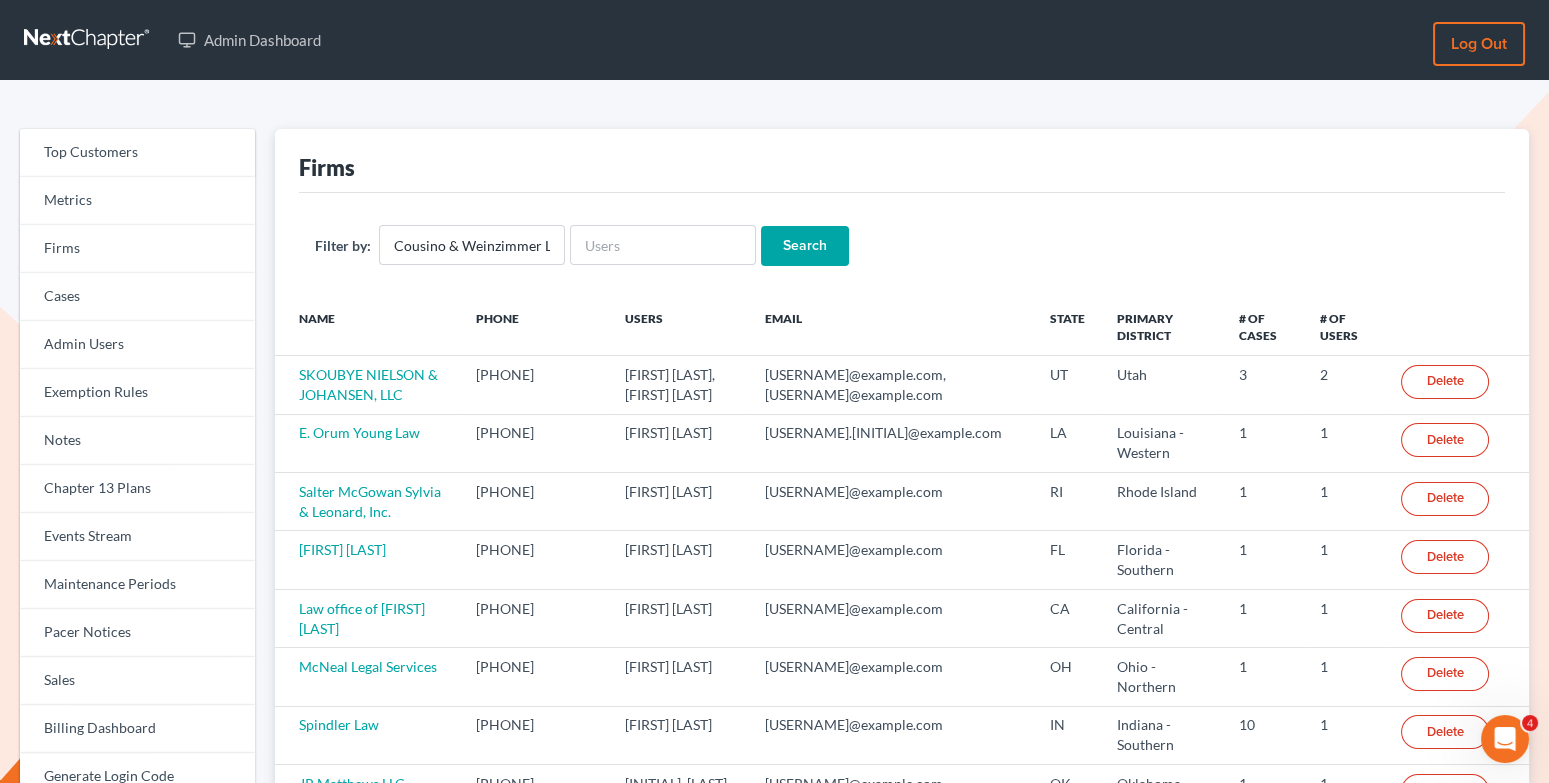 click on "Search" at bounding box center [805, 246] 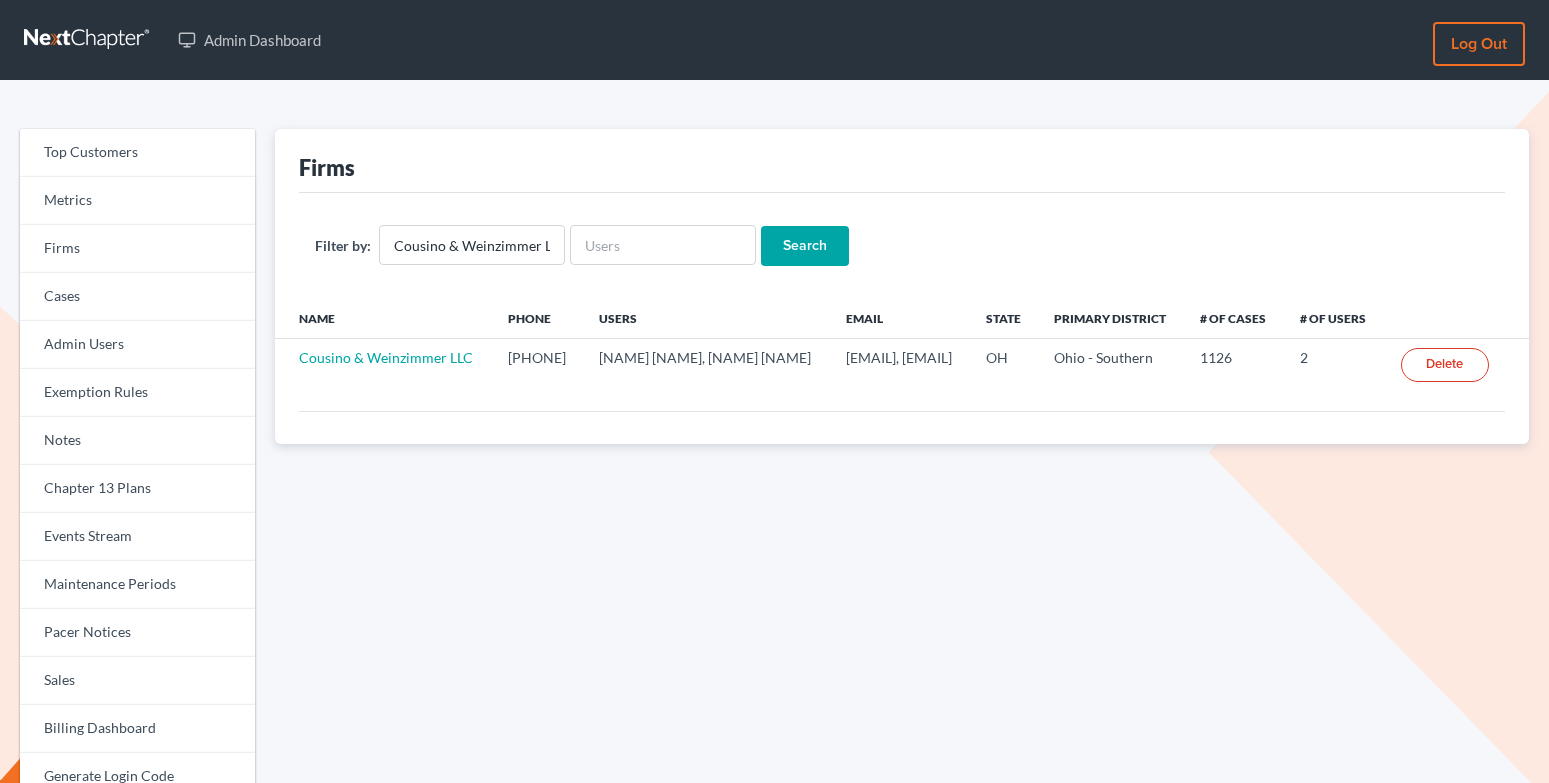 scroll, scrollTop: 0, scrollLeft: 0, axis: both 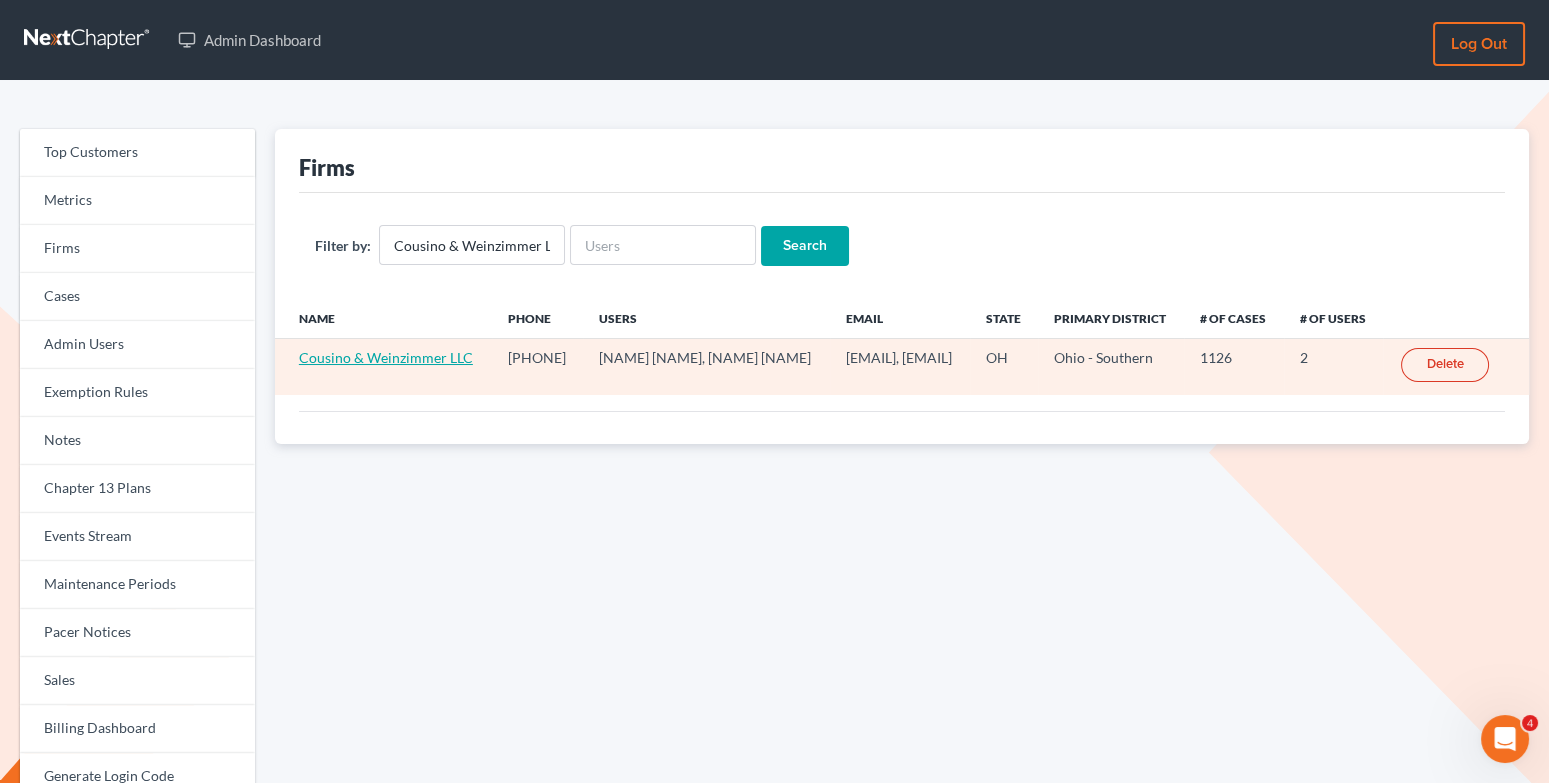 click on "Cousino & Weinzimmer LLC" at bounding box center [386, 357] 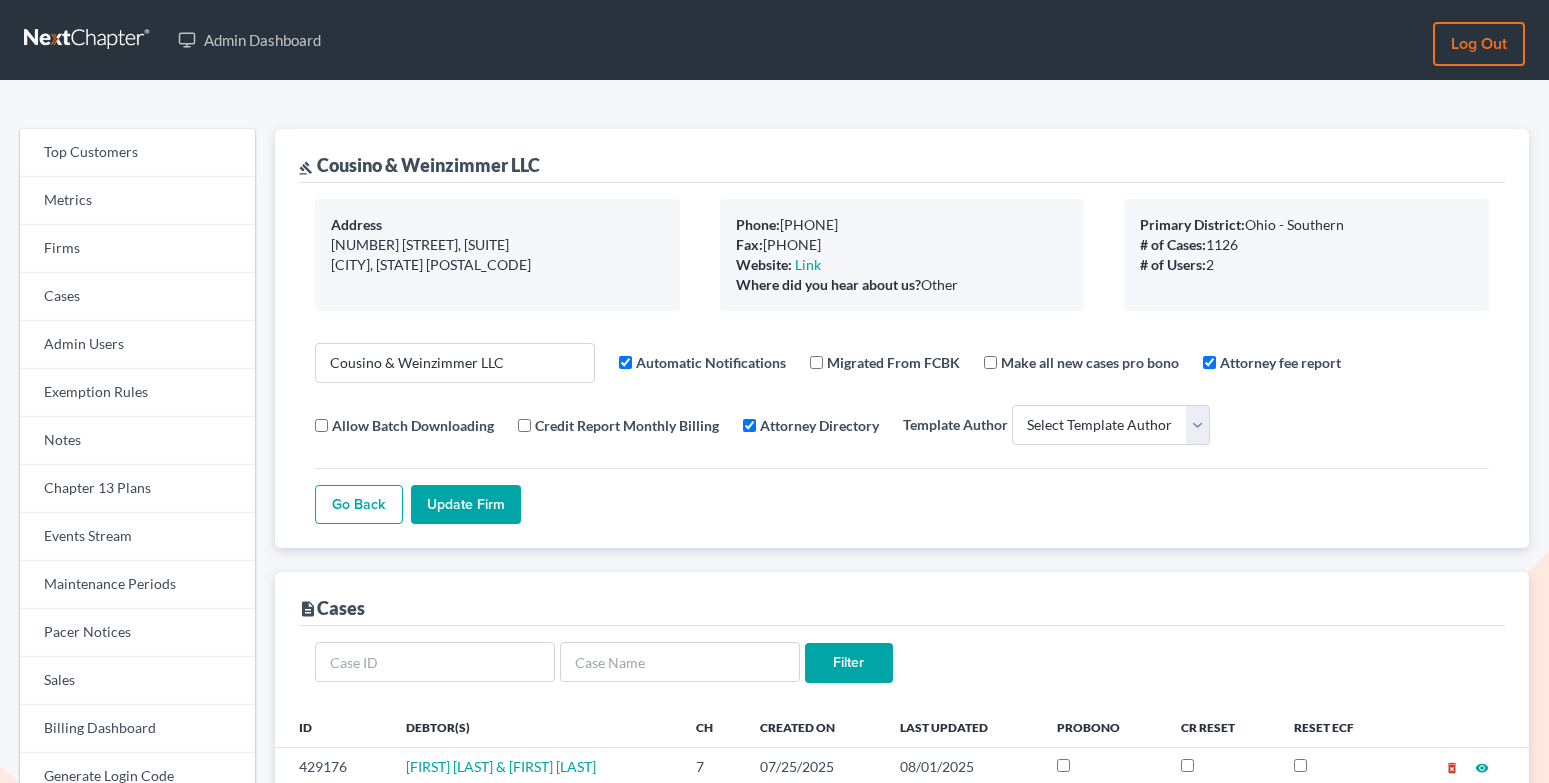 select 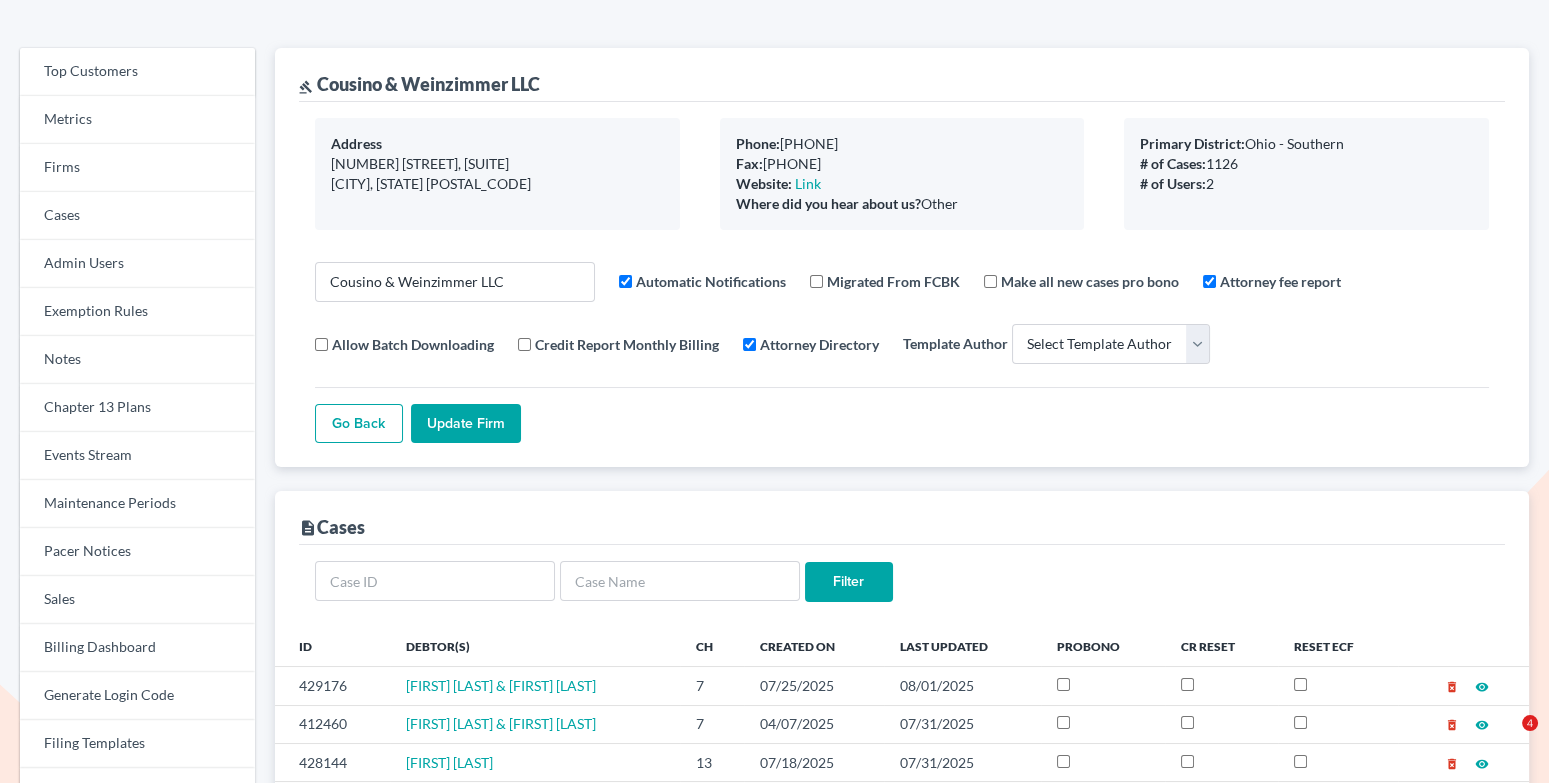 scroll, scrollTop: 145, scrollLeft: 0, axis: vertical 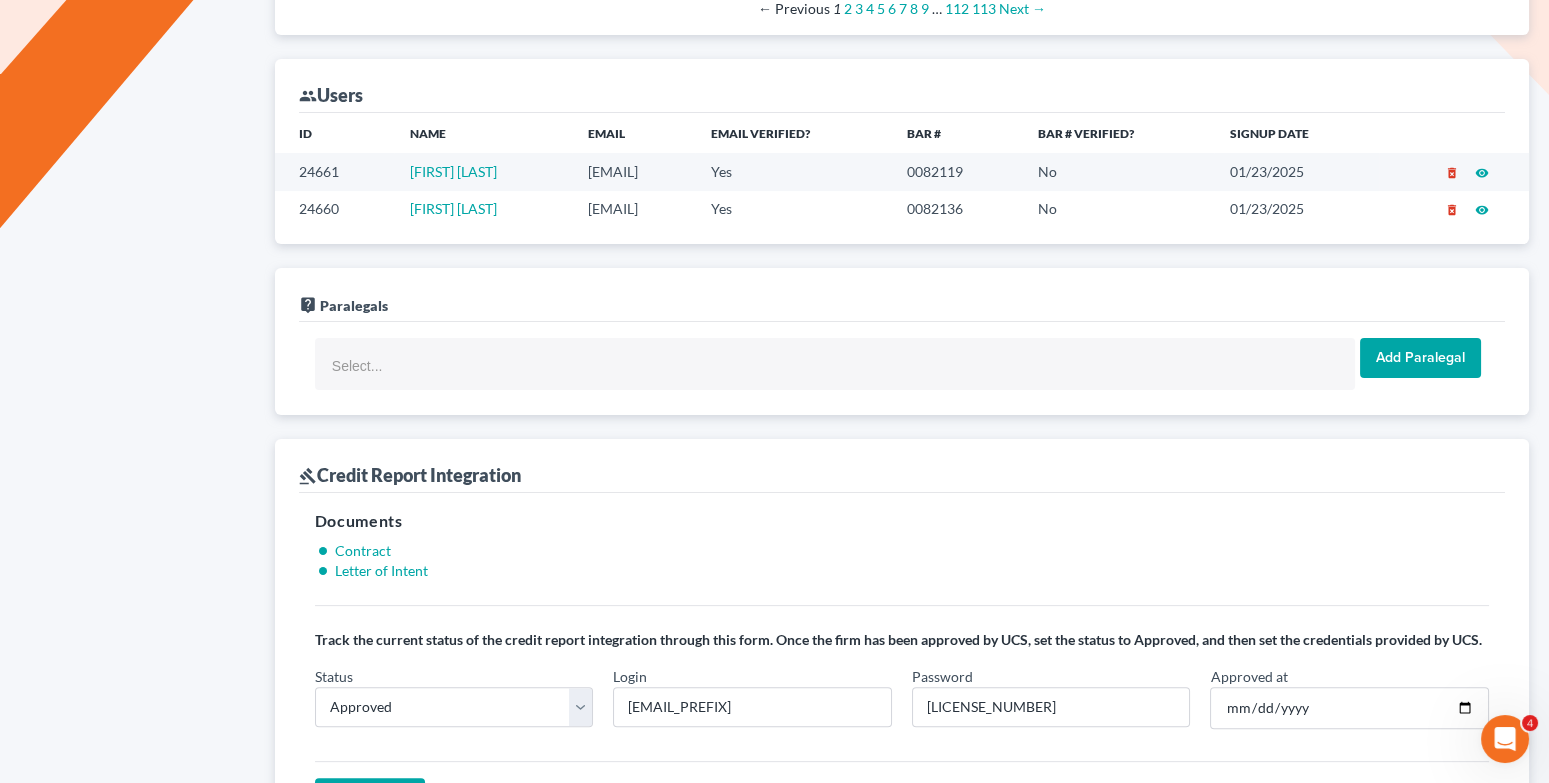 click on "danielle@cwbklaw.com" at bounding box center [633, 171] 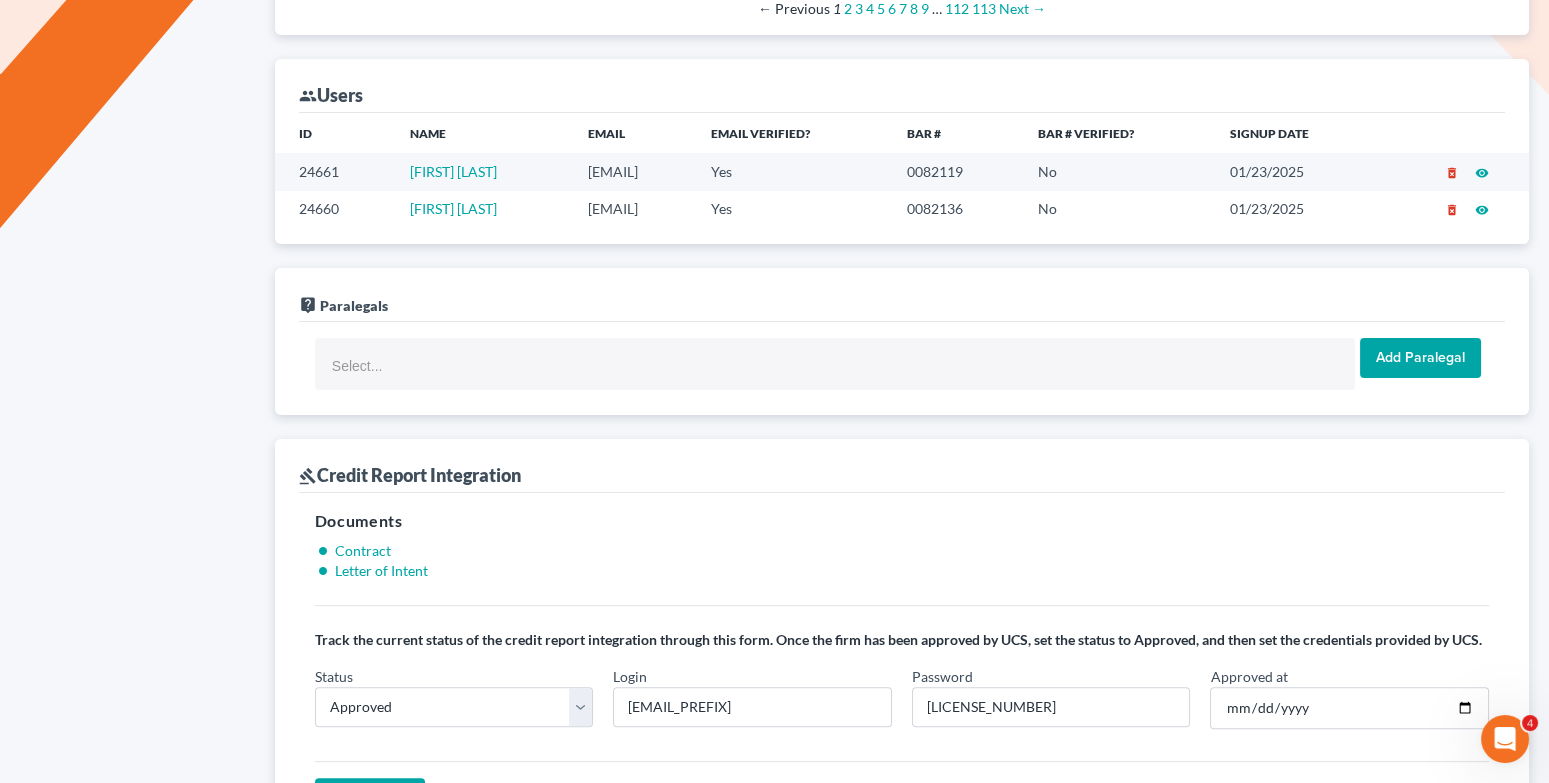 copy on "danielle@cwbklaw.com" 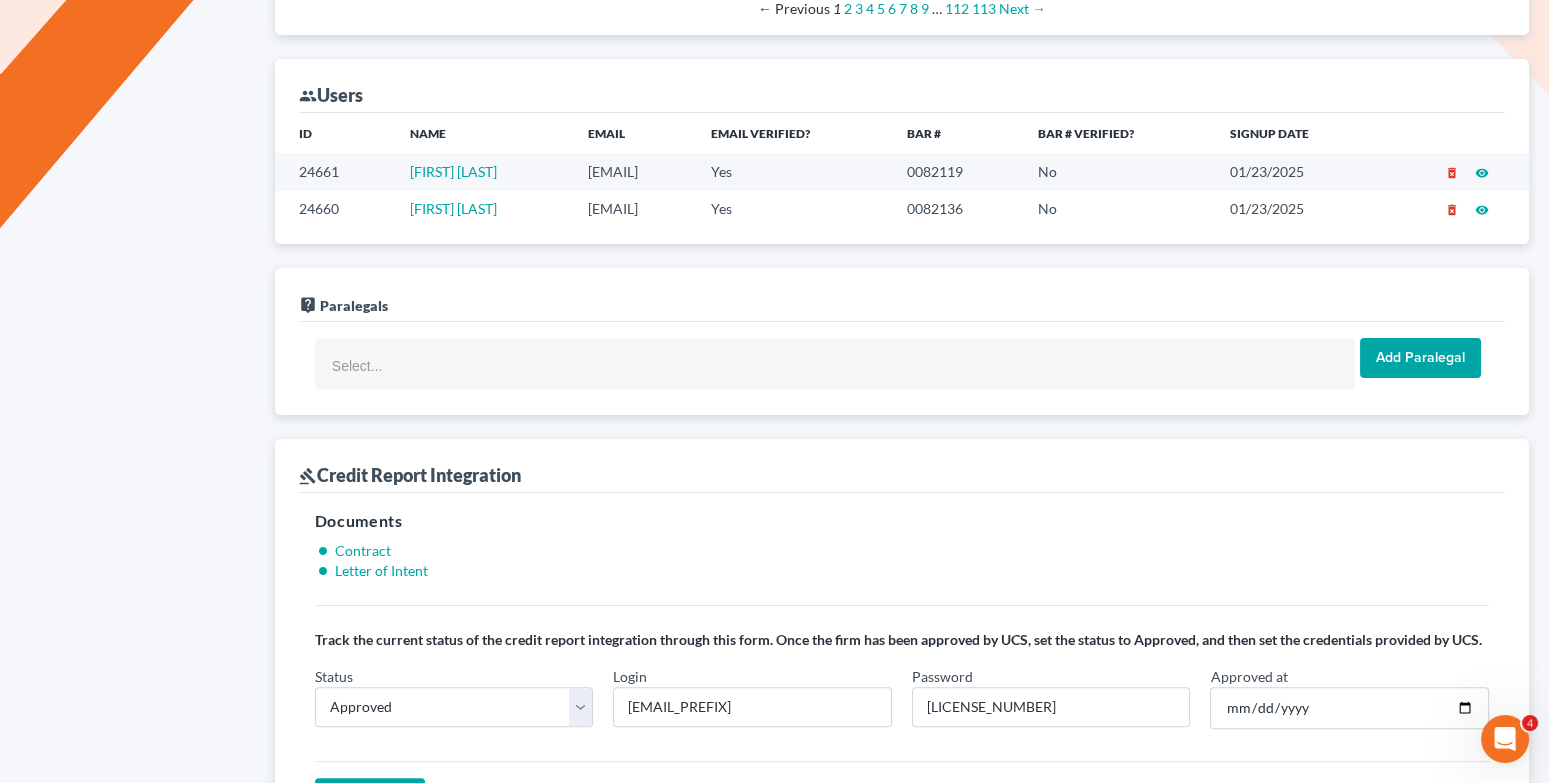click on "courtney@cwbklaw.com" at bounding box center [633, 209] 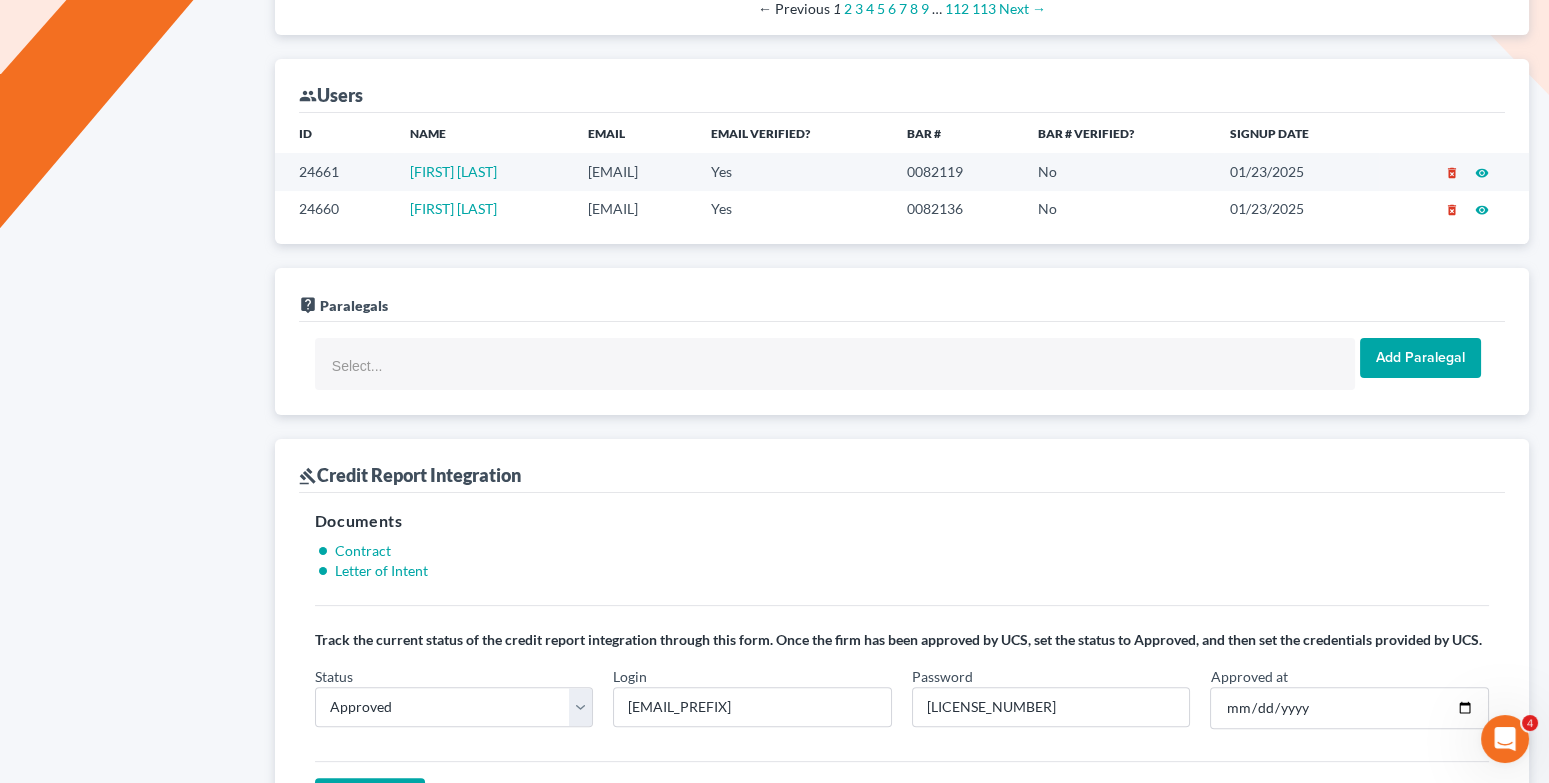 drag, startPoint x: 754, startPoint y: 205, endPoint x: 602, endPoint y: 205, distance: 152 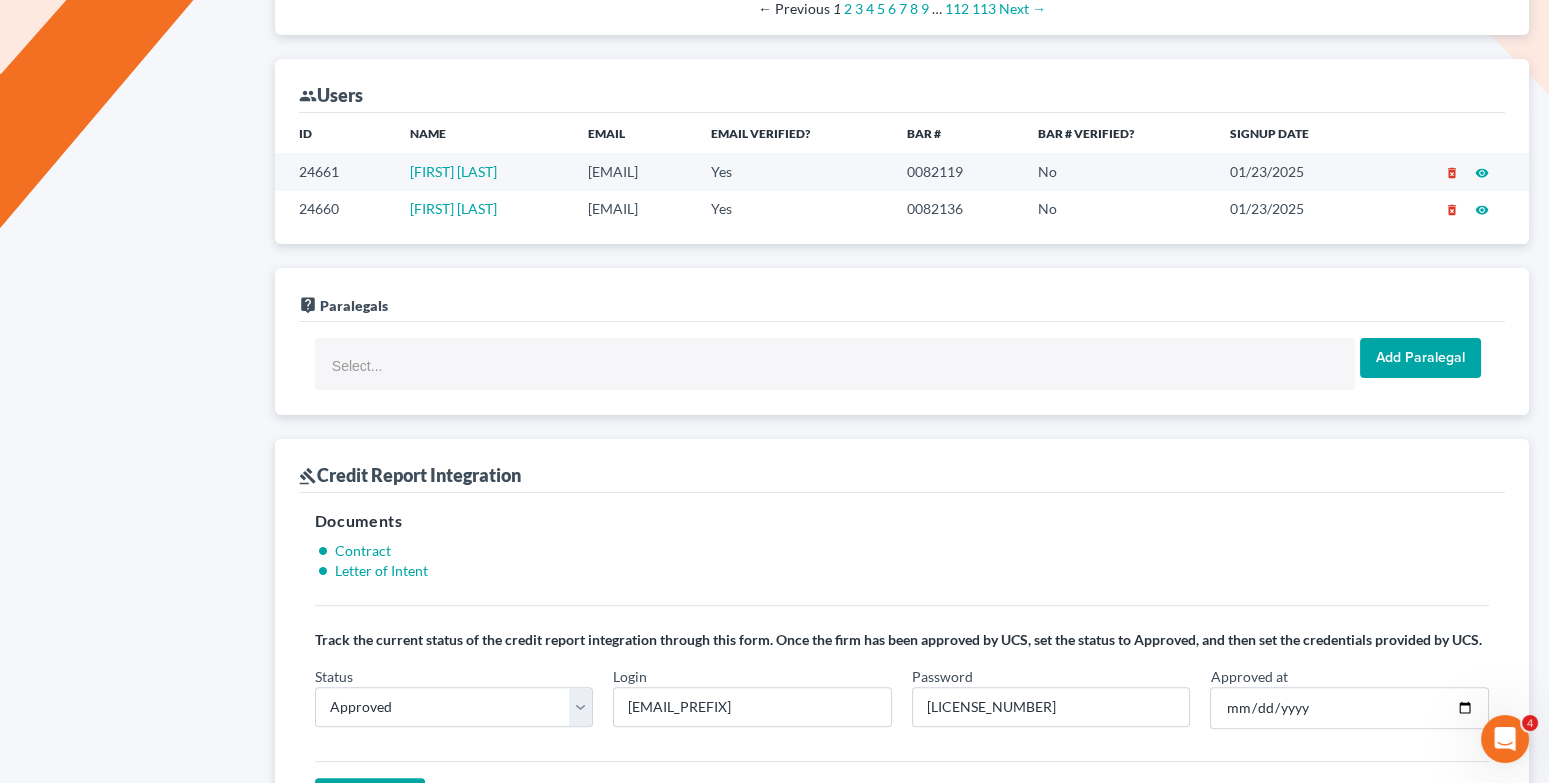 click on "courtney@cwbklaw.com" at bounding box center (633, 209) 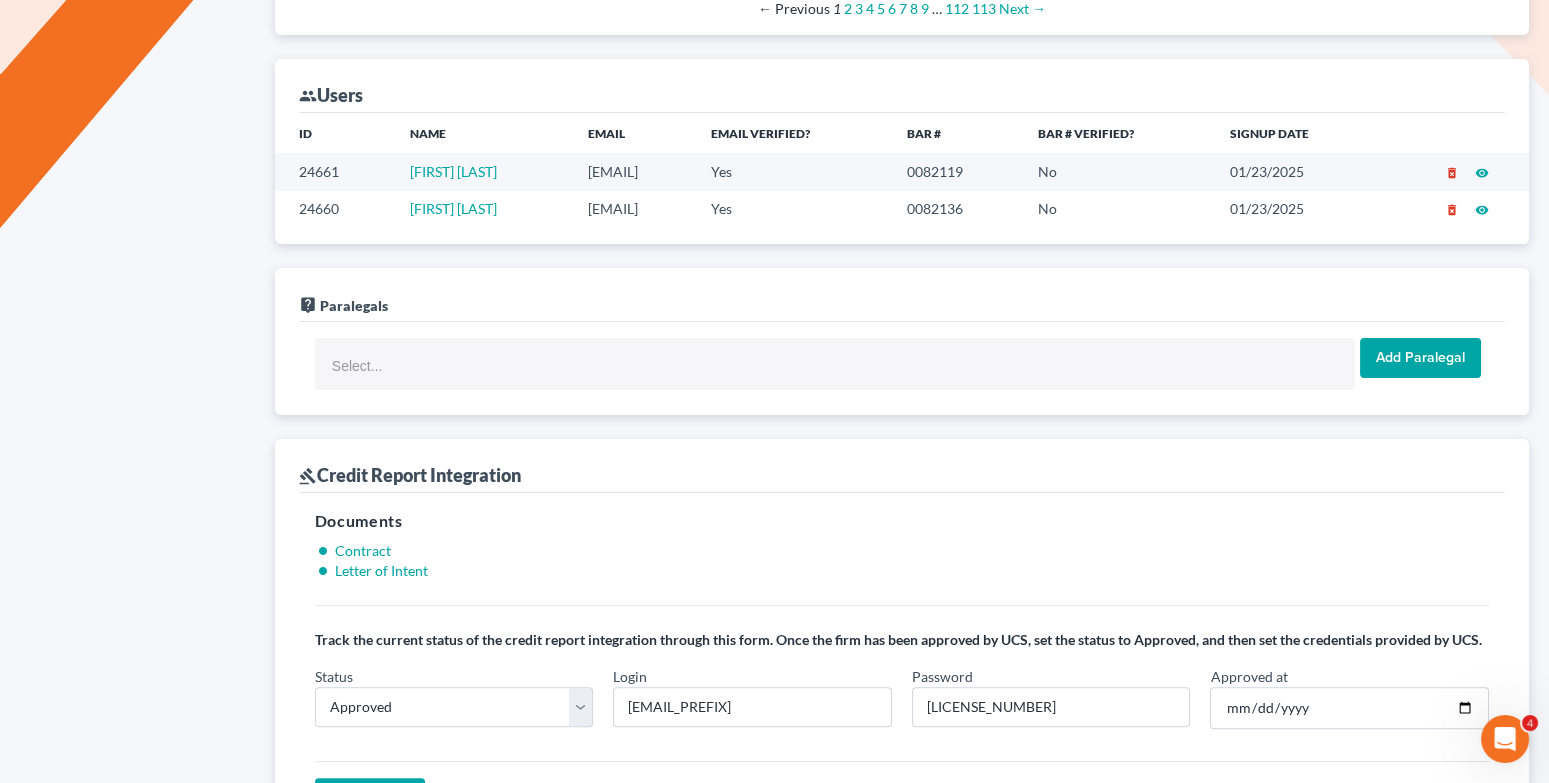 click on "courtney@cwbklaw.com" at bounding box center [633, 209] 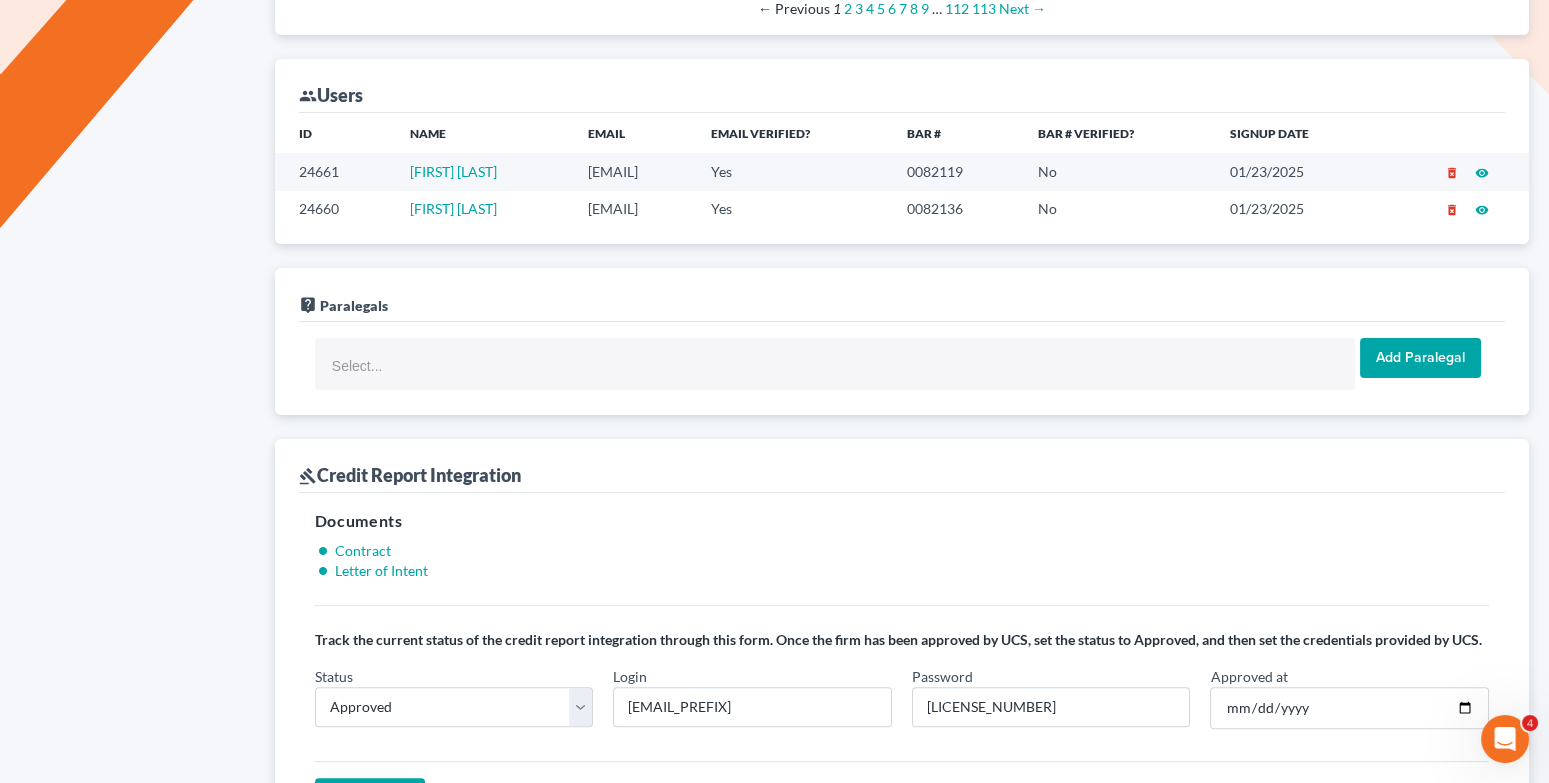 copy on "courtney@cwbklaw.com" 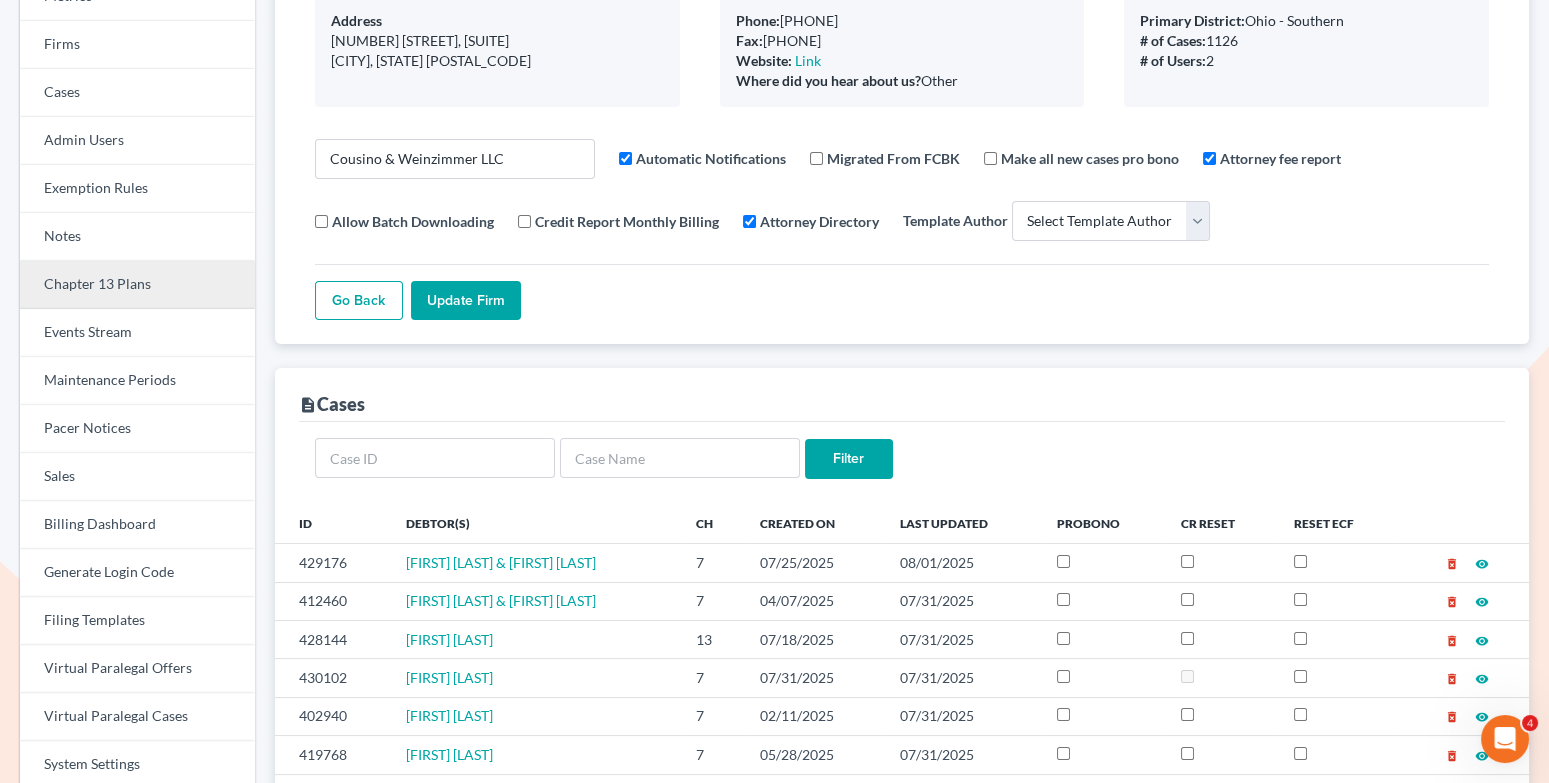 scroll, scrollTop: 116, scrollLeft: 0, axis: vertical 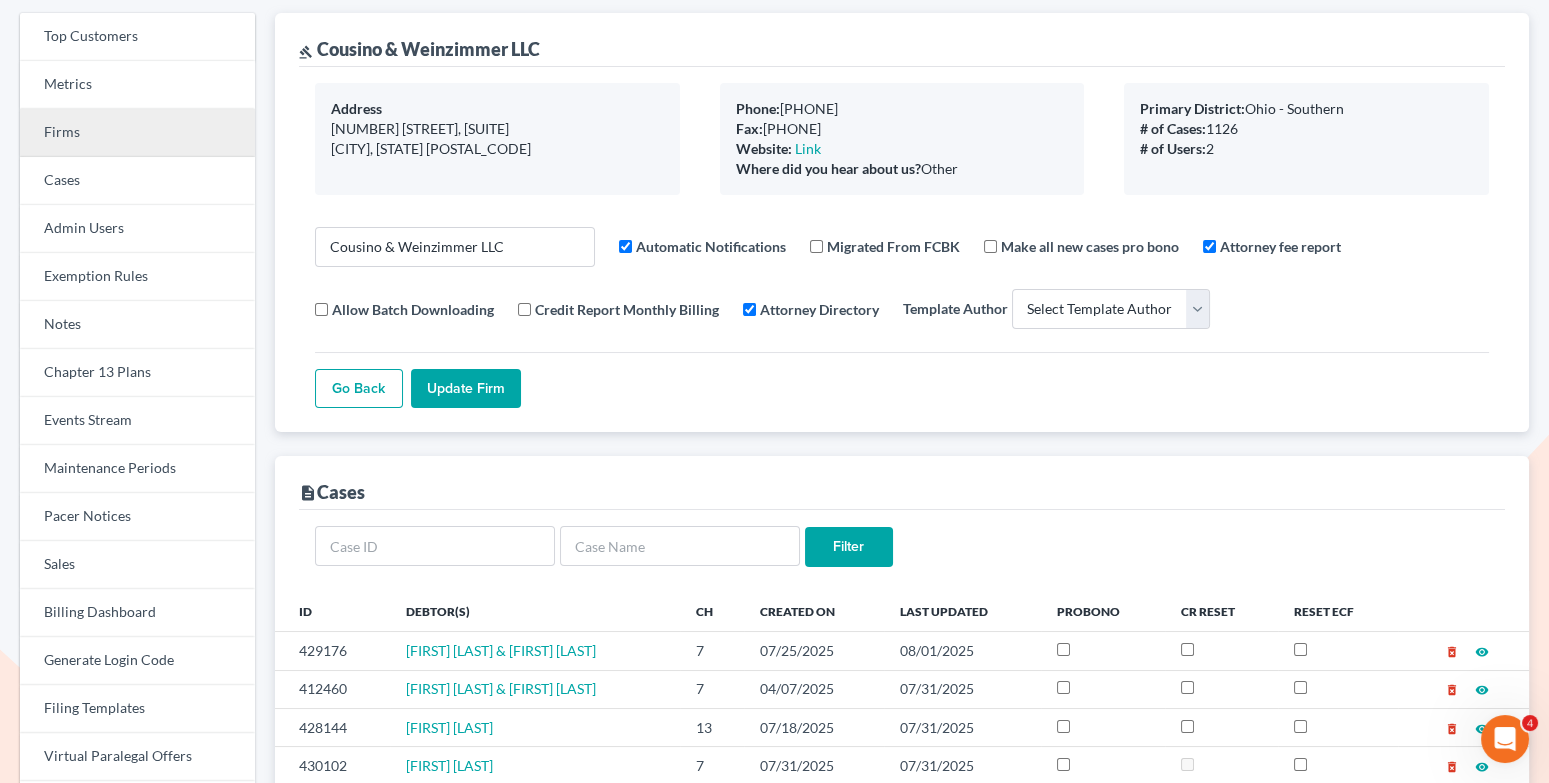click on "Firms" at bounding box center (137, 133) 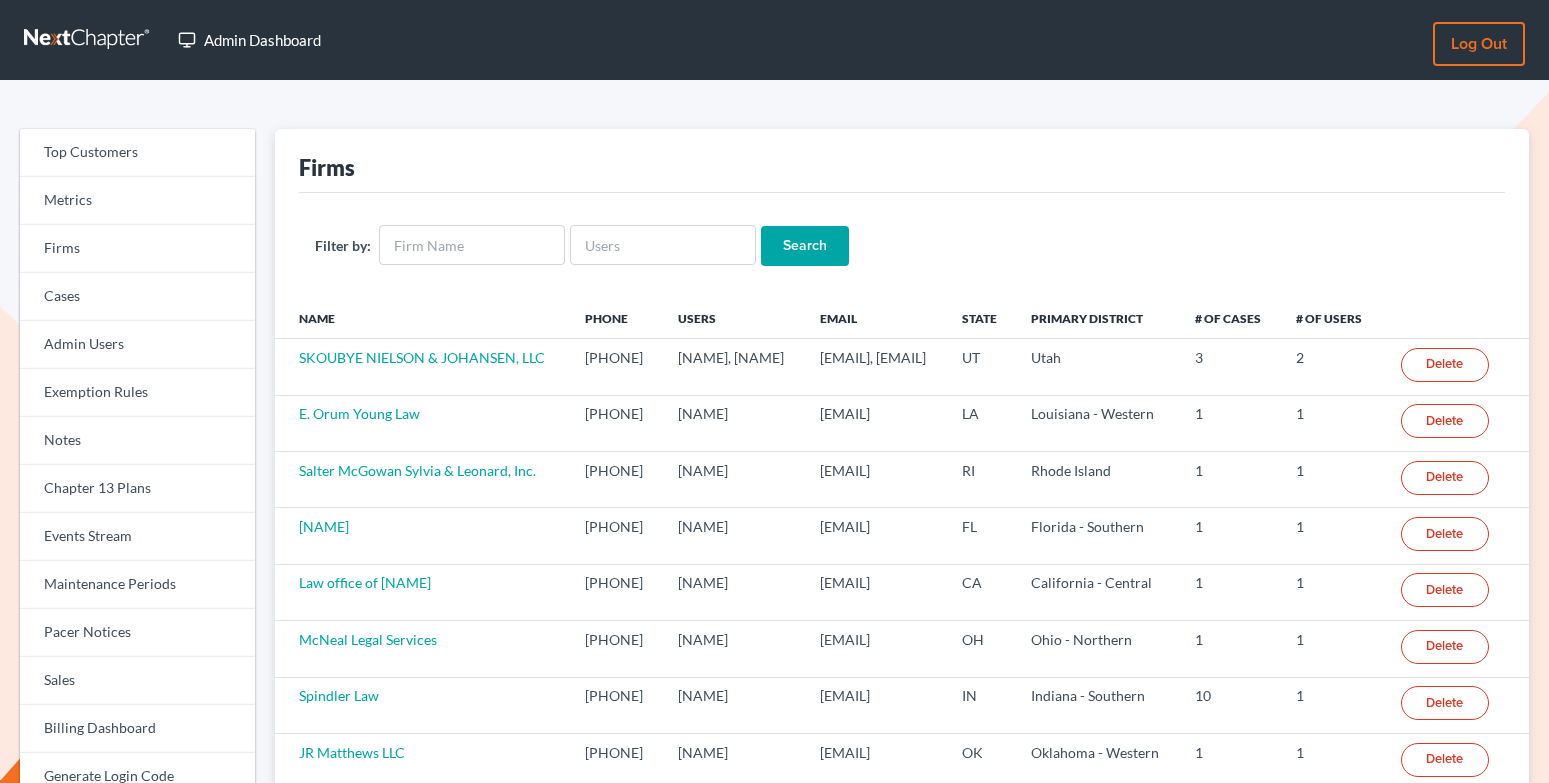scroll, scrollTop: 0, scrollLeft: 0, axis: both 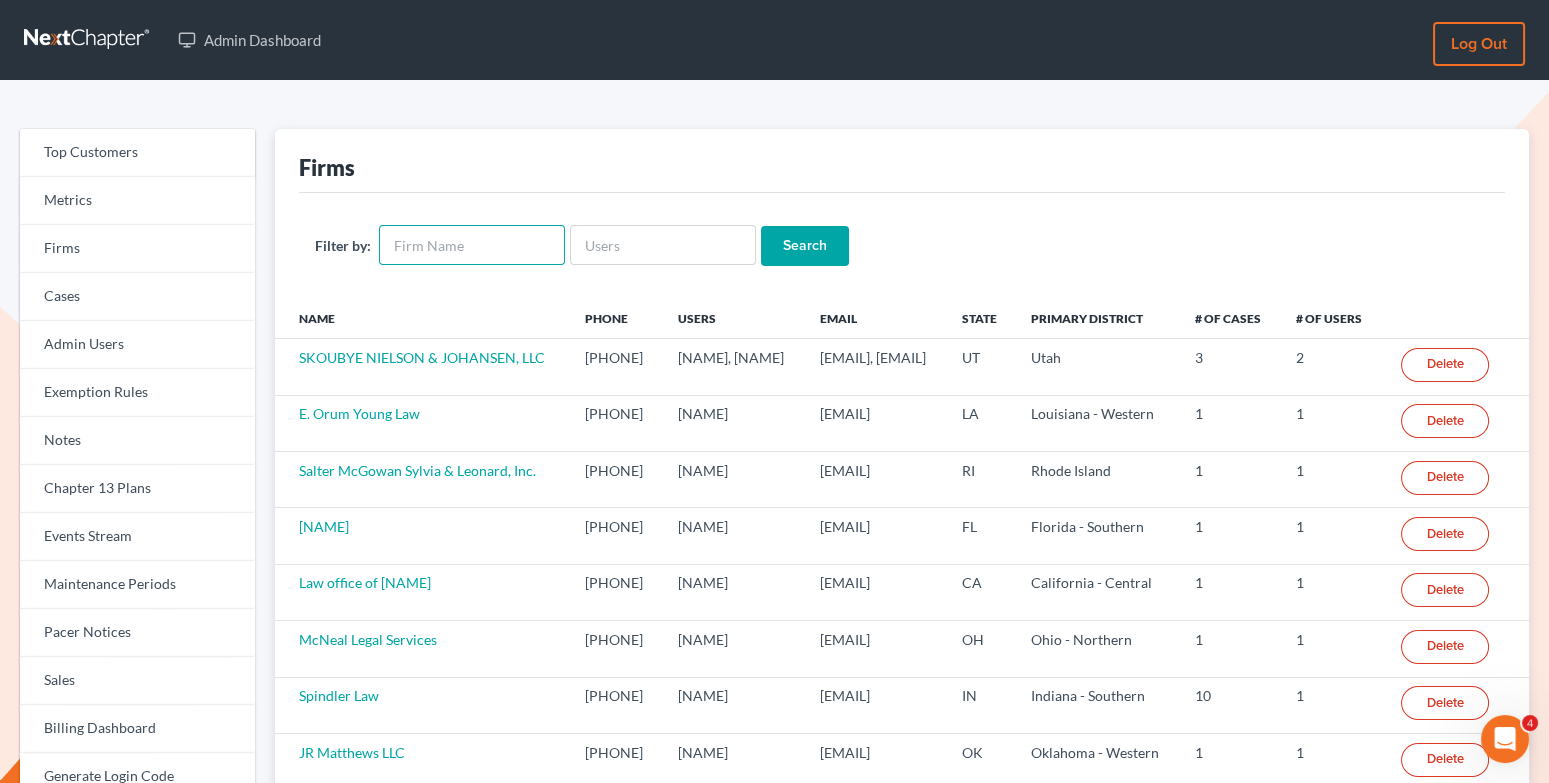 click at bounding box center [472, 245] 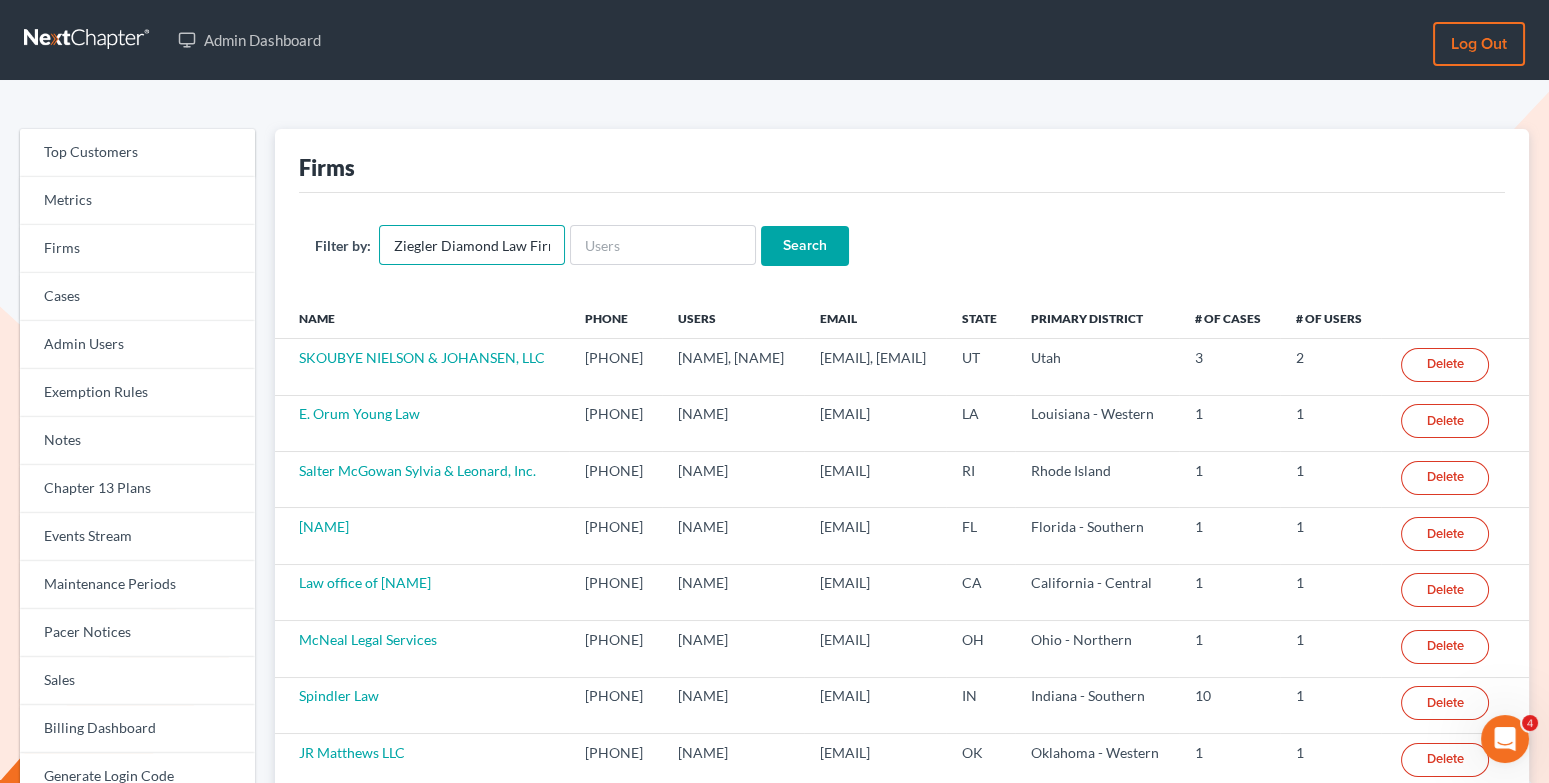 scroll, scrollTop: 0, scrollLeft: 38, axis: horizontal 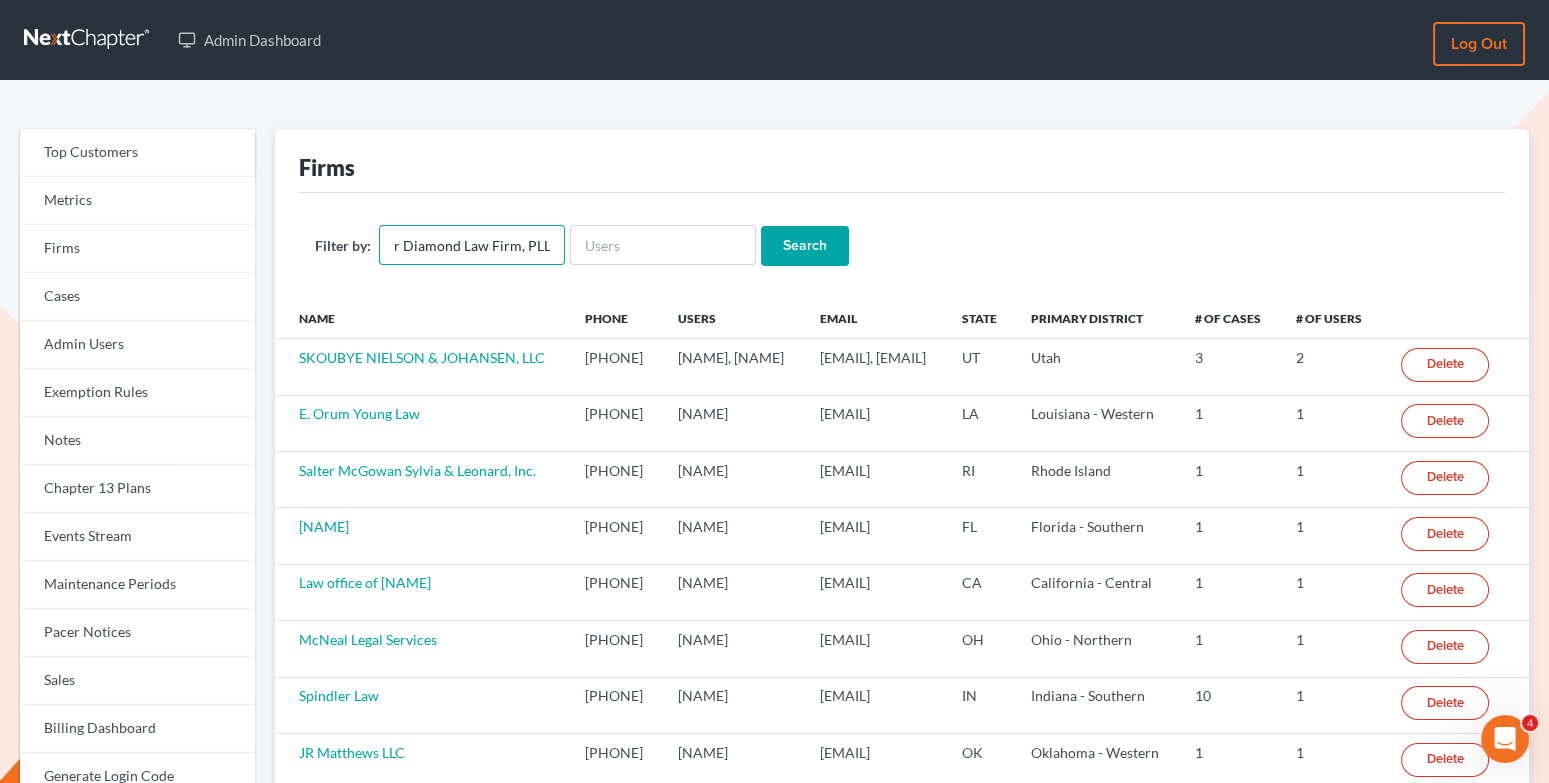 type on "Ziegler Diamond Law Firm, PLL" 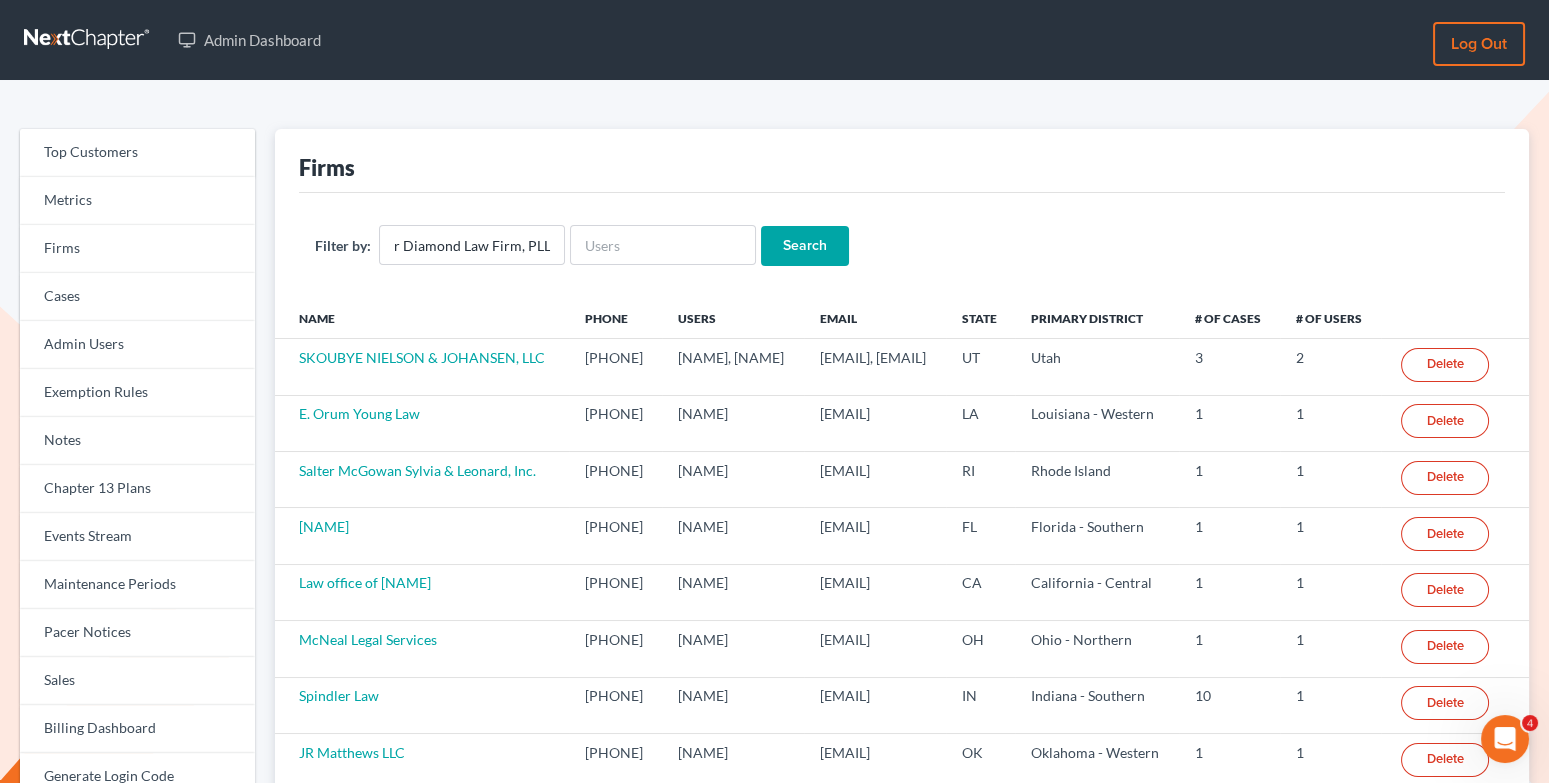 scroll, scrollTop: 0, scrollLeft: 0, axis: both 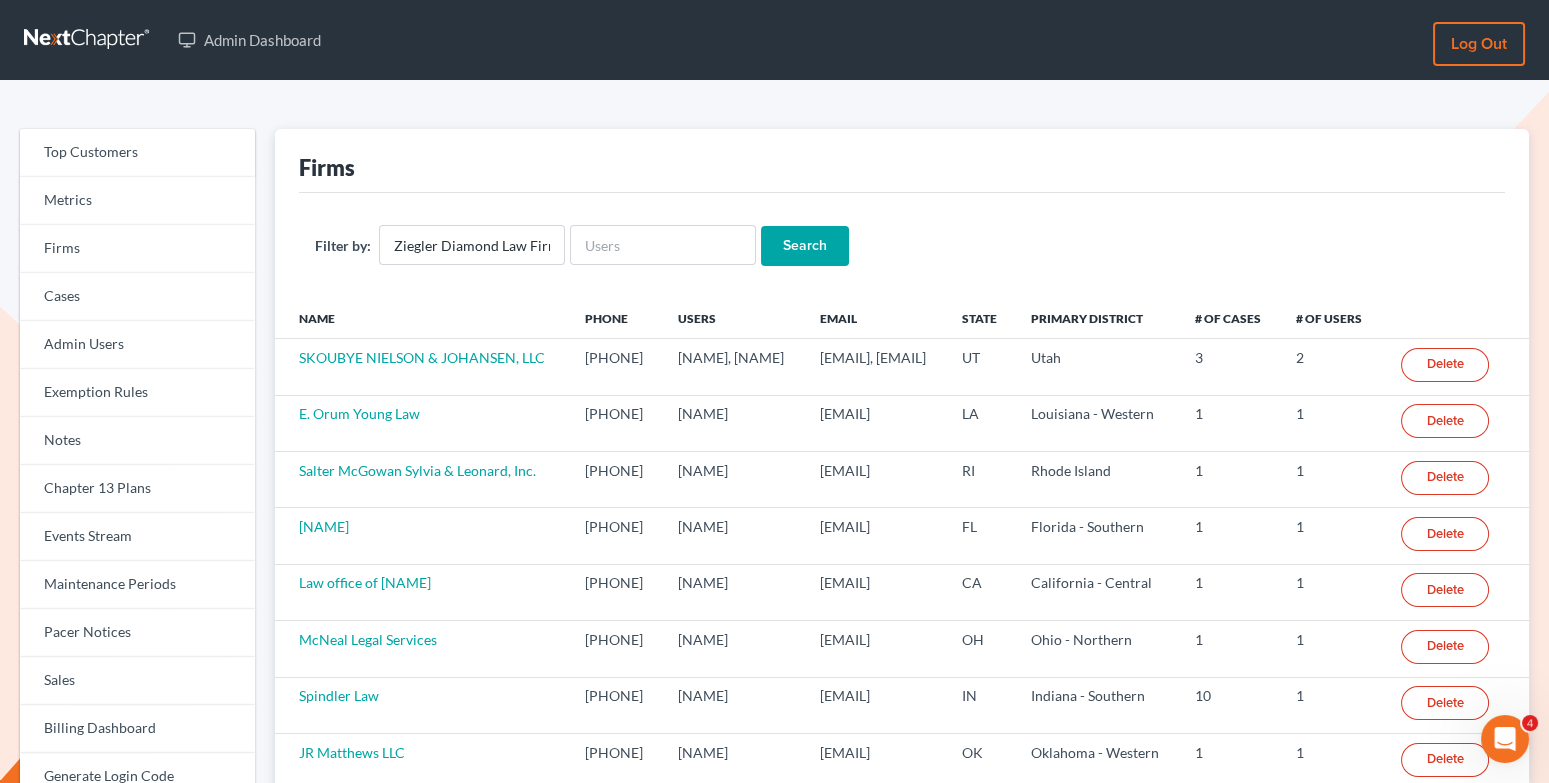 click on "Search" at bounding box center (805, 246) 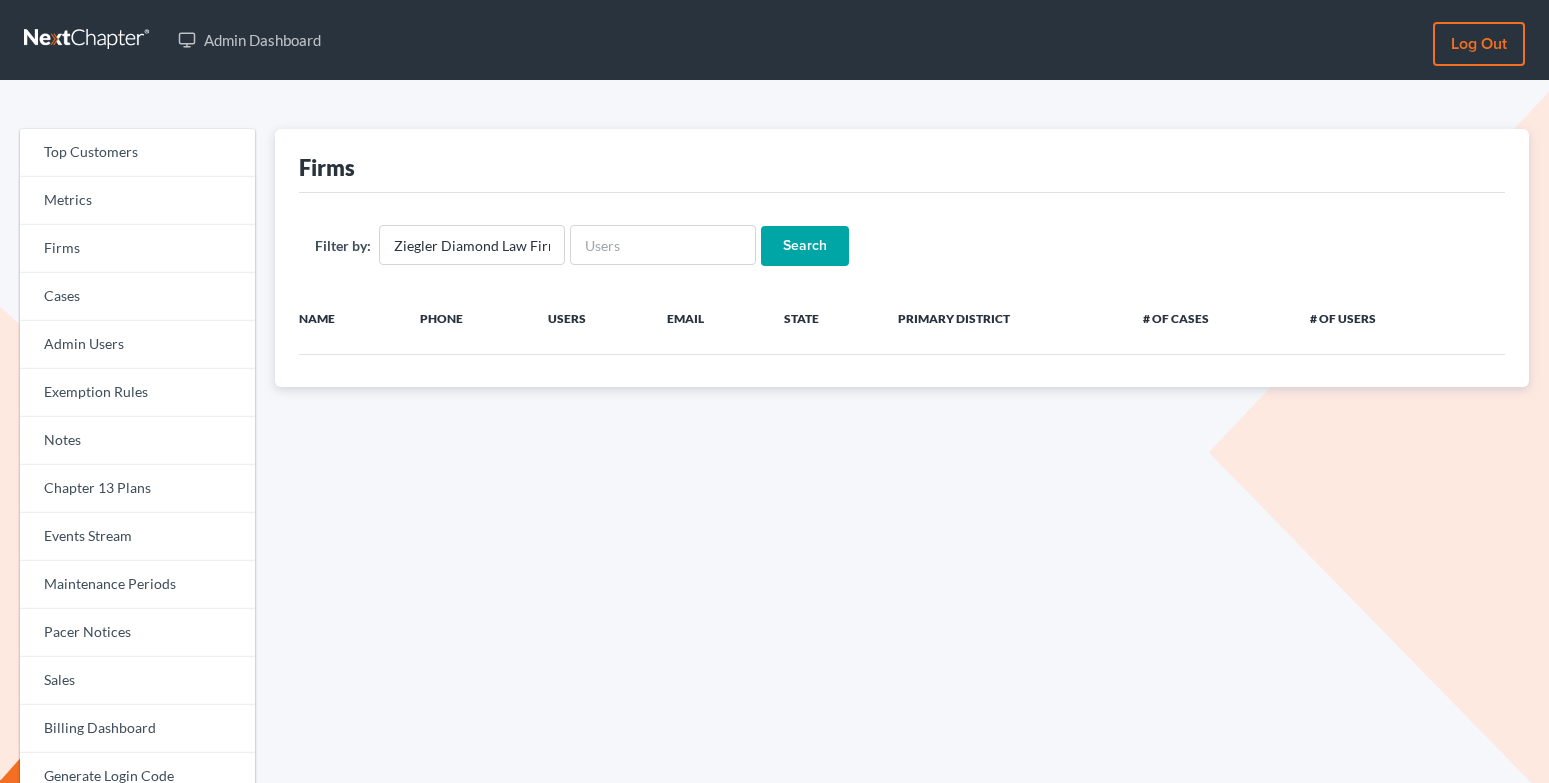 scroll, scrollTop: 0, scrollLeft: 0, axis: both 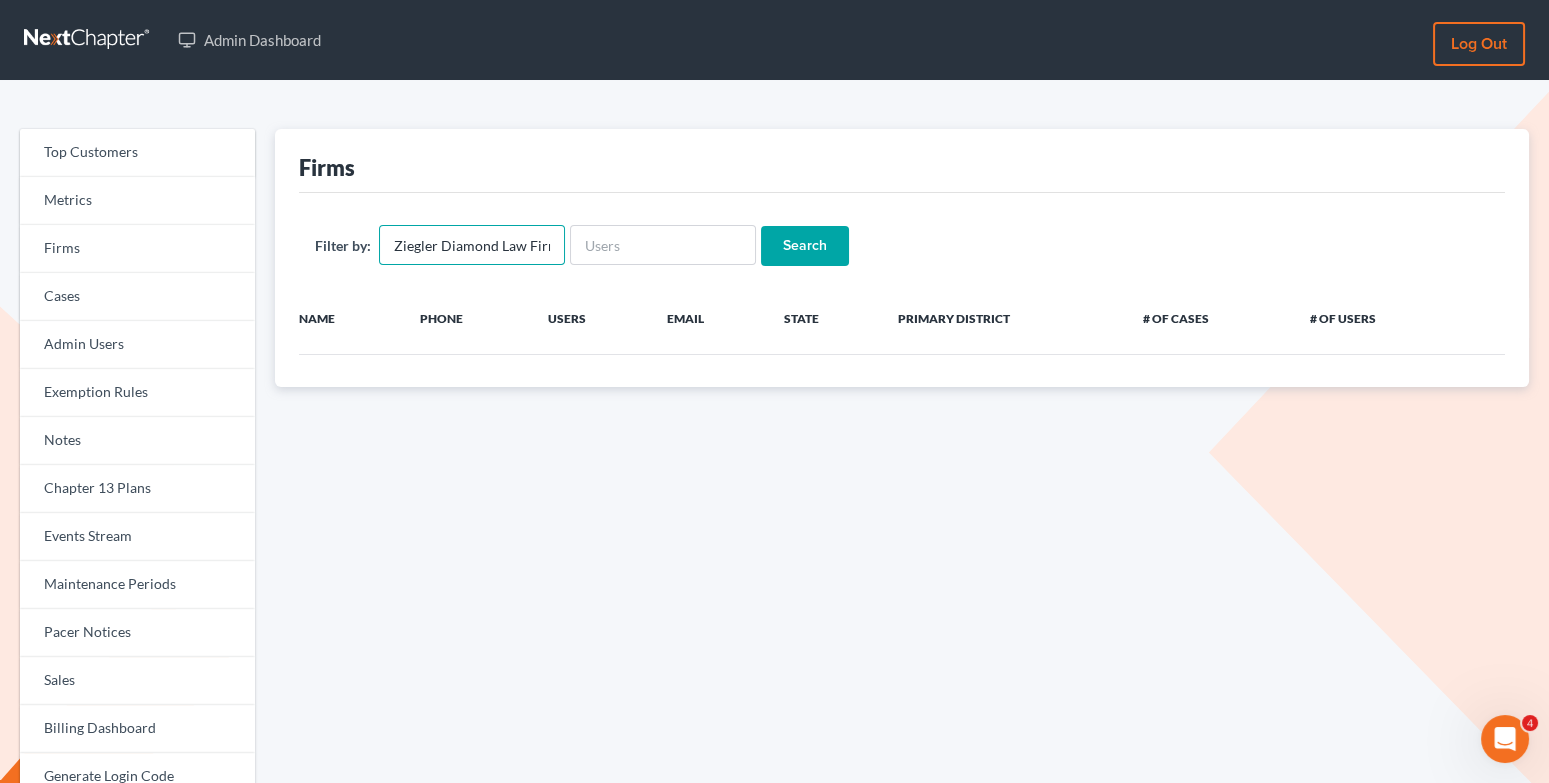 click on "Ziegler Diamond Law Firm, PLL" at bounding box center [472, 245] 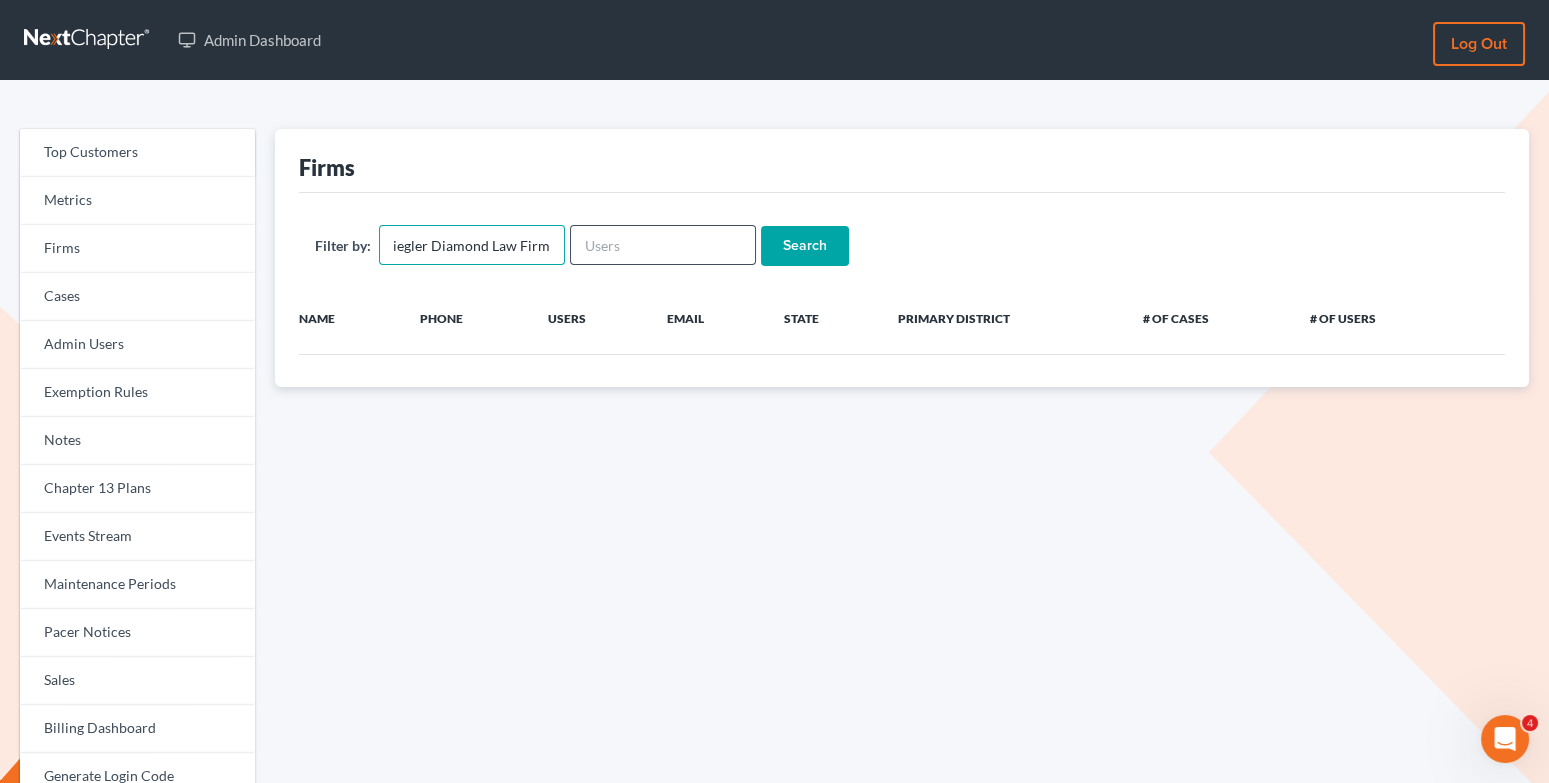 scroll, scrollTop: 0, scrollLeft: 10, axis: horizontal 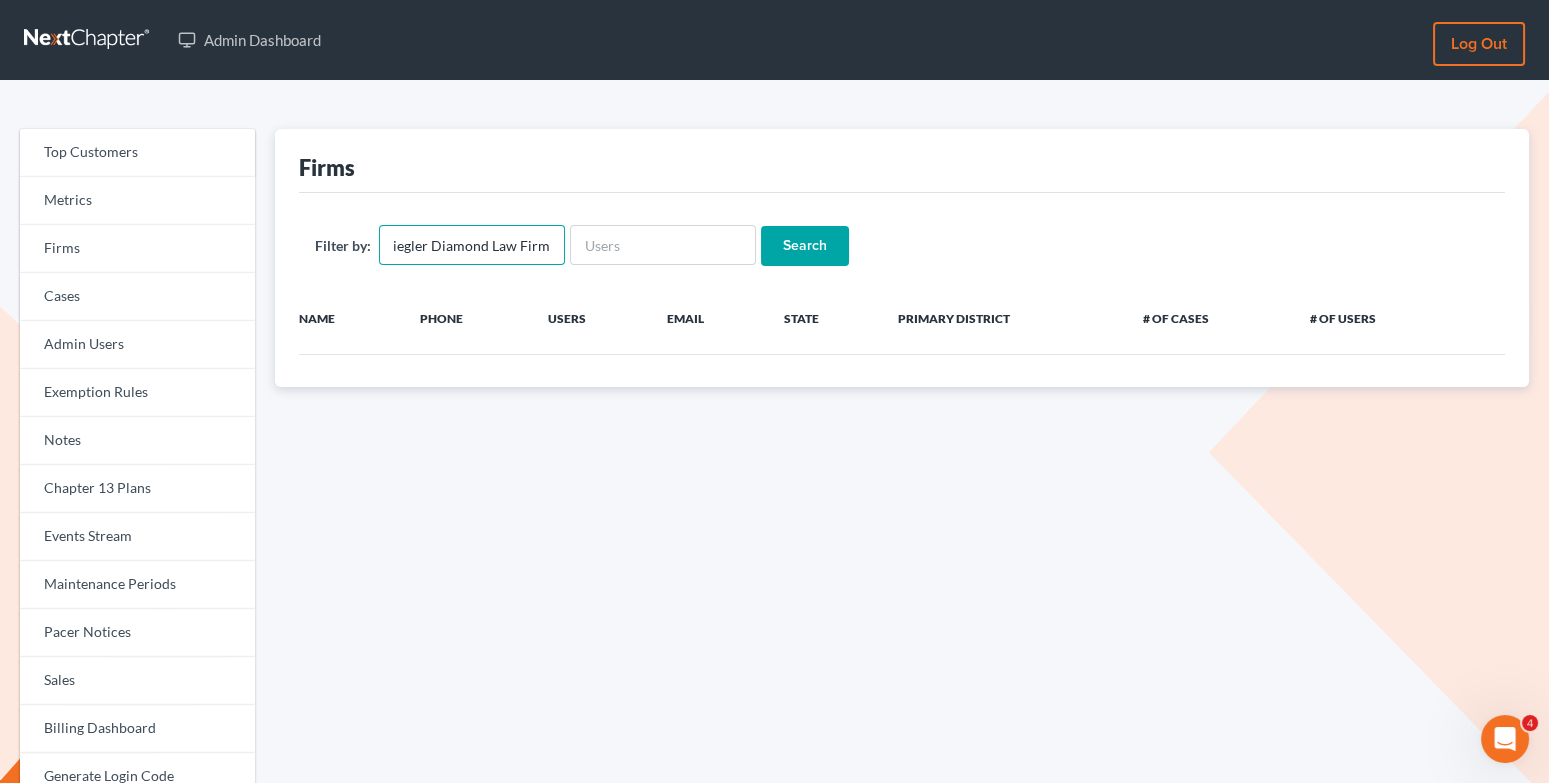 type on "Ziegler Diamond Law Firm" 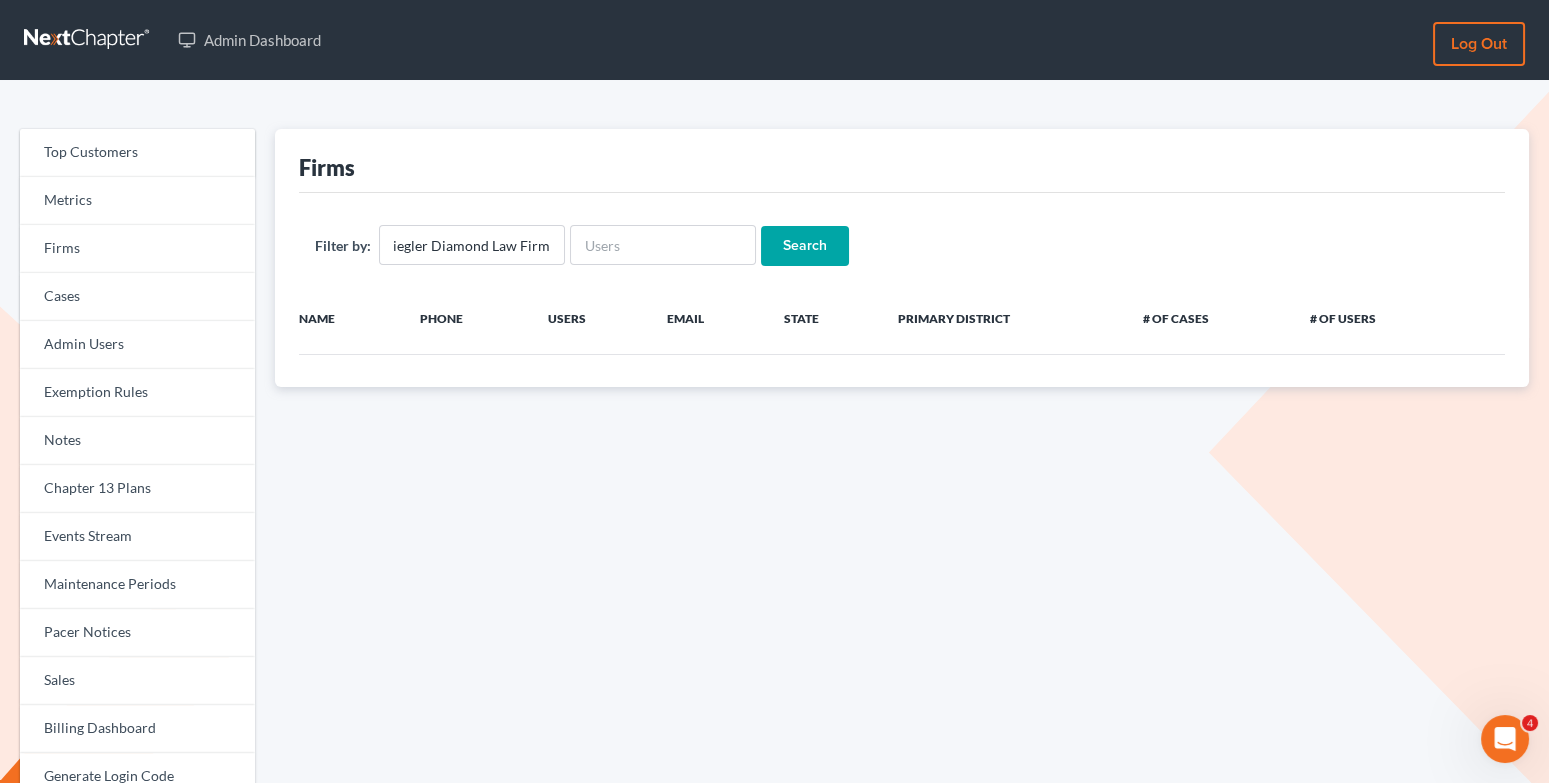 scroll, scrollTop: 0, scrollLeft: 0, axis: both 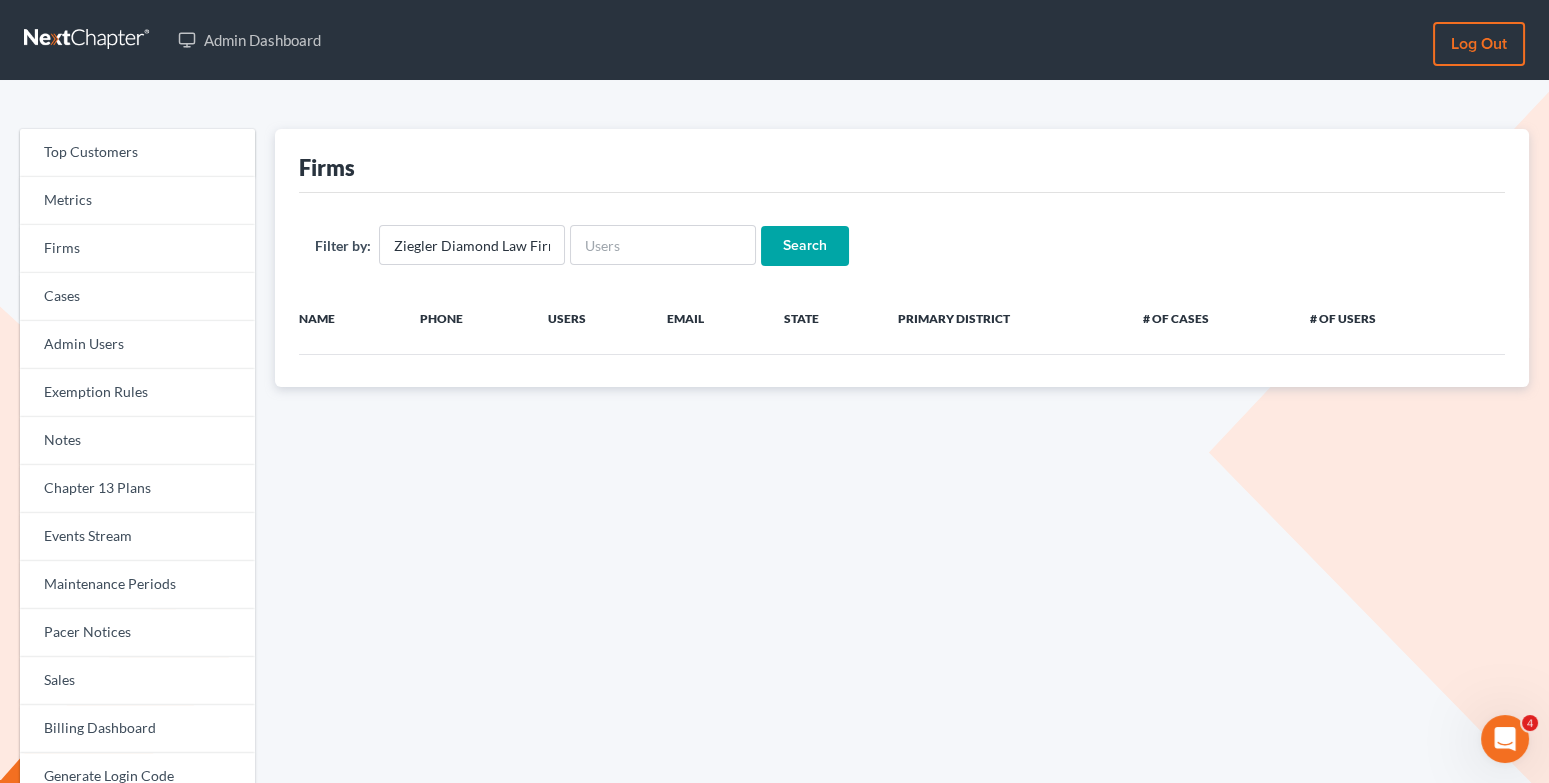 click on "Search" at bounding box center [805, 246] 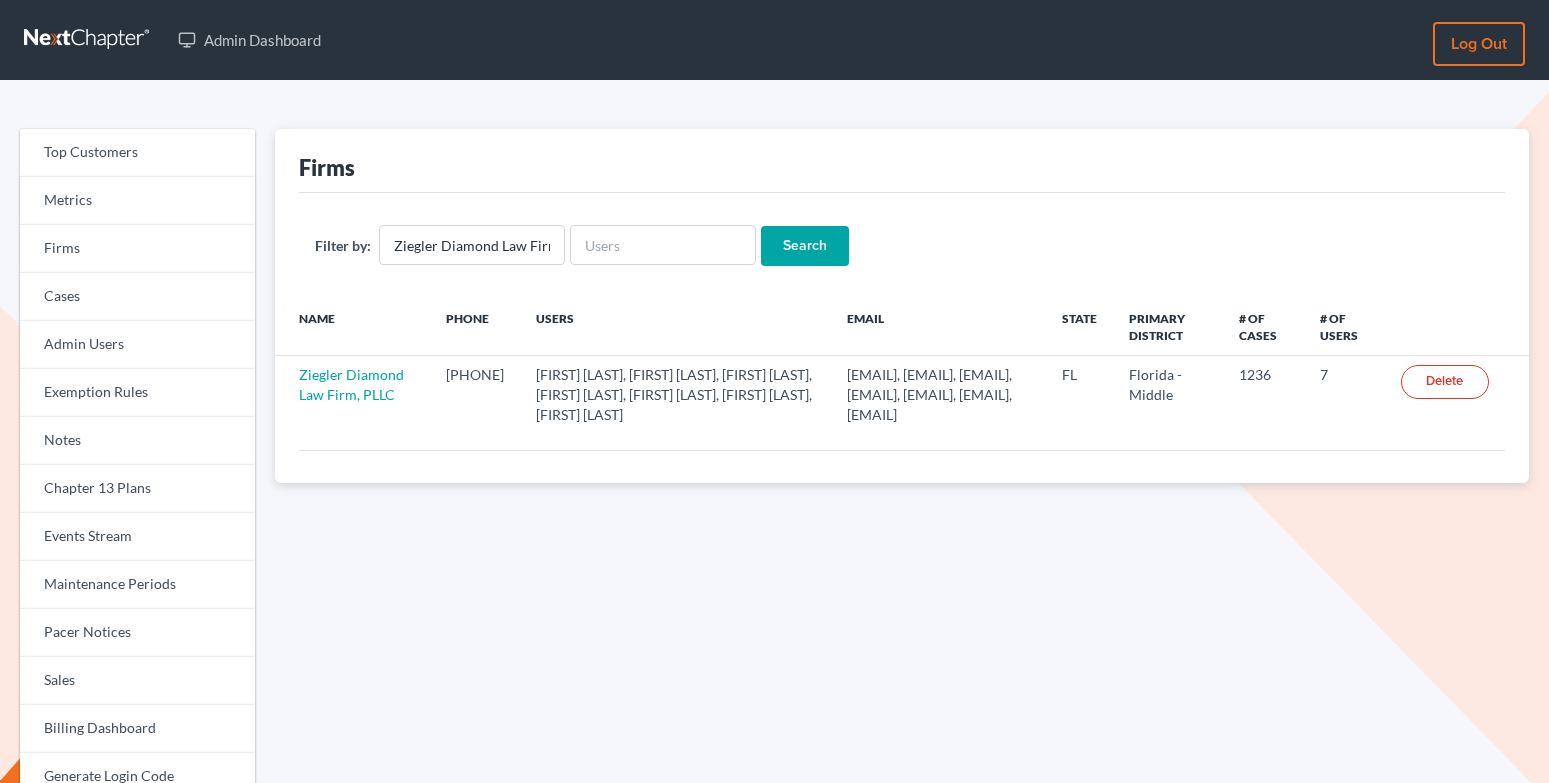 scroll, scrollTop: 0, scrollLeft: 0, axis: both 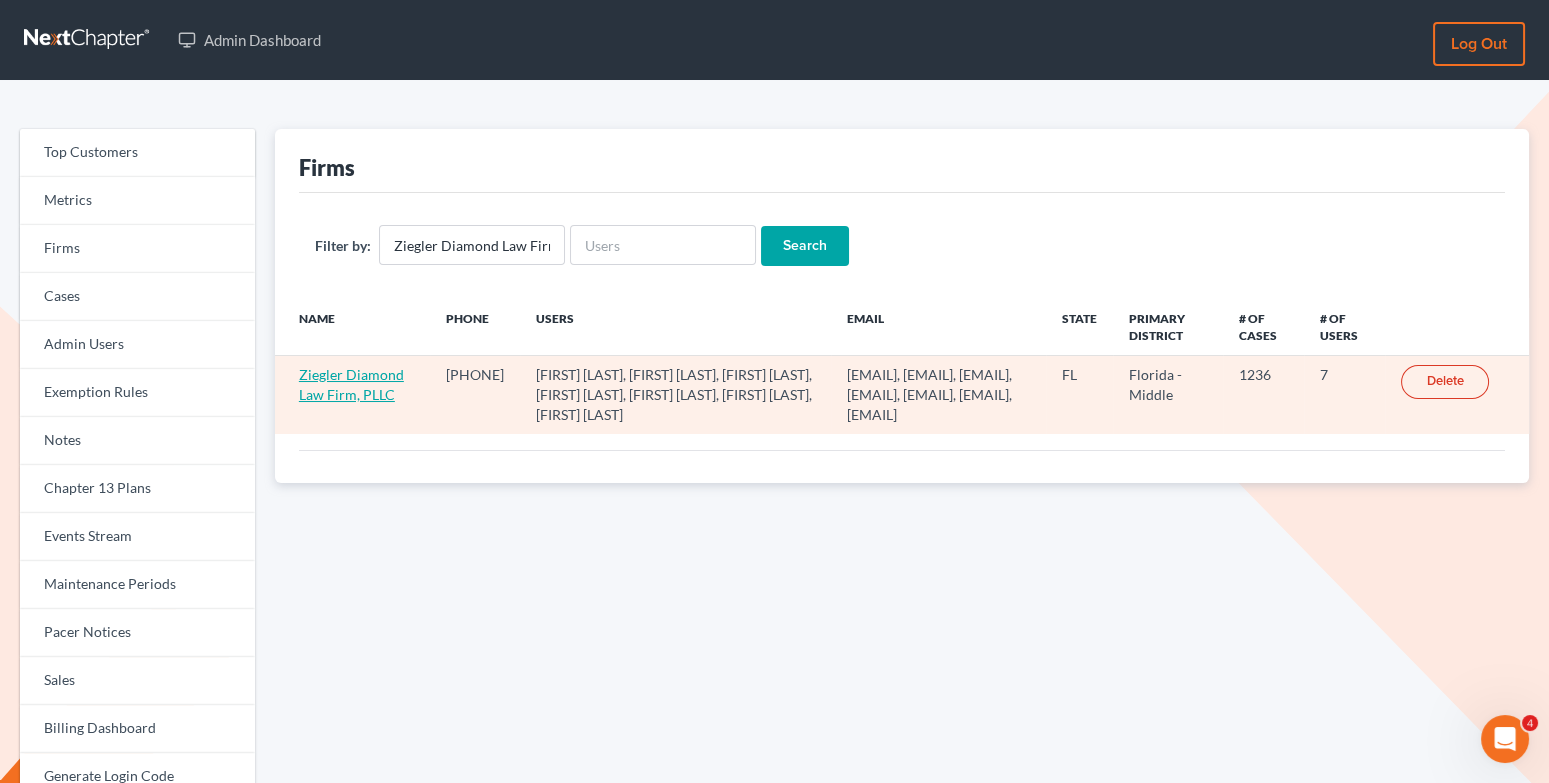 click on "Ziegler Diamond Law Firm, PLLC" at bounding box center [351, 384] 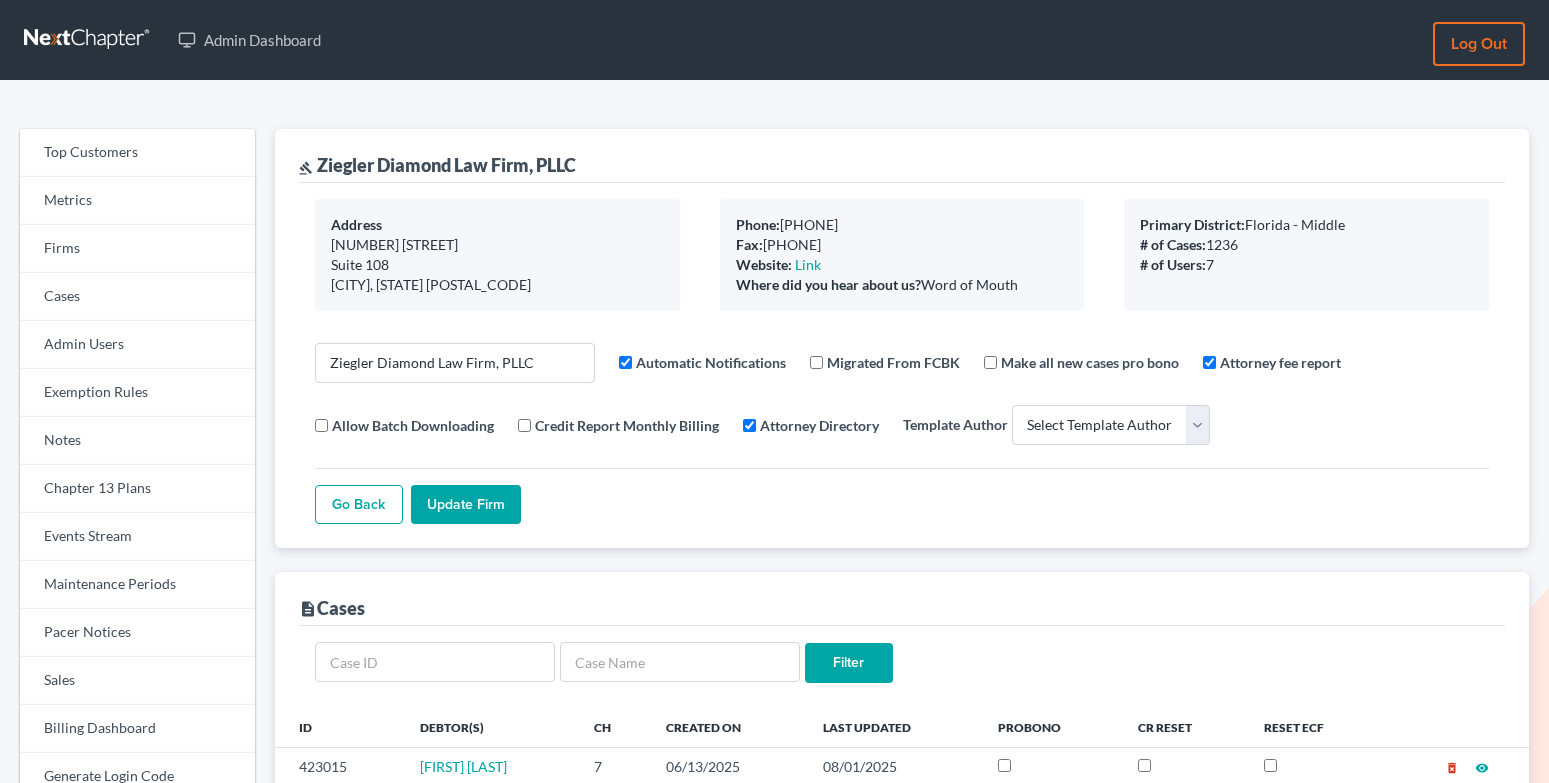 select 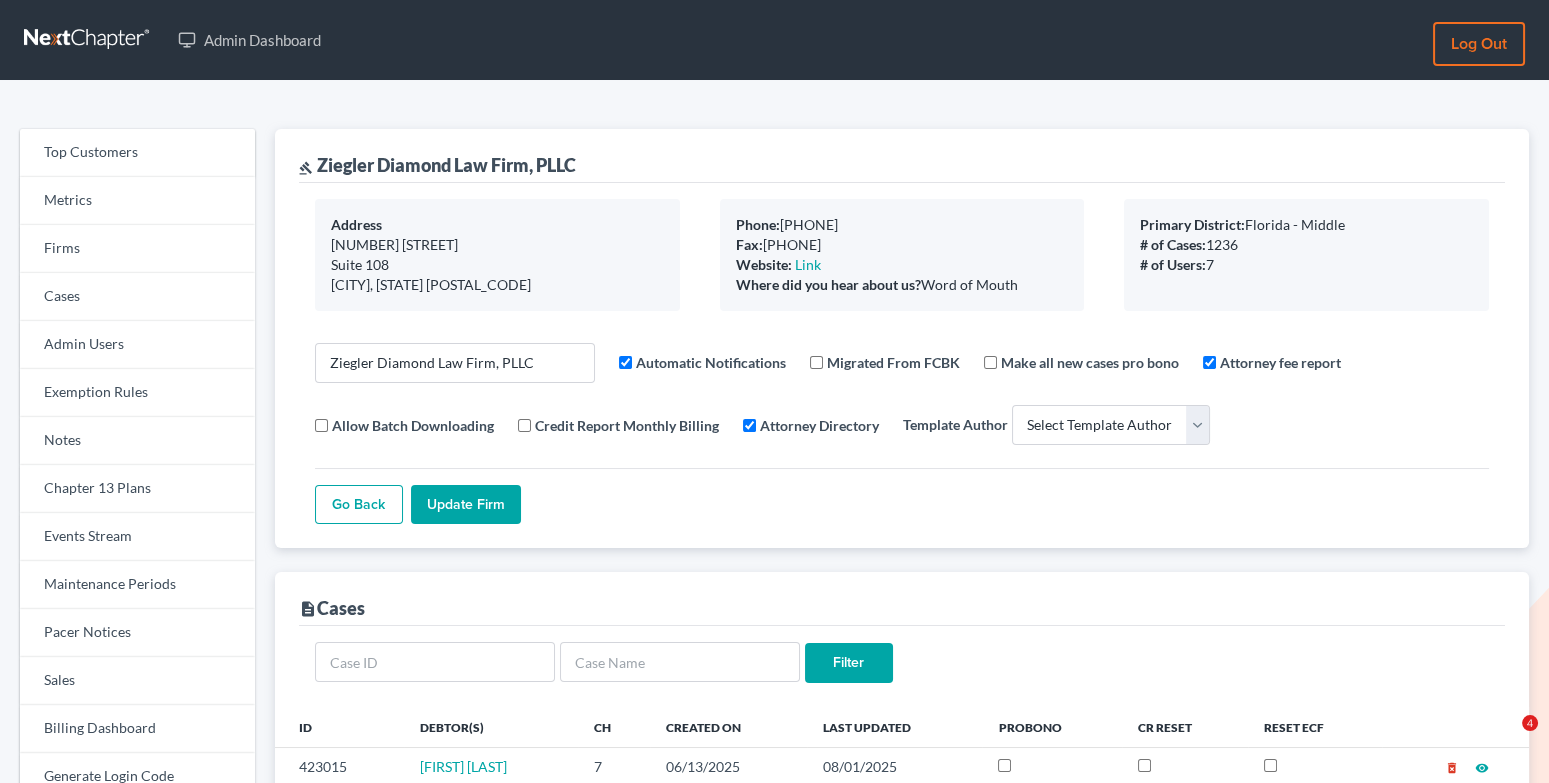 scroll, scrollTop: 354, scrollLeft: 0, axis: vertical 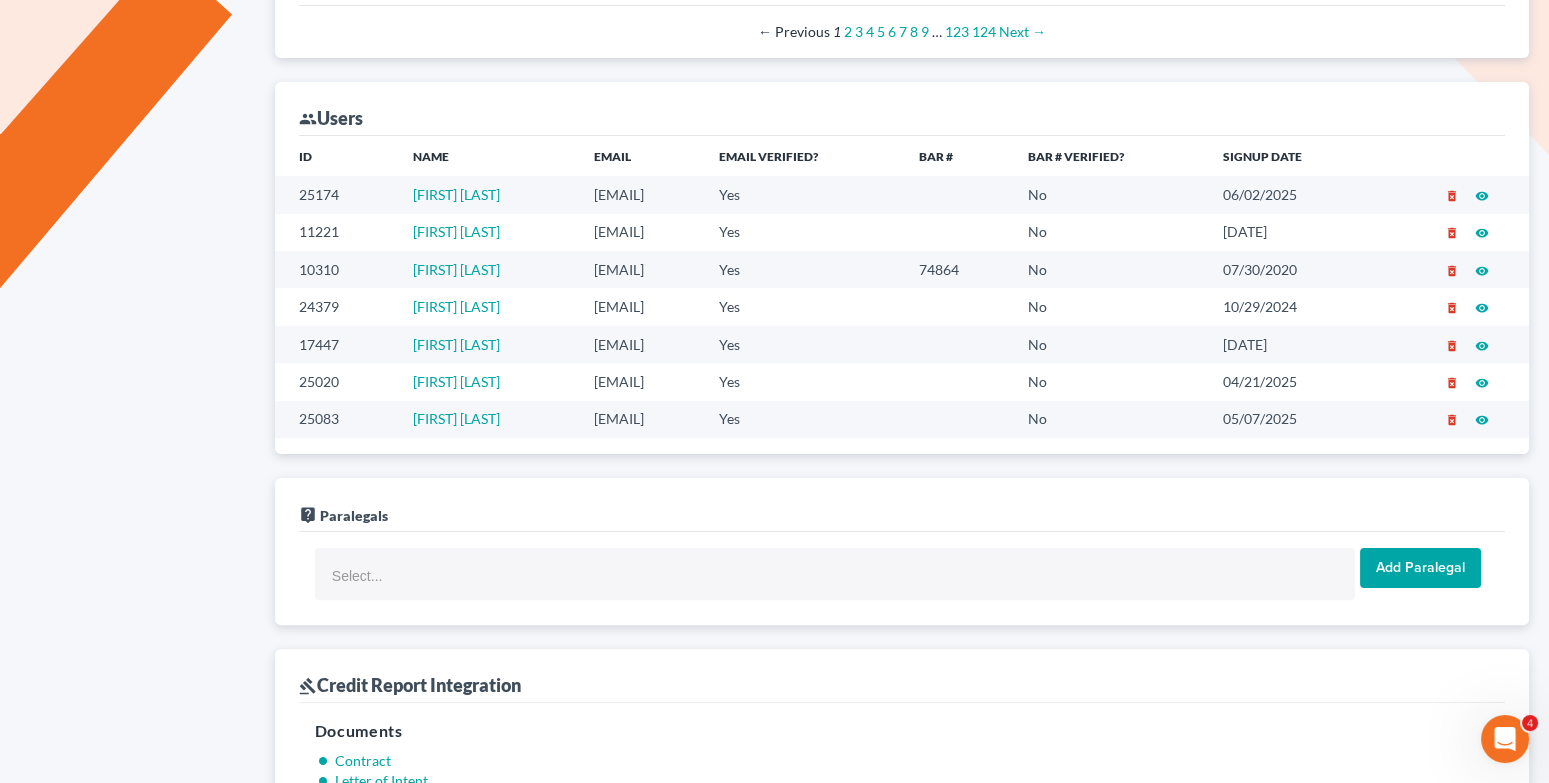 drag, startPoint x: 820, startPoint y: 260, endPoint x: 548, endPoint y: 261, distance: 272.00183 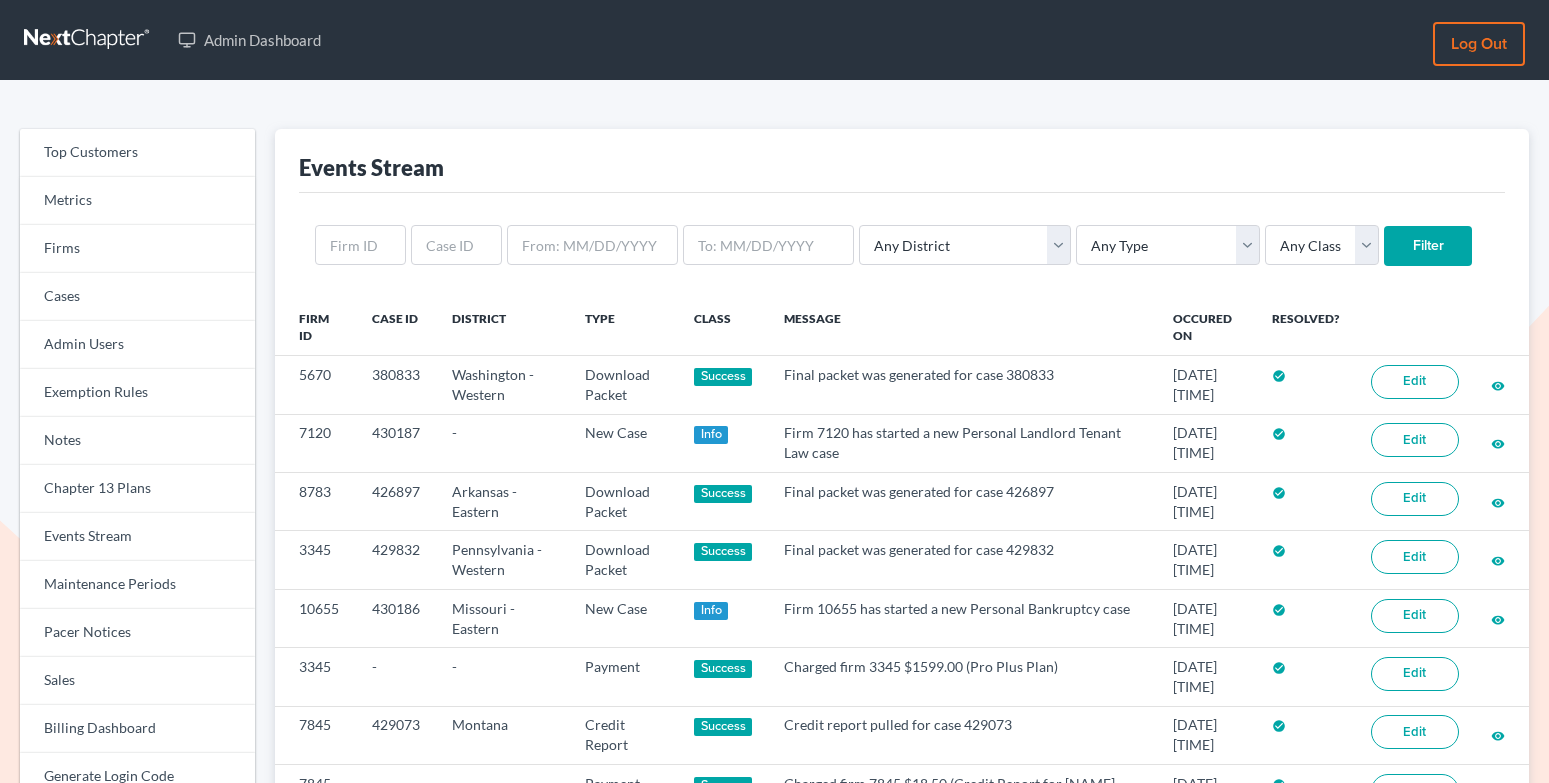 scroll, scrollTop: 0, scrollLeft: 0, axis: both 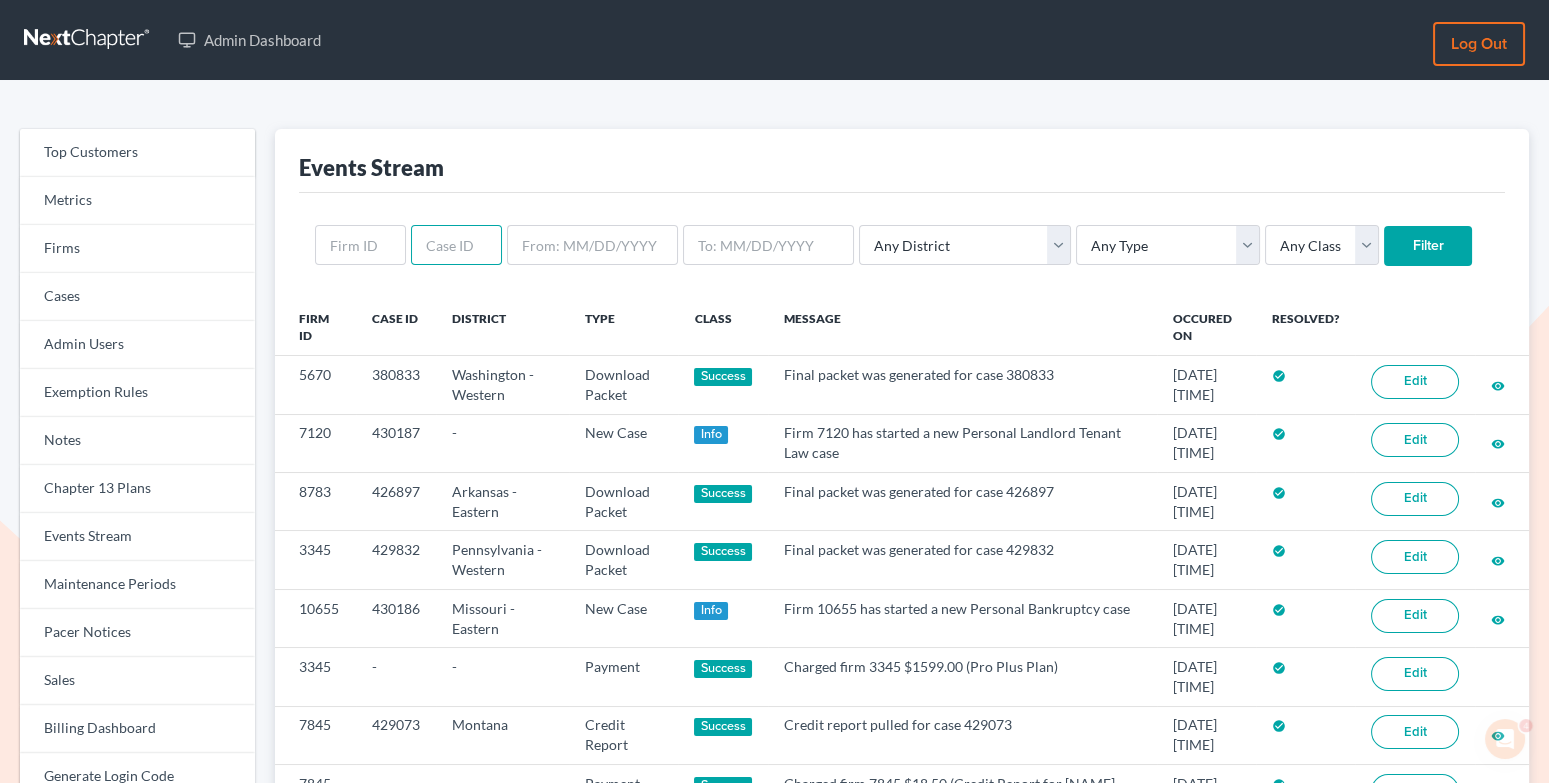 click at bounding box center [456, 245] 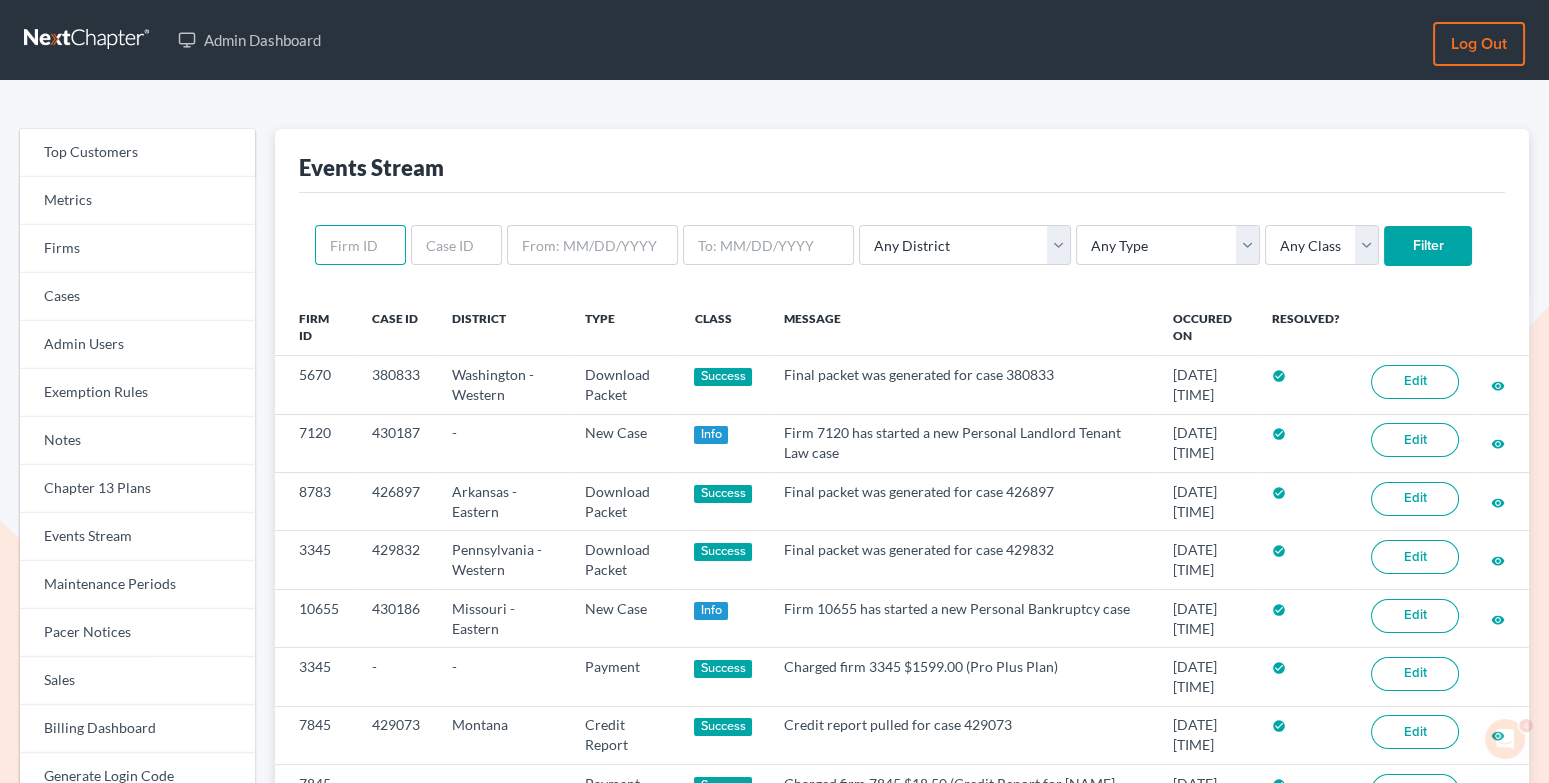 click at bounding box center [360, 245] 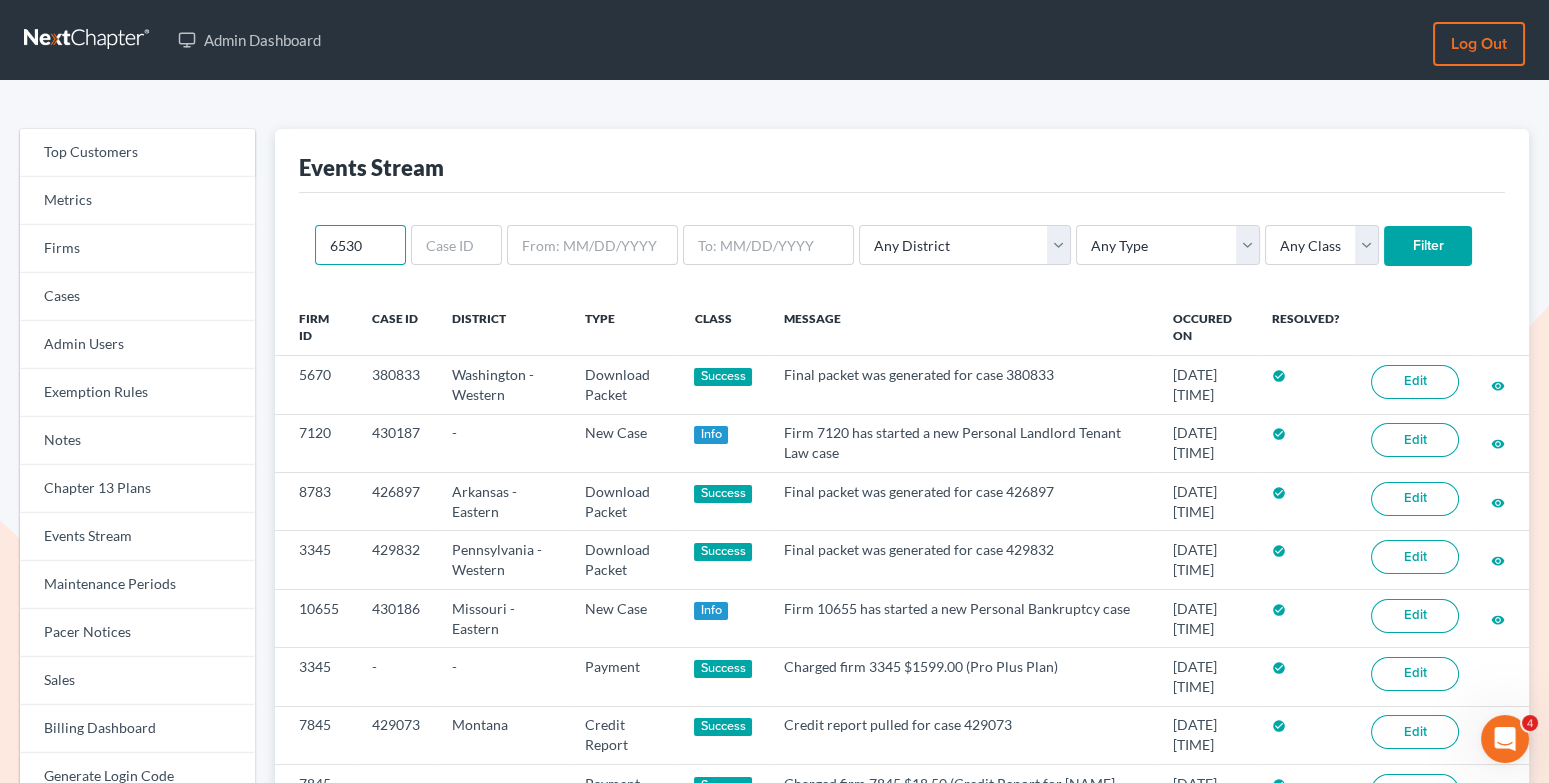 type on "6530" 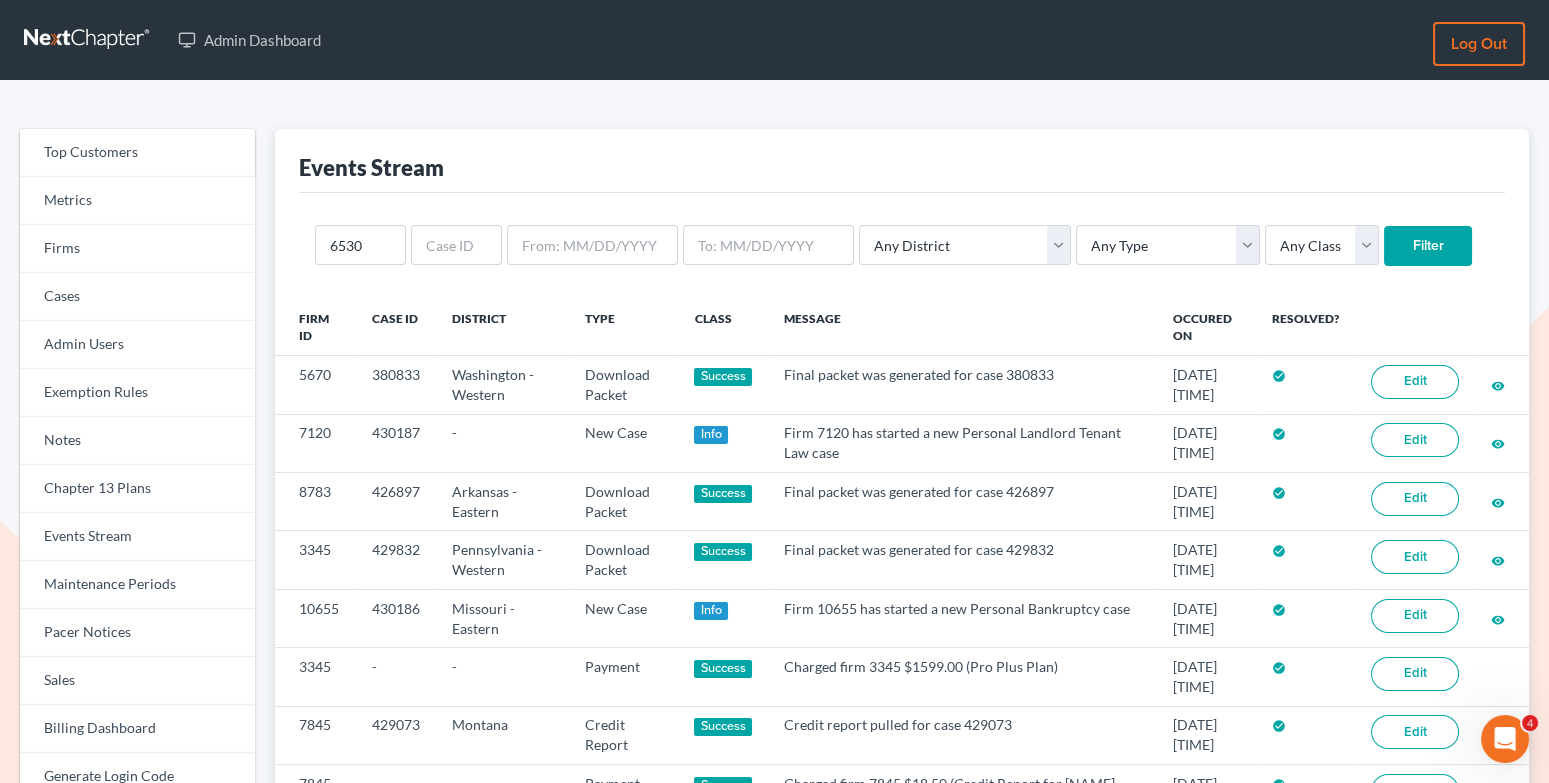 click on "Filter" at bounding box center (1428, 246) 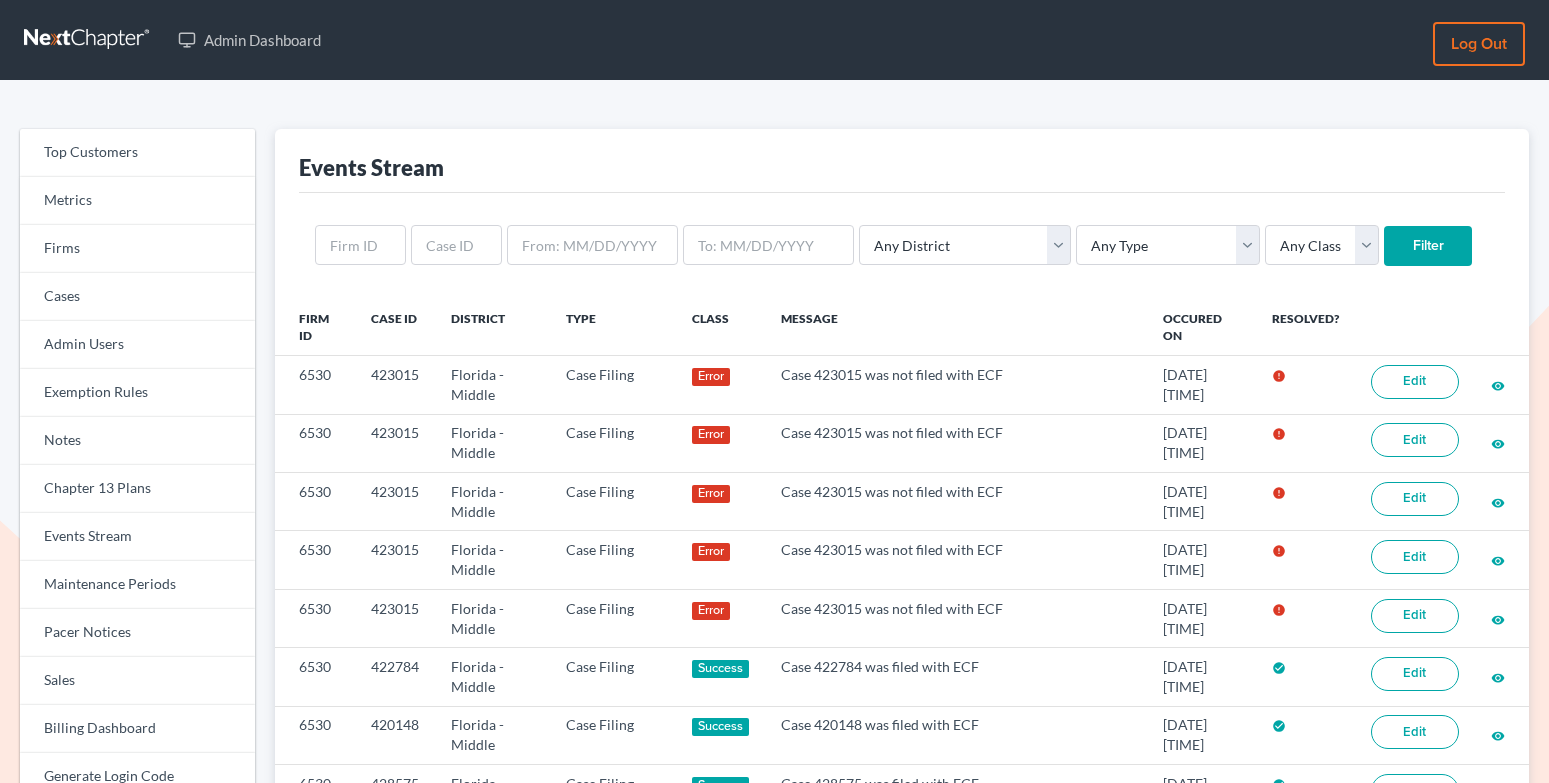 scroll, scrollTop: 0, scrollLeft: 0, axis: both 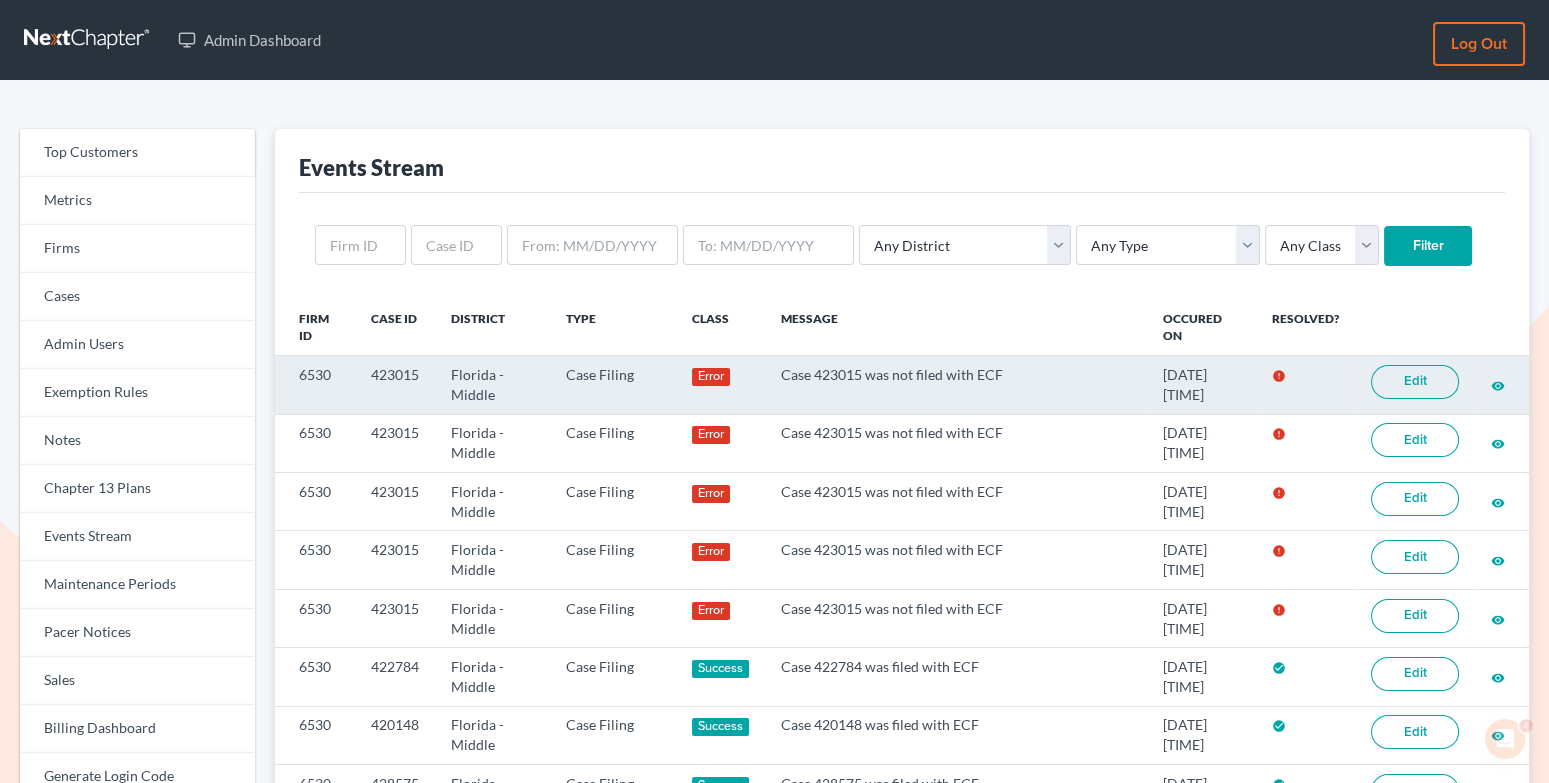 click on "Edit" at bounding box center [1415, 382] 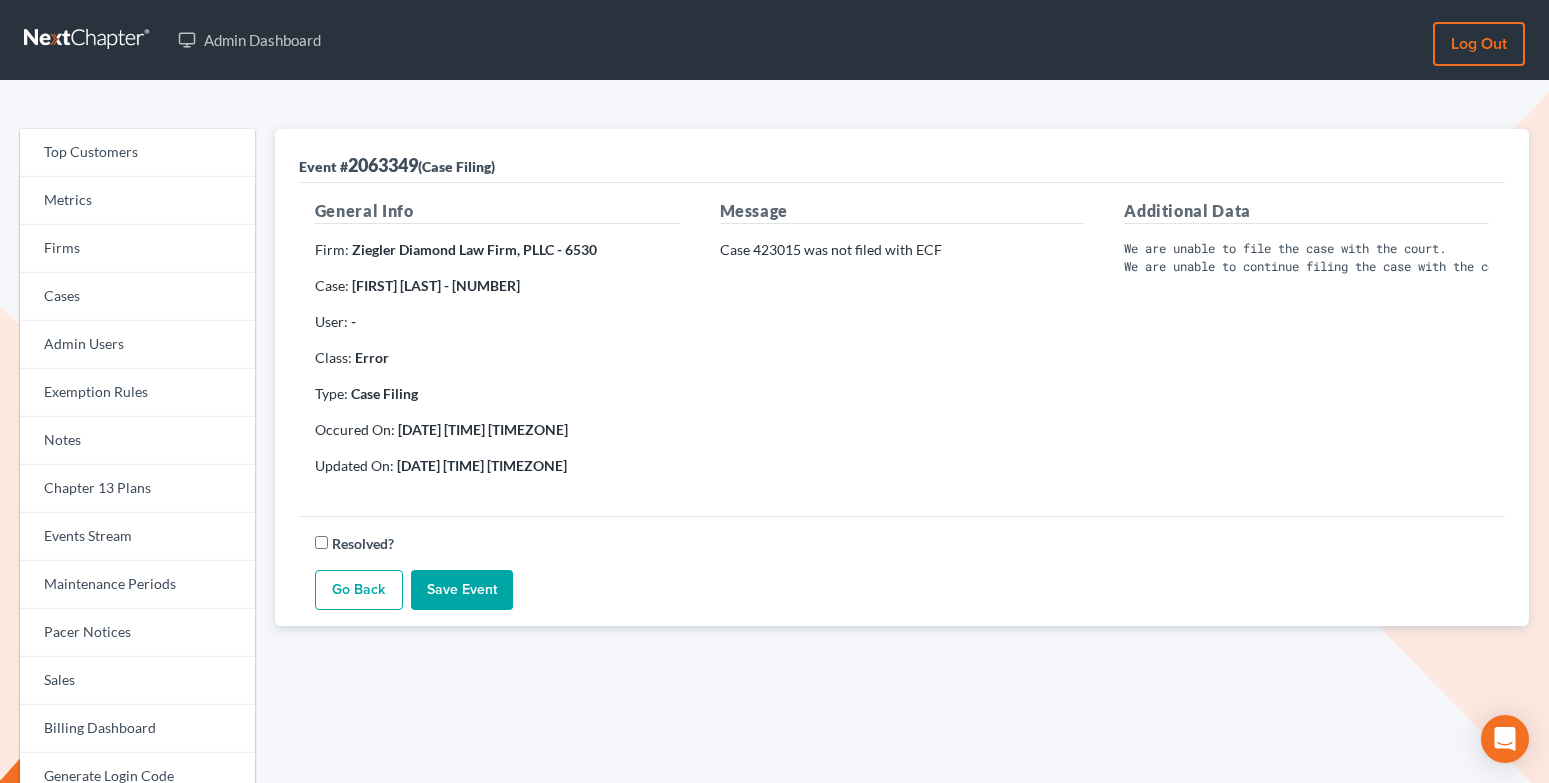 scroll, scrollTop: 0, scrollLeft: 0, axis: both 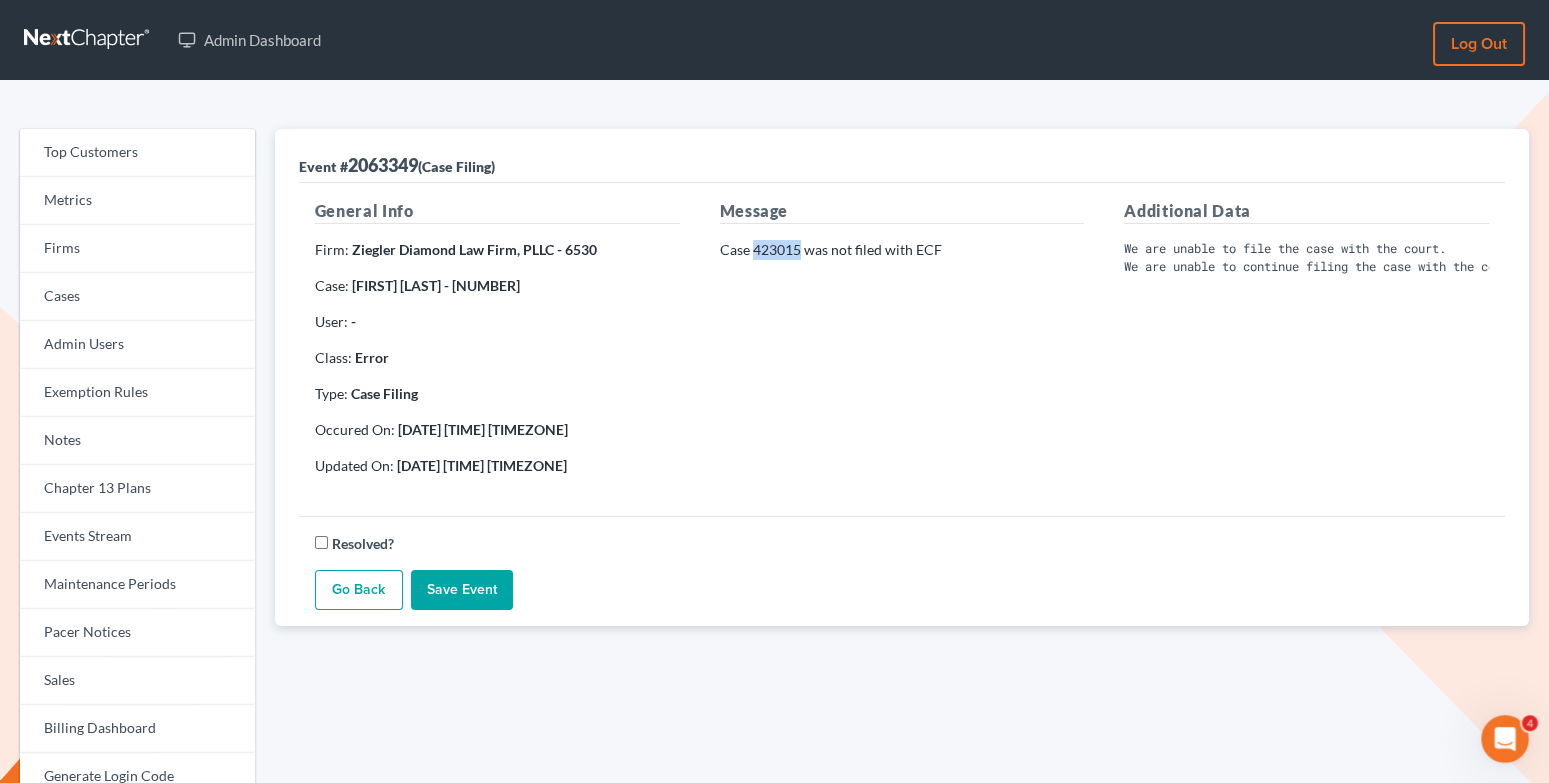 drag, startPoint x: 800, startPoint y: 245, endPoint x: 754, endPoint y: 246, distance: 46.010868 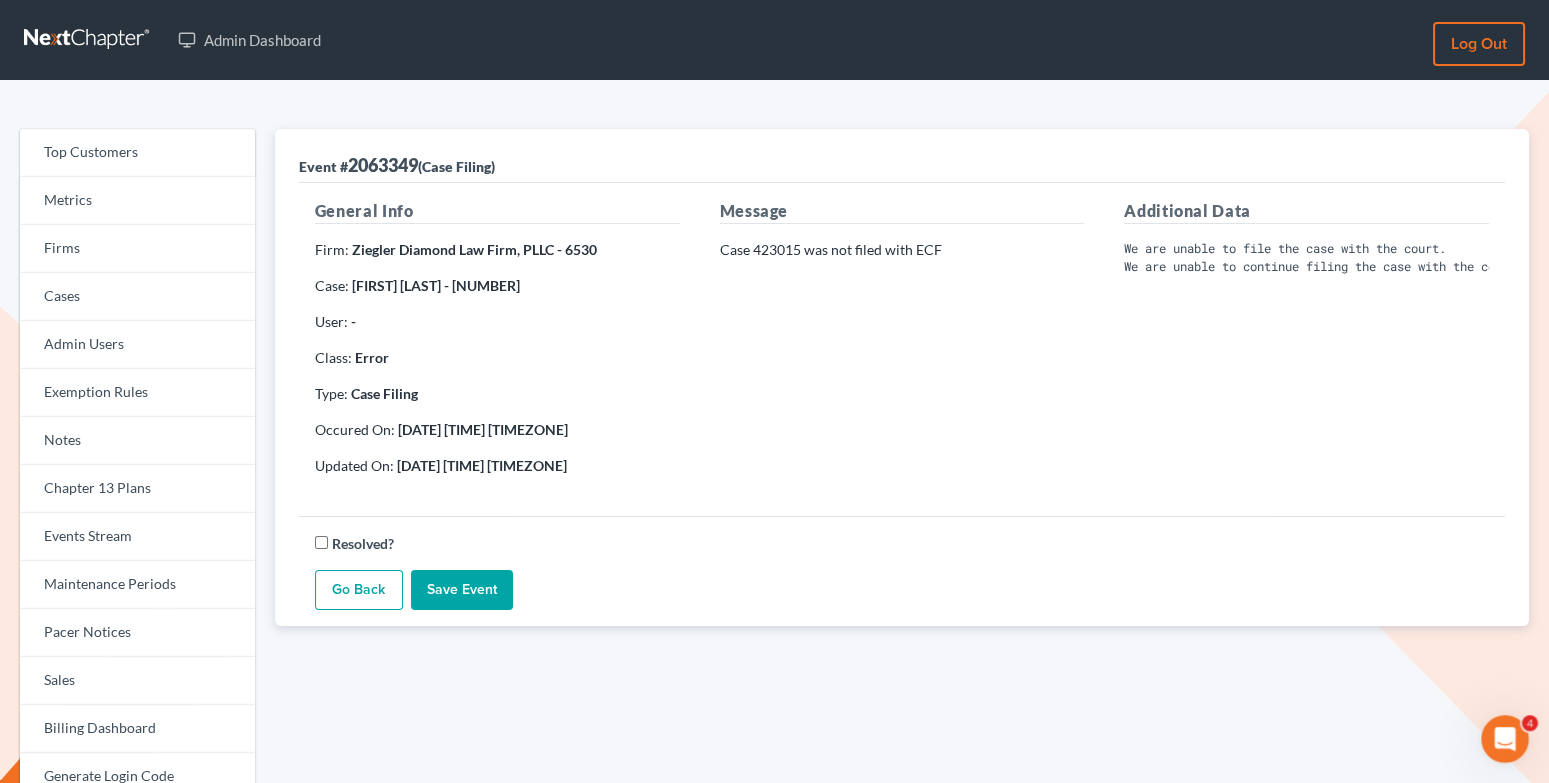 click on "Case 423015 was not filed with ECF" at bounding box center [902, 250] 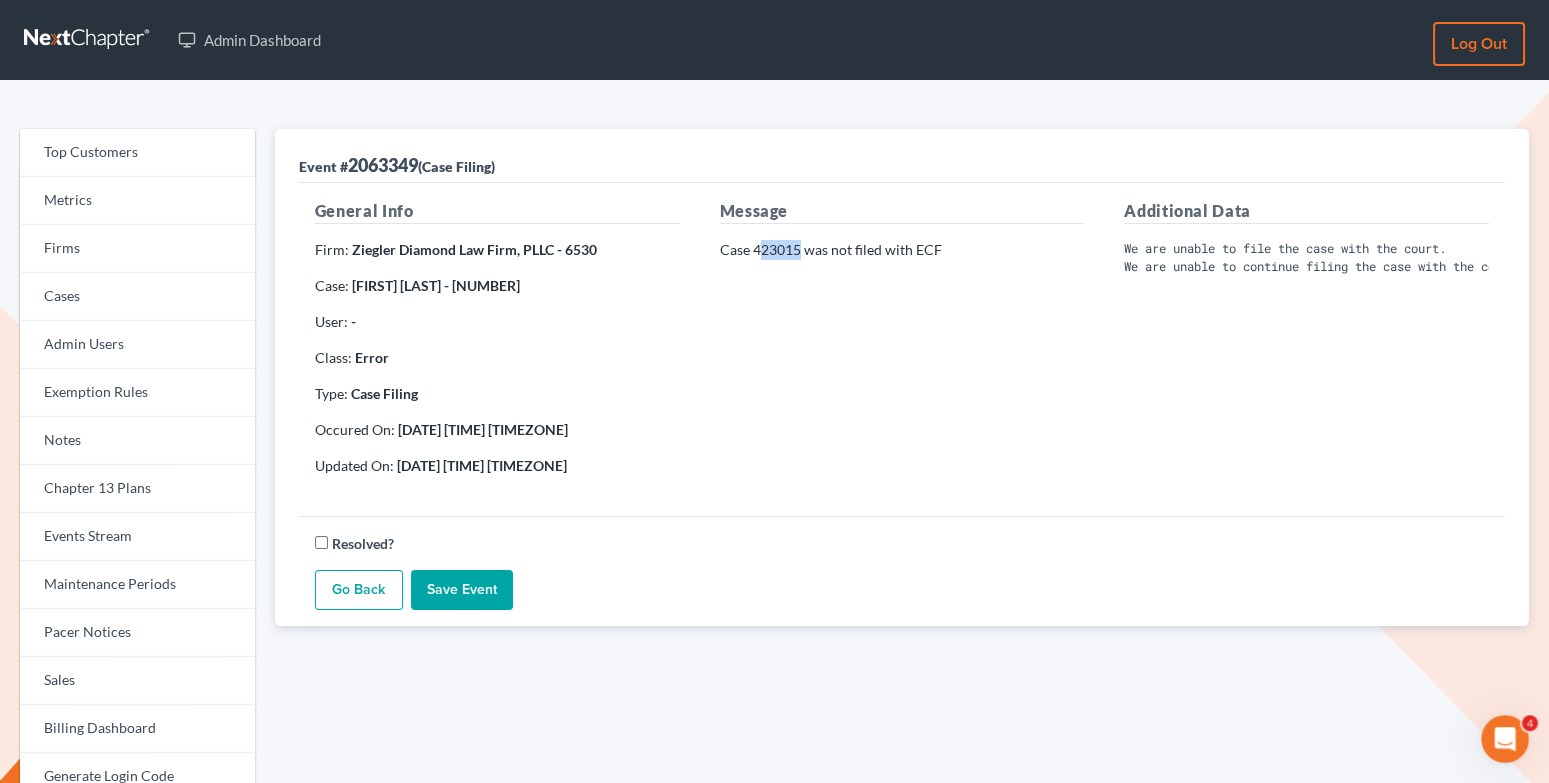 drag, startPoint x: 799, startPoint y: 249, endPoint x: 757, endPoint y: 248, distance: 42.0119 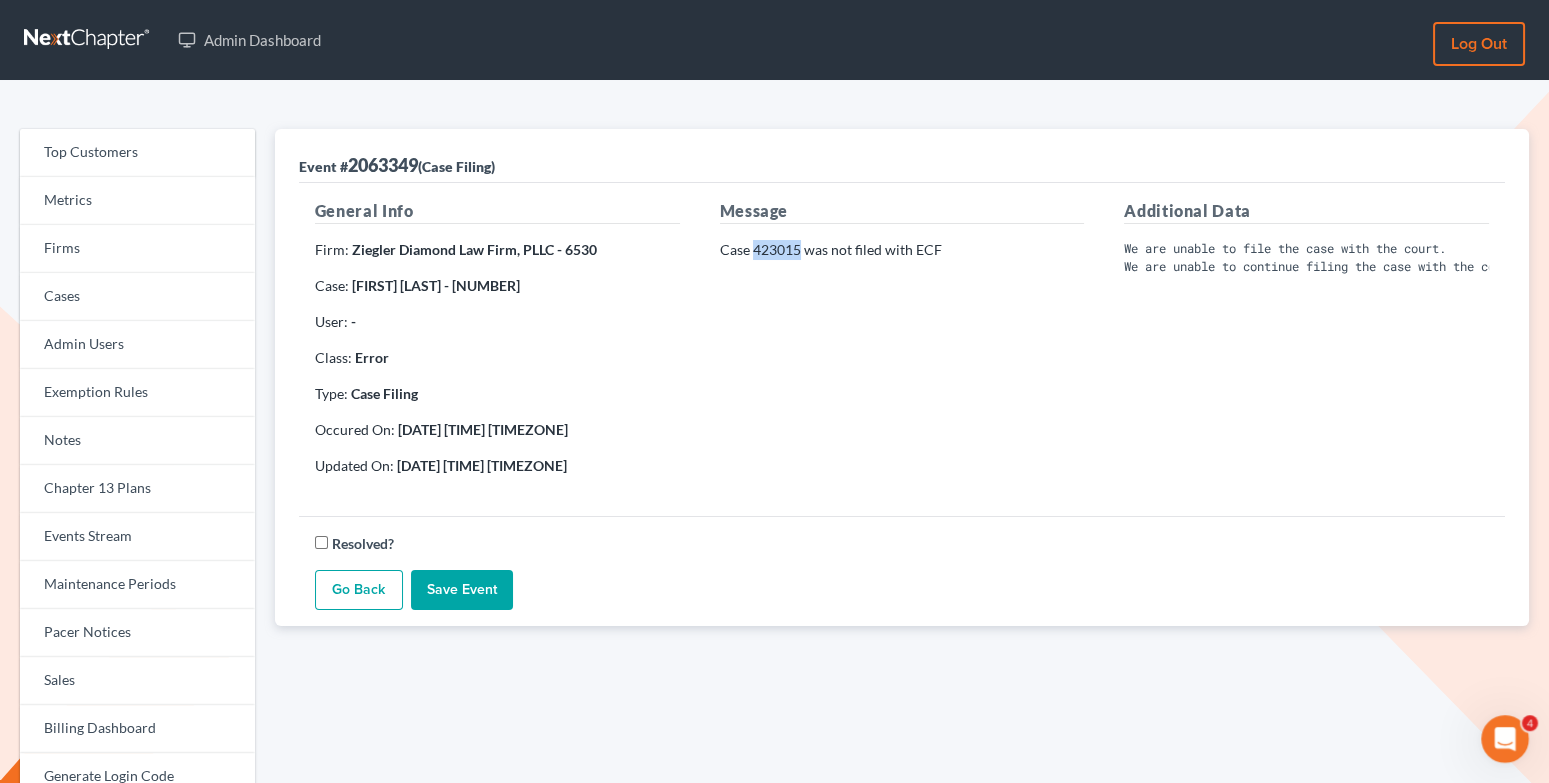 drag, startPoint x: 801, startPoint y: 249, endPoint x: 754, endPoint y: 249, distance: 47 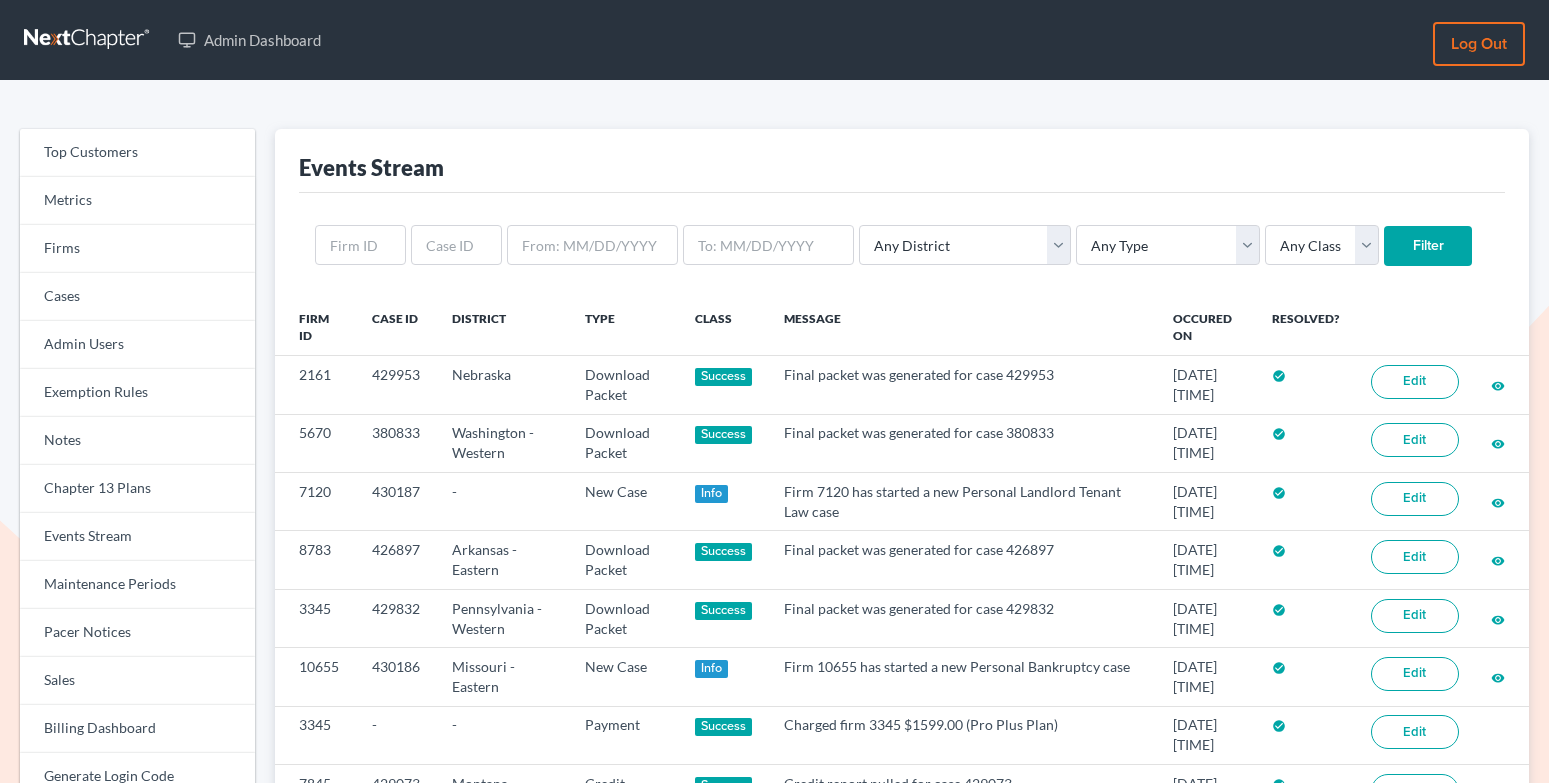 scroll, scrollTop: 0, scrollLeft: 0, axis: both 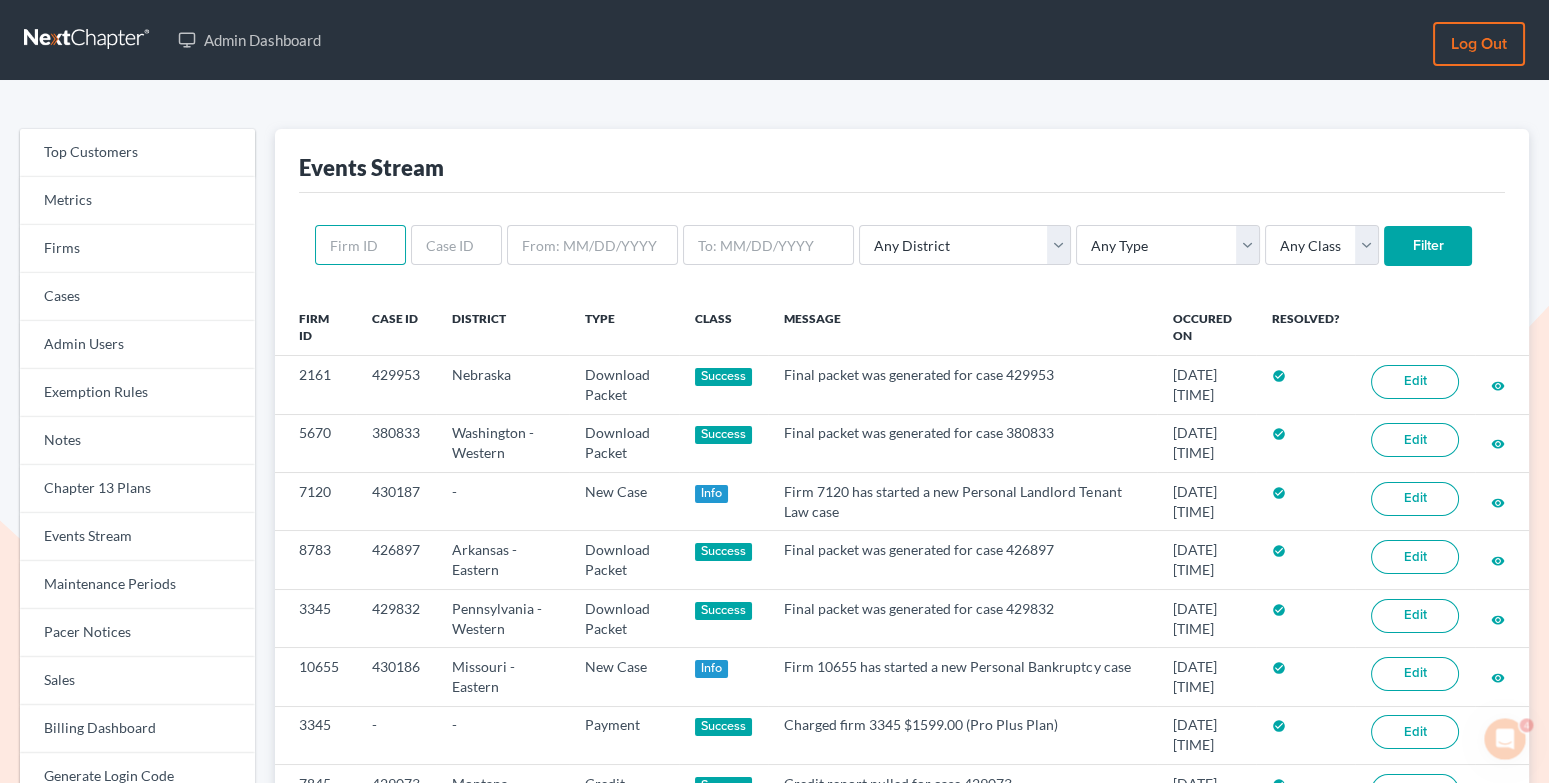 click at bounding box center [360, 245] 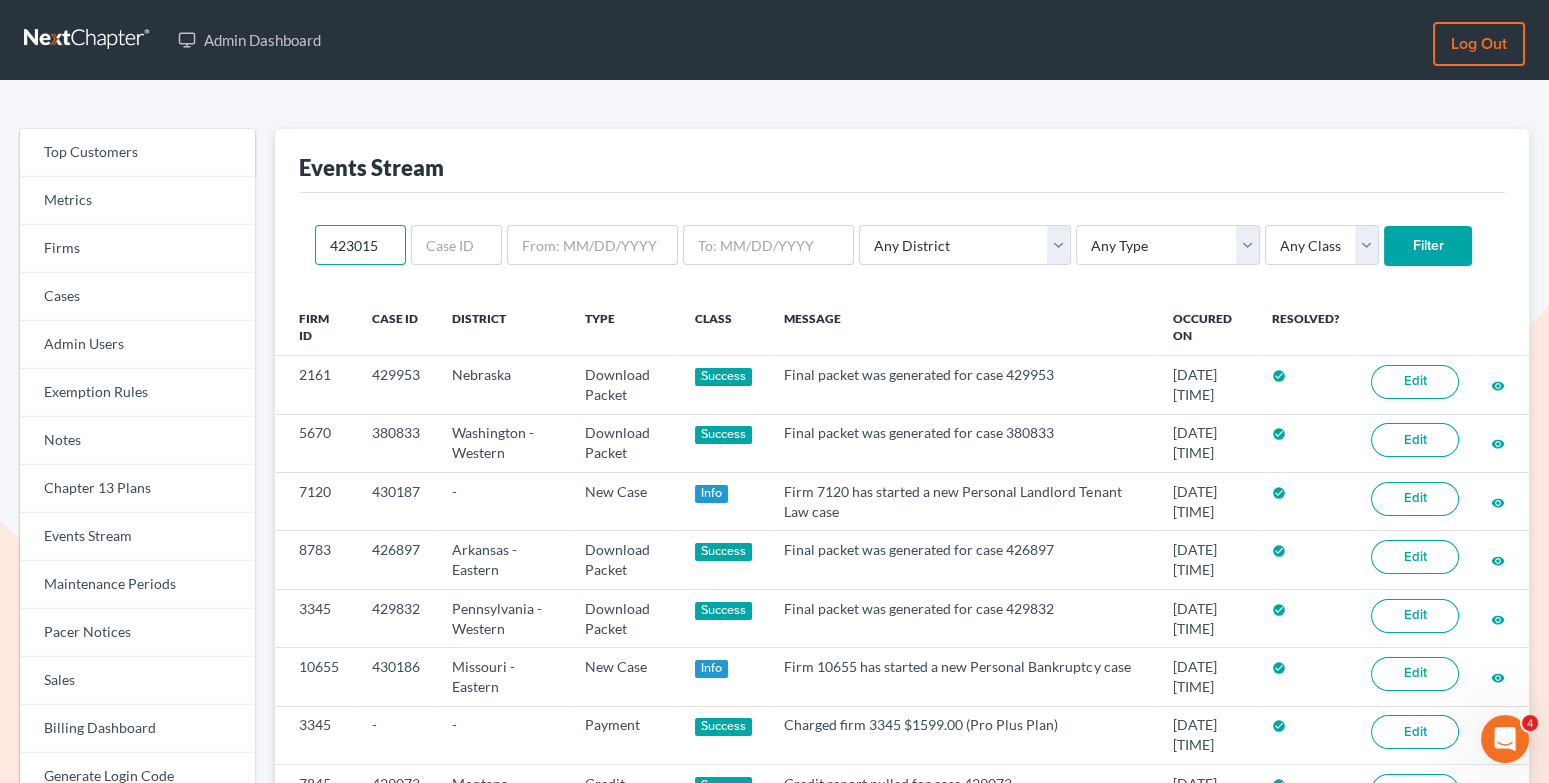 type on "423015" 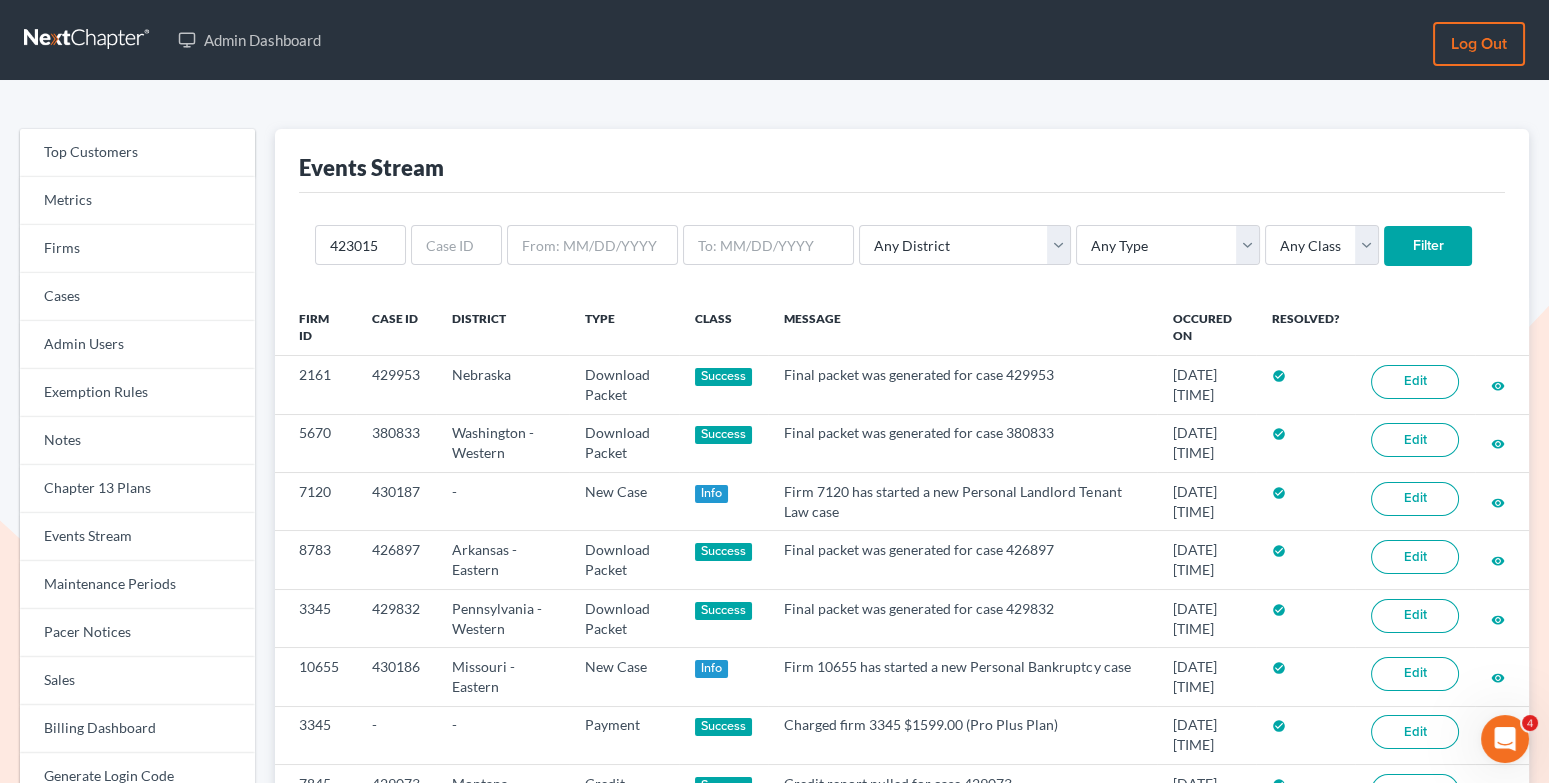 click on "Filter" at bounding box center (1428, 246) 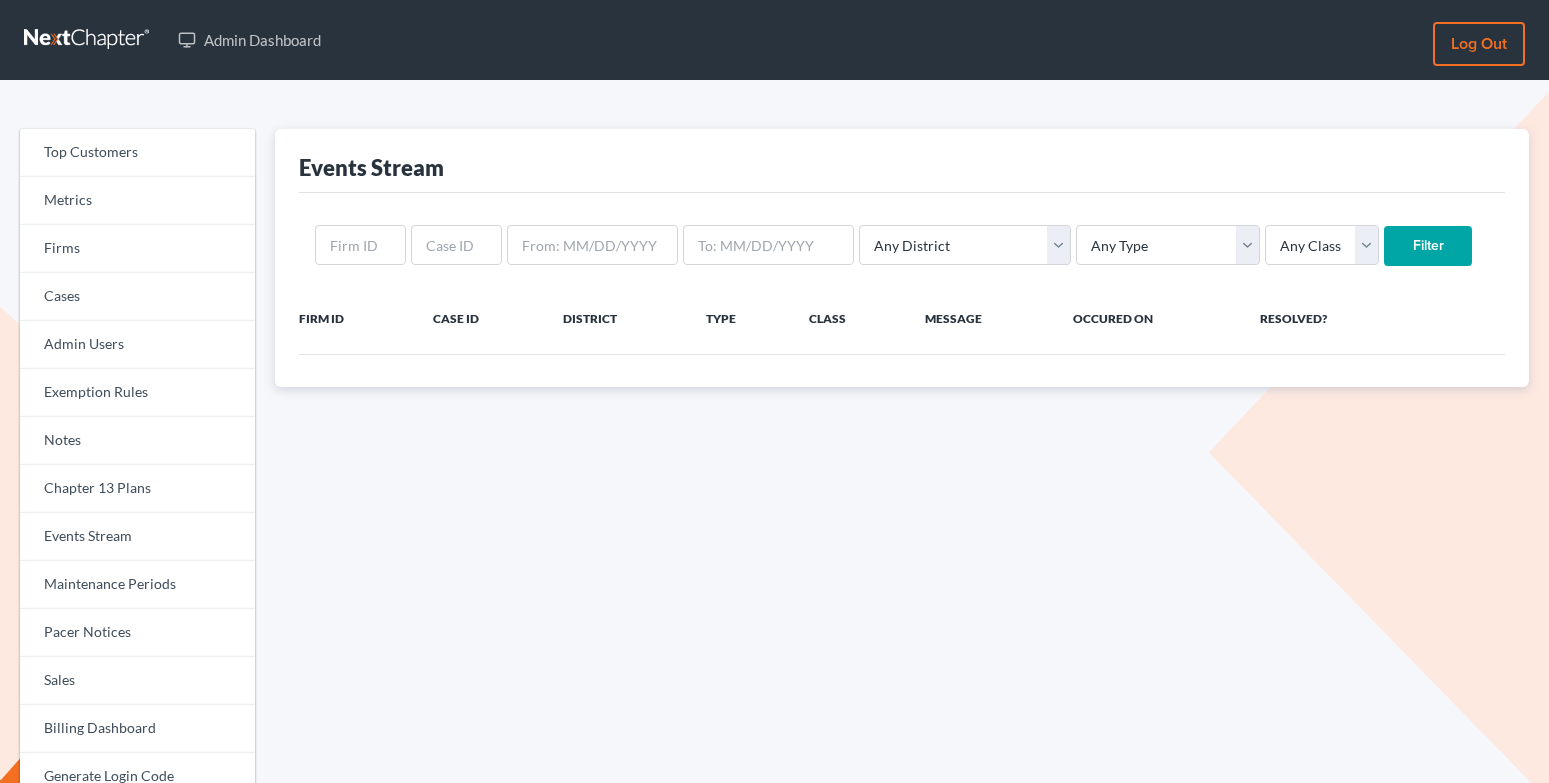 scroll, scrollTop: 0, scrollLeft: 0, axis: both 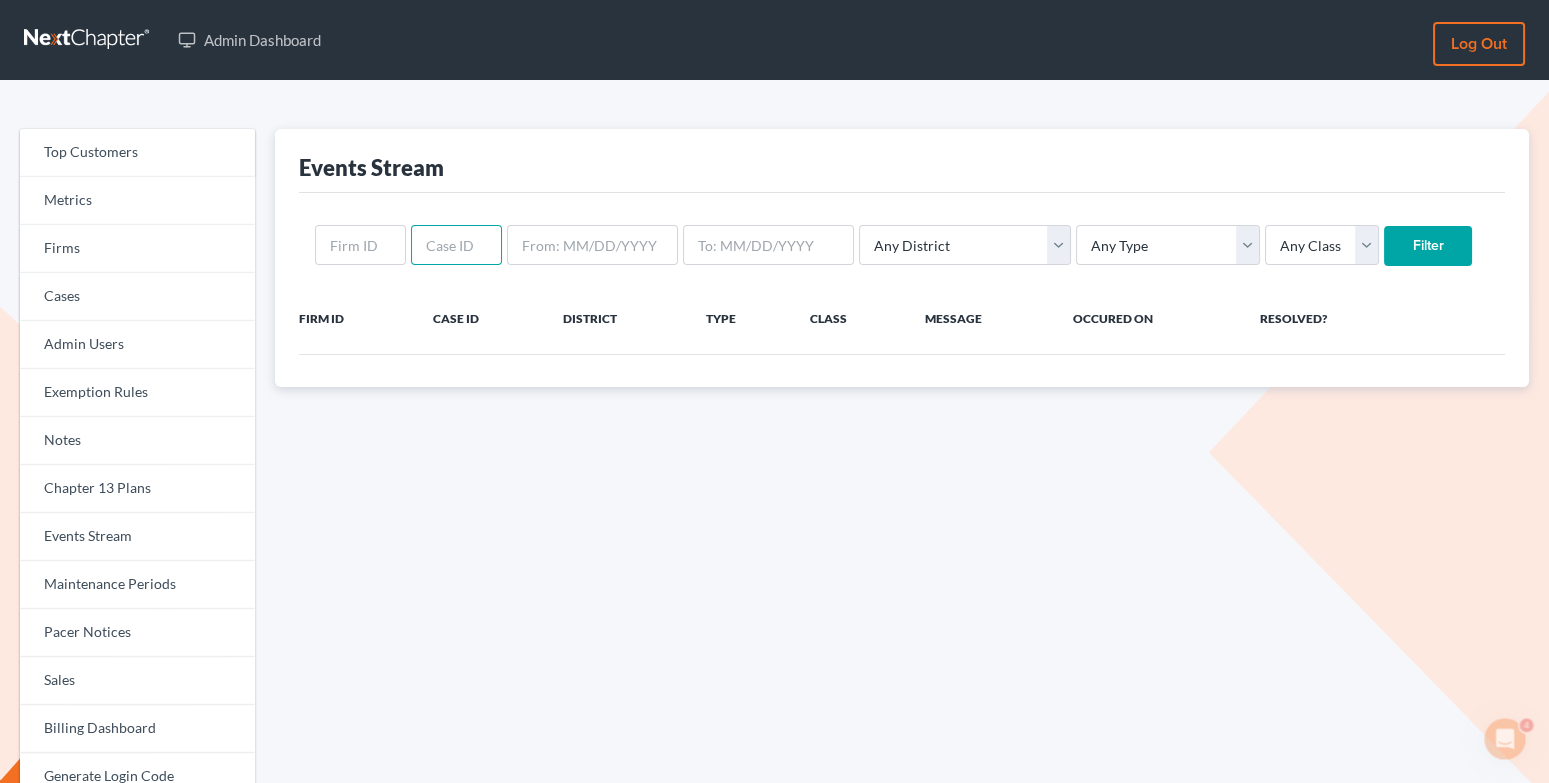 click at bounding box center [456, 245] 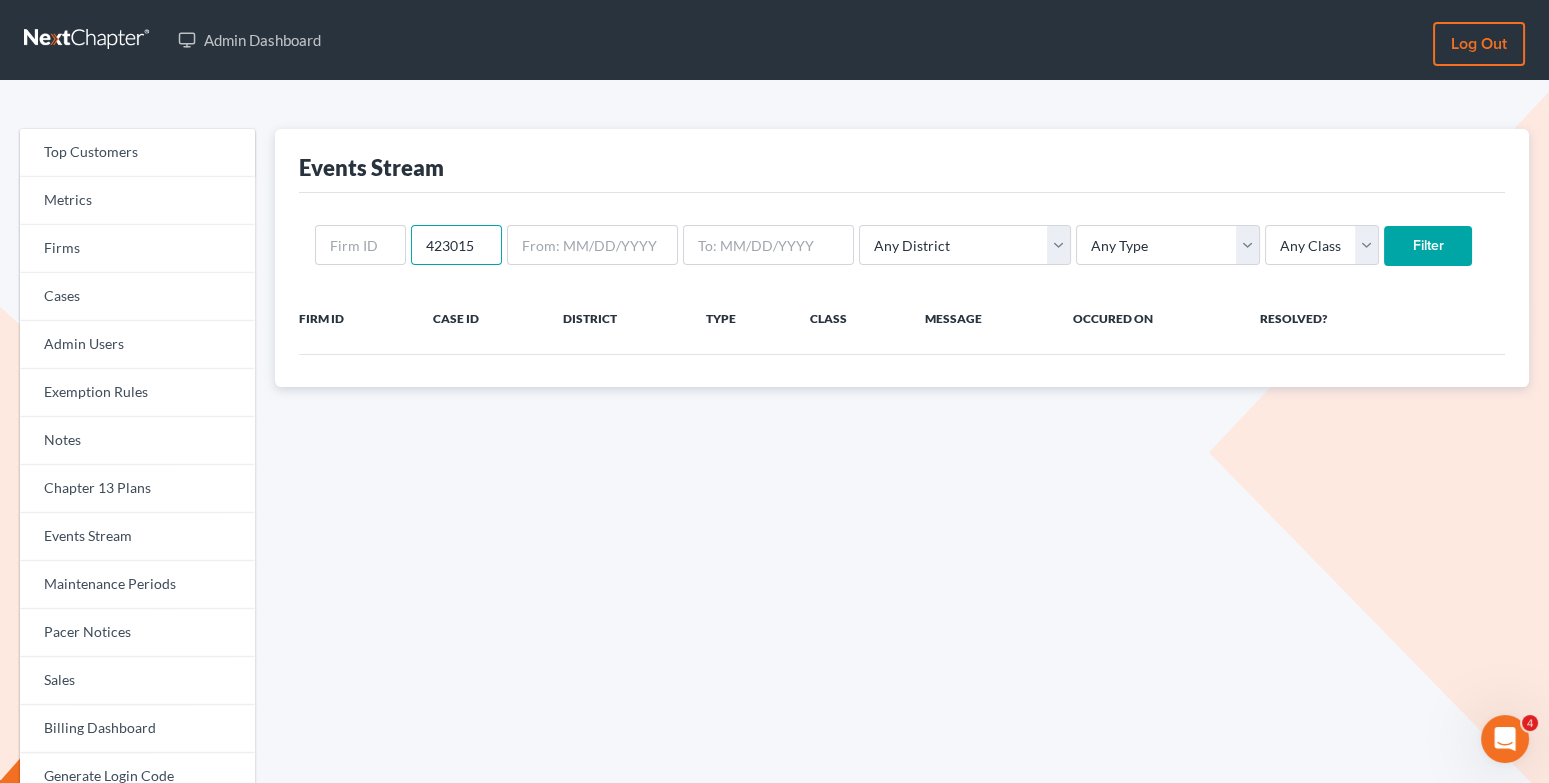type on "423015" 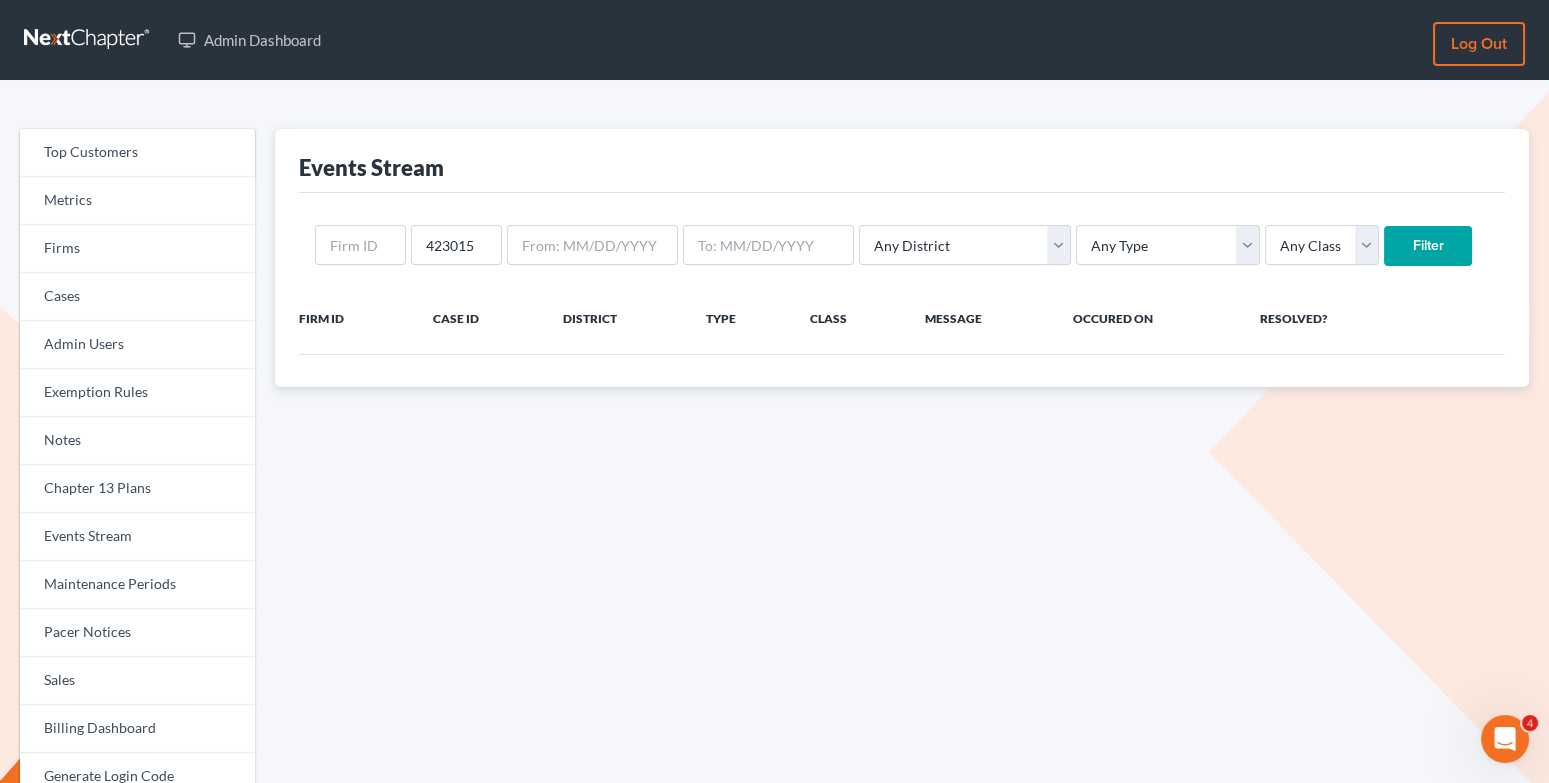 click on "Filter" at bounding box center [1428, 246] 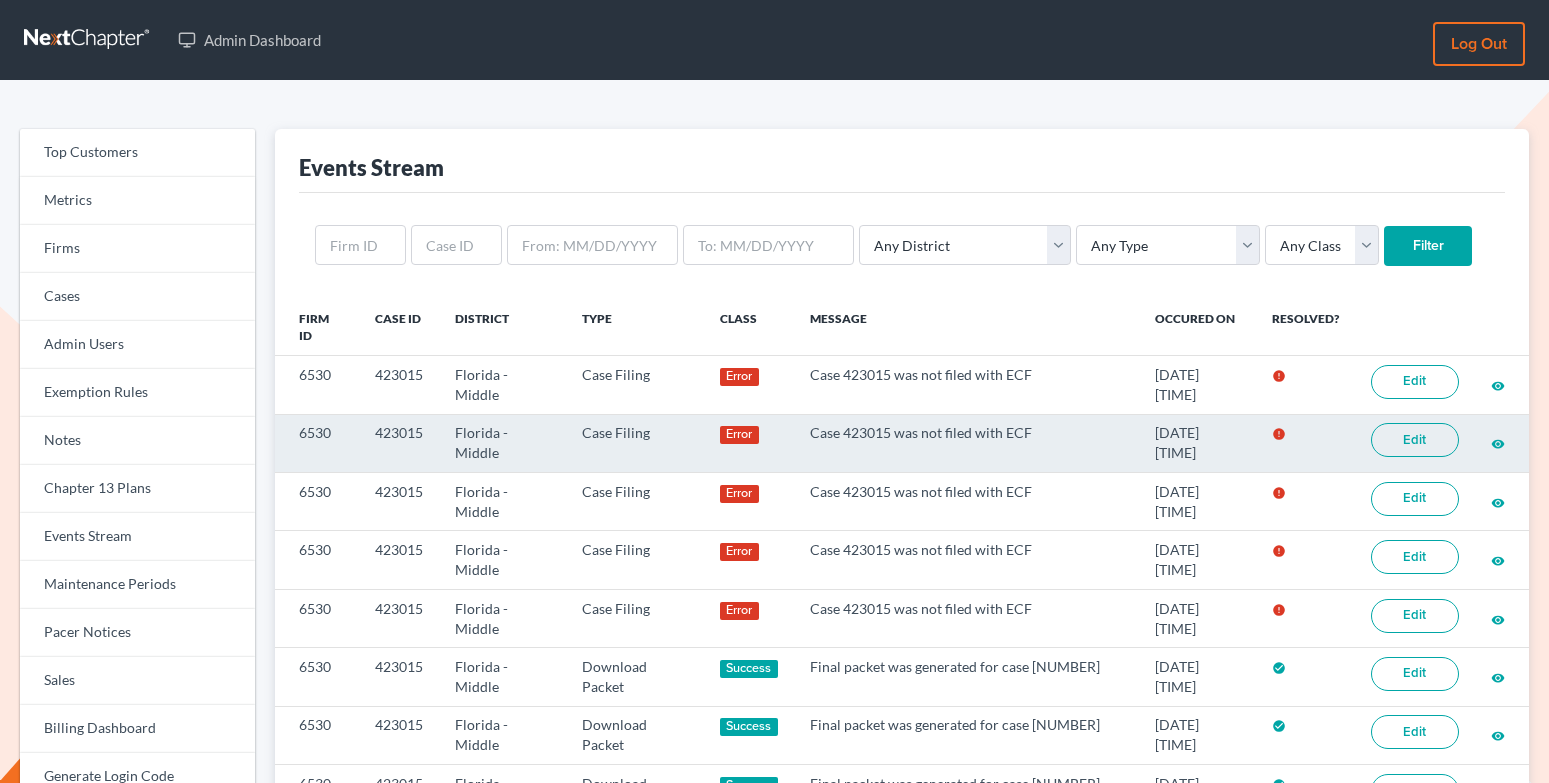 scroll, scrollTop: 0, scrollLeft: 0, axis: both 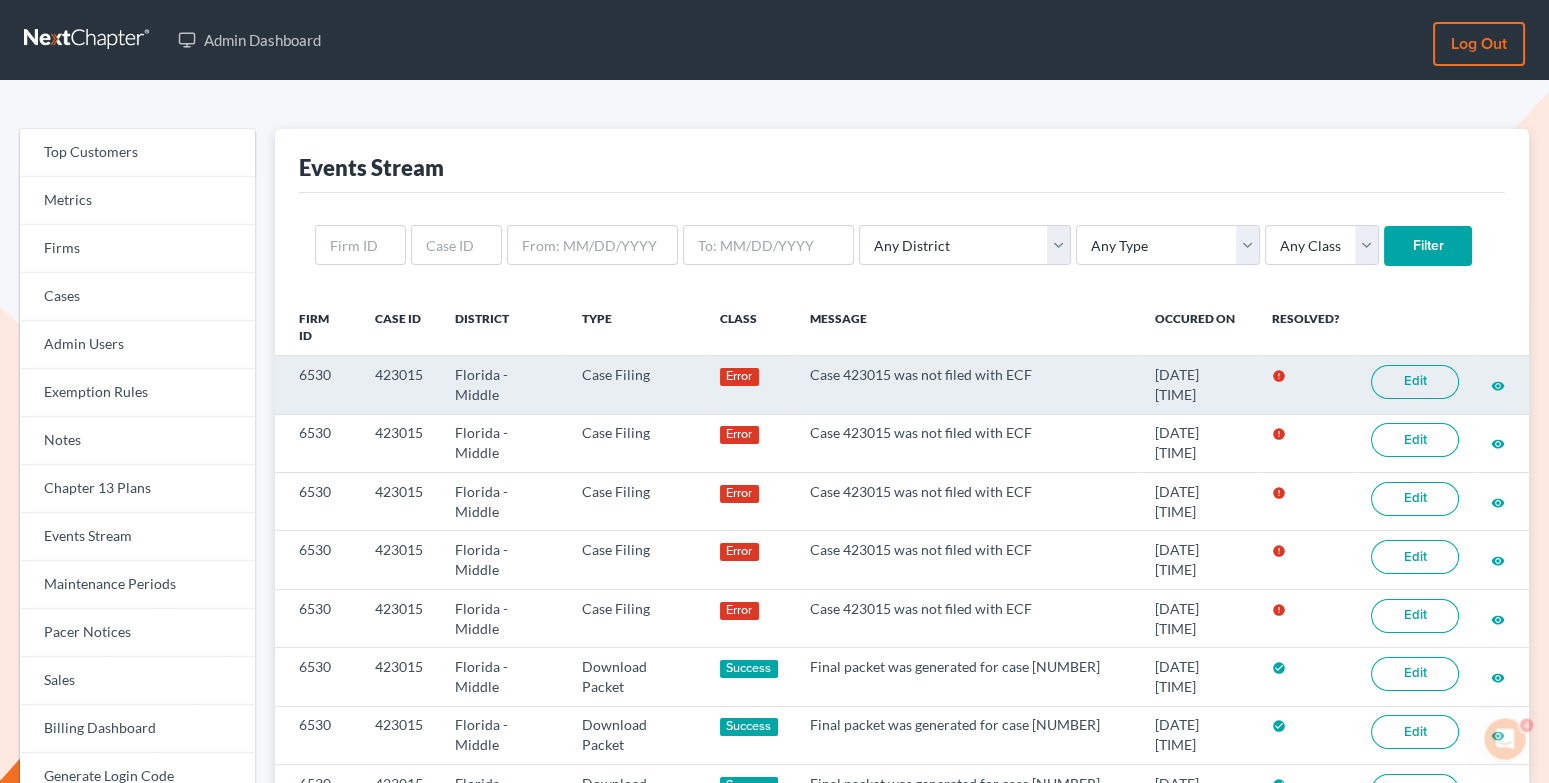 click on "Edit" at bounding box center (1415, 382) 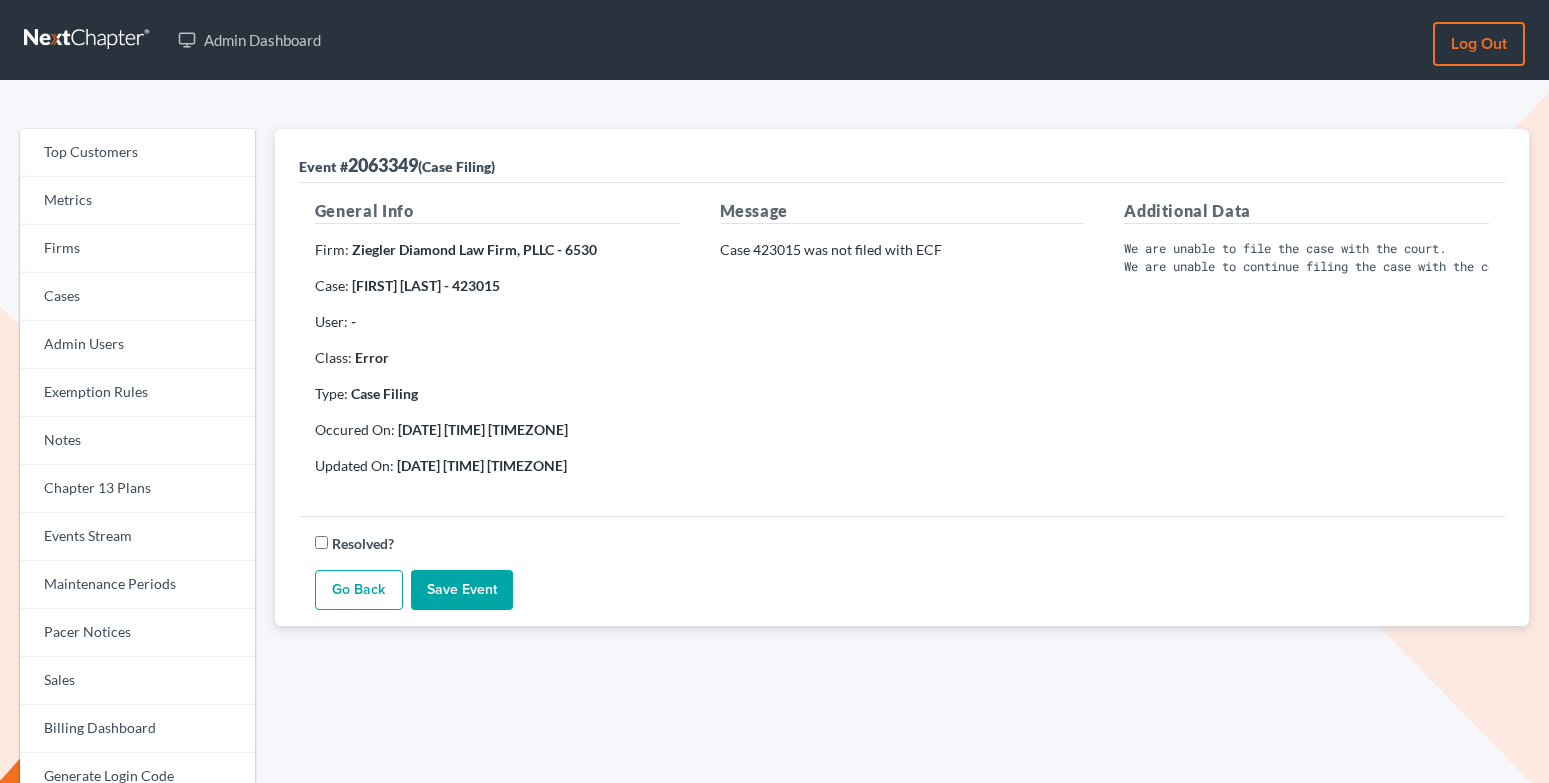 scroll, scrollTop: 0, scrollLeft: 0, axis: both 